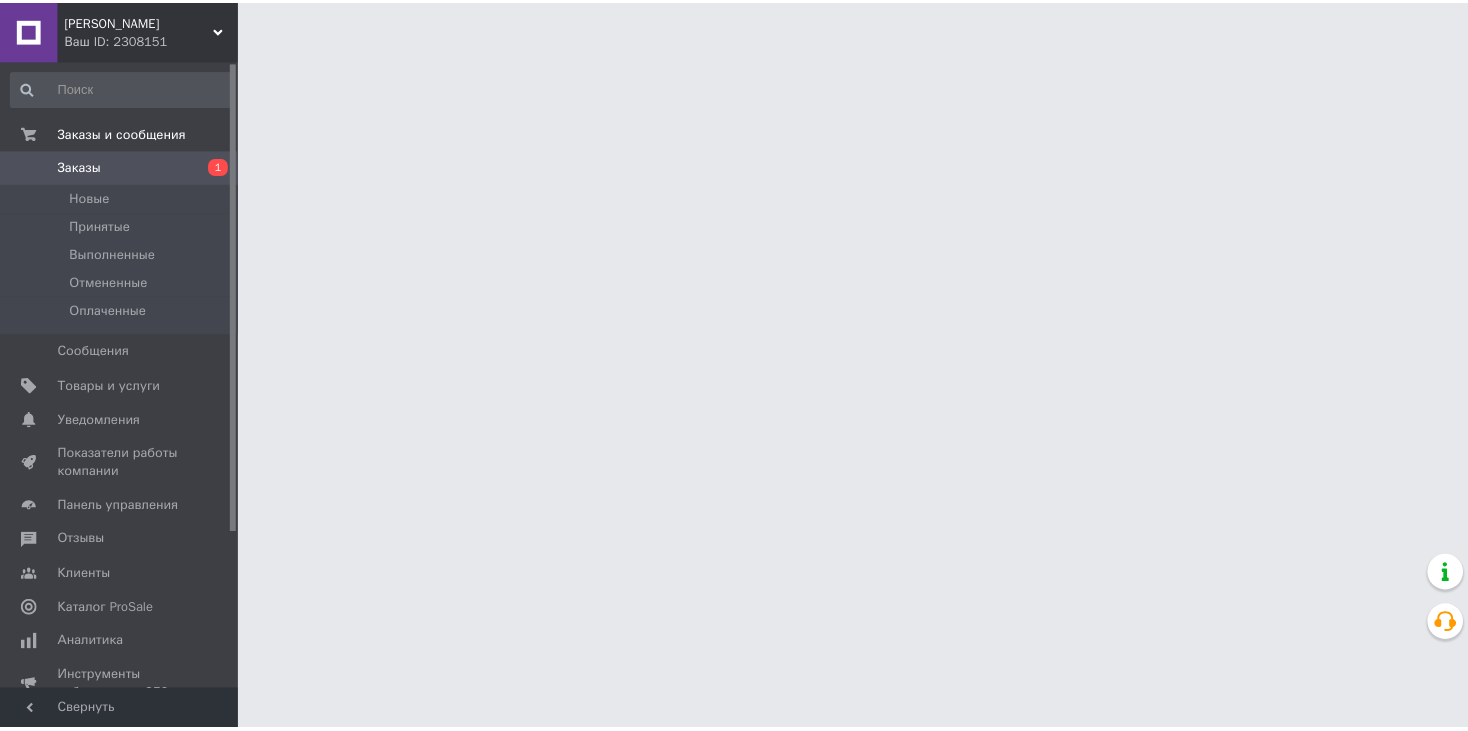 scroll, scrollTop: 0, scrollLeft: 0, axis: both 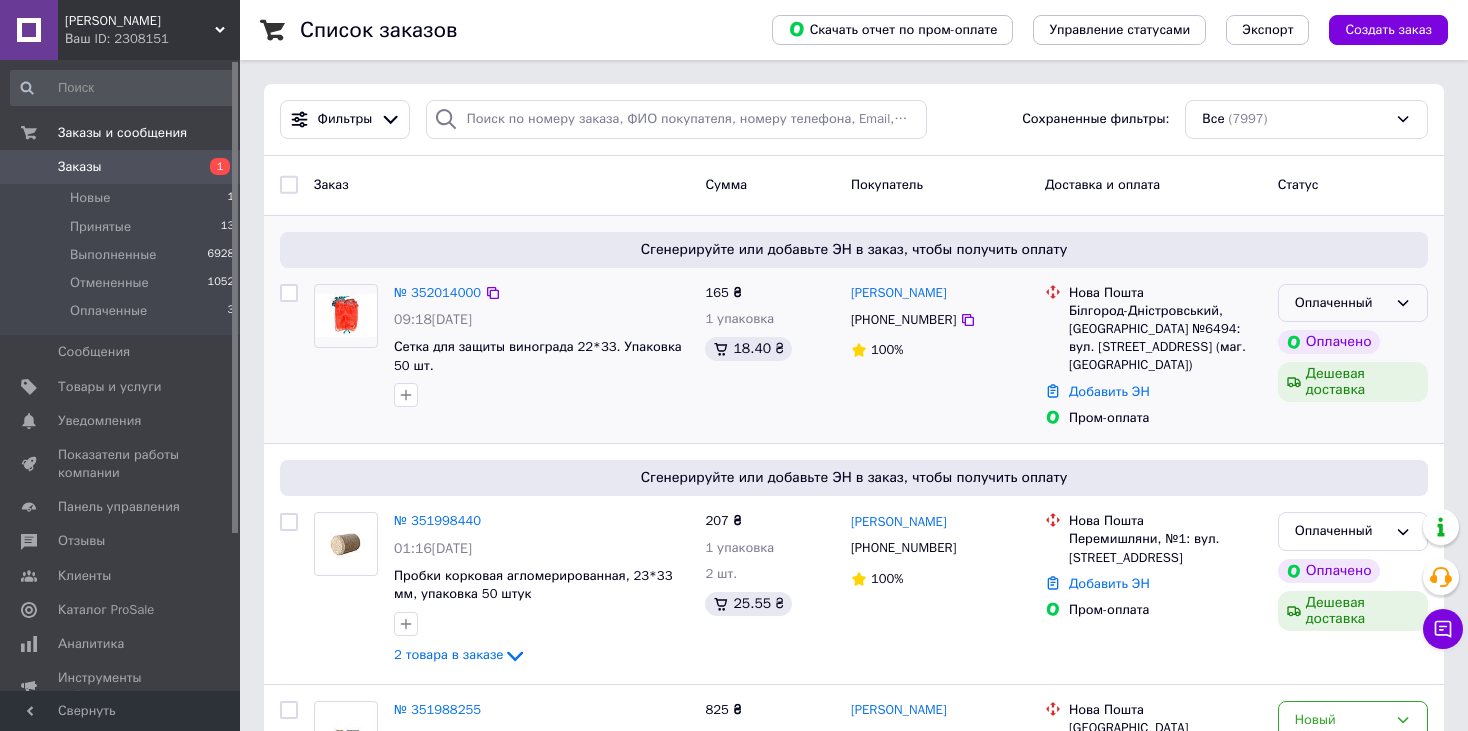 click 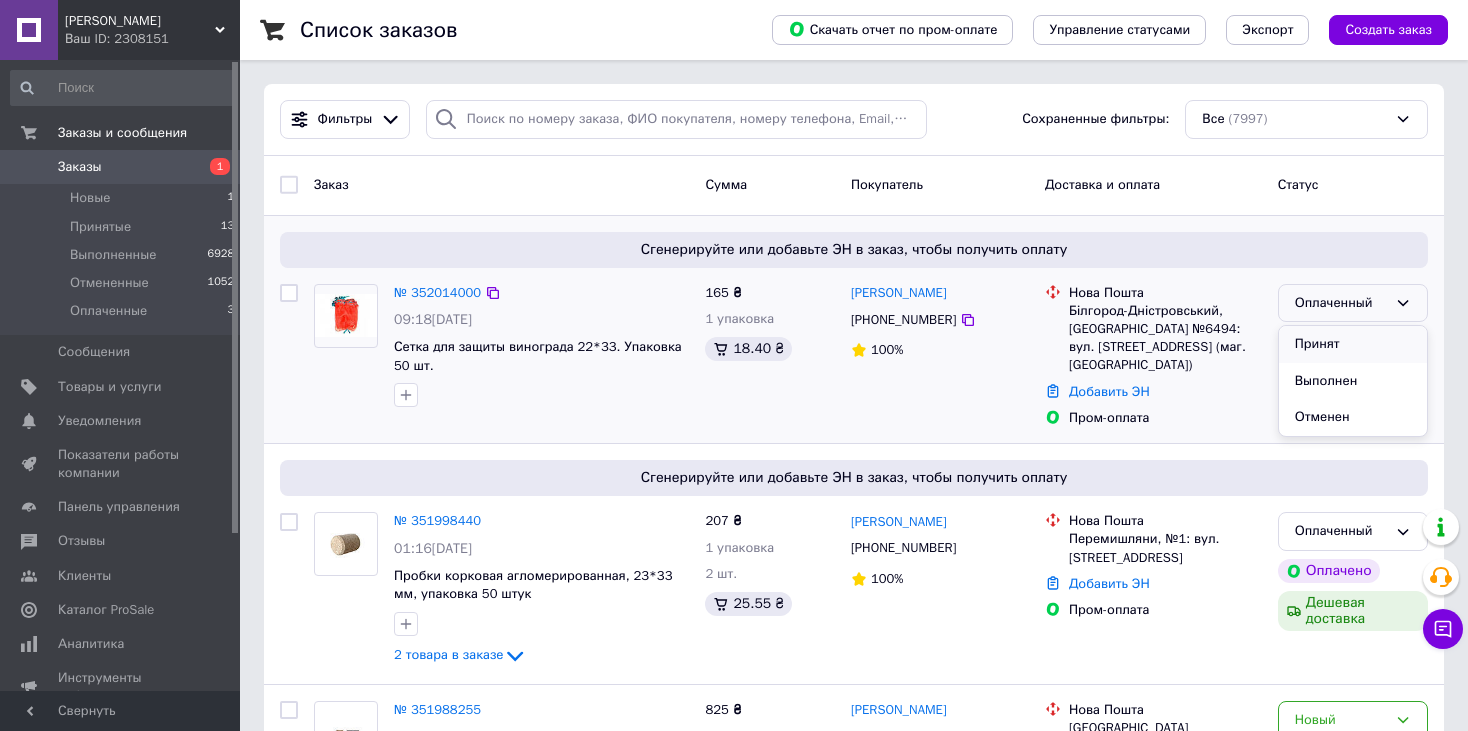 click on "Принят" at bounding box center [1353, 344] 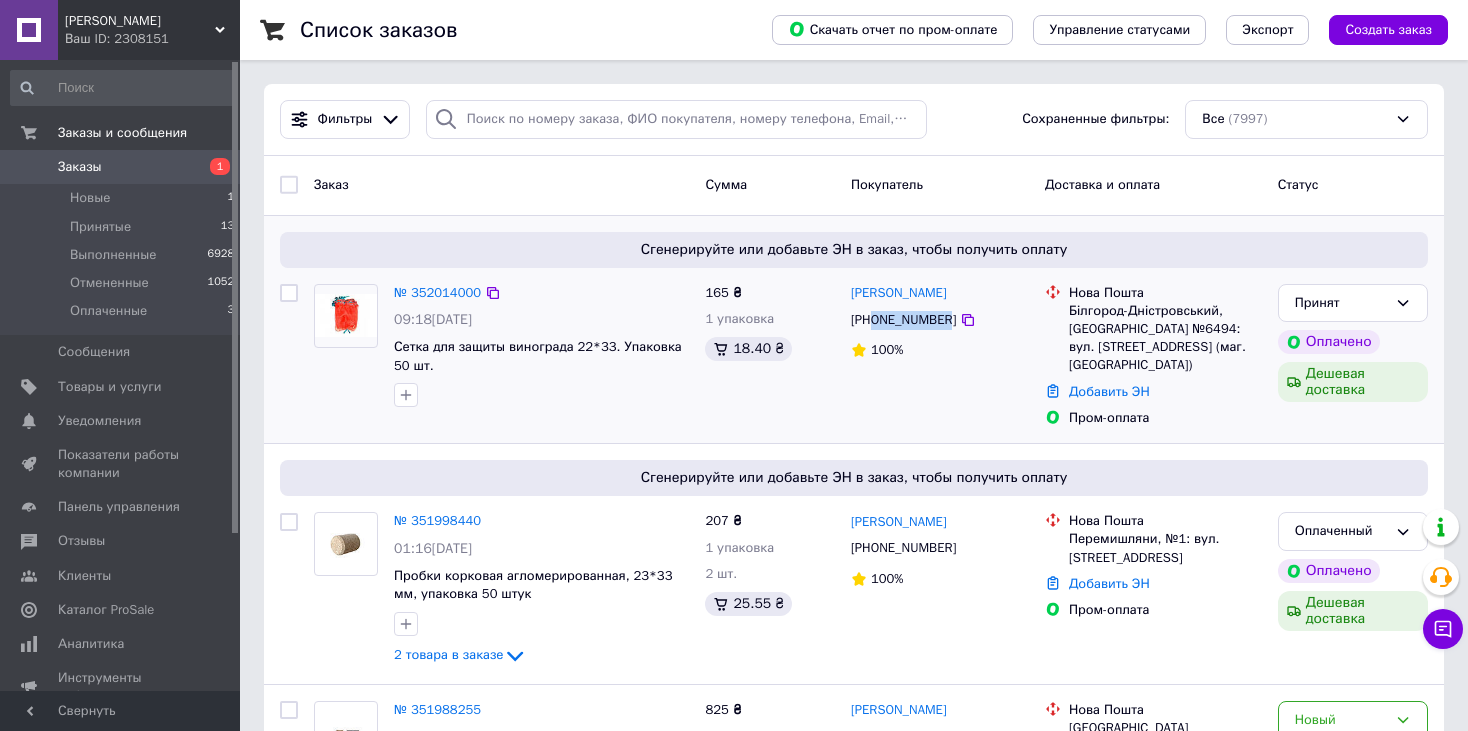 drag, startPoint x: 944, startPoint y: 318, endPoint x: 875, endPoint y: 328, distance: 69.72087 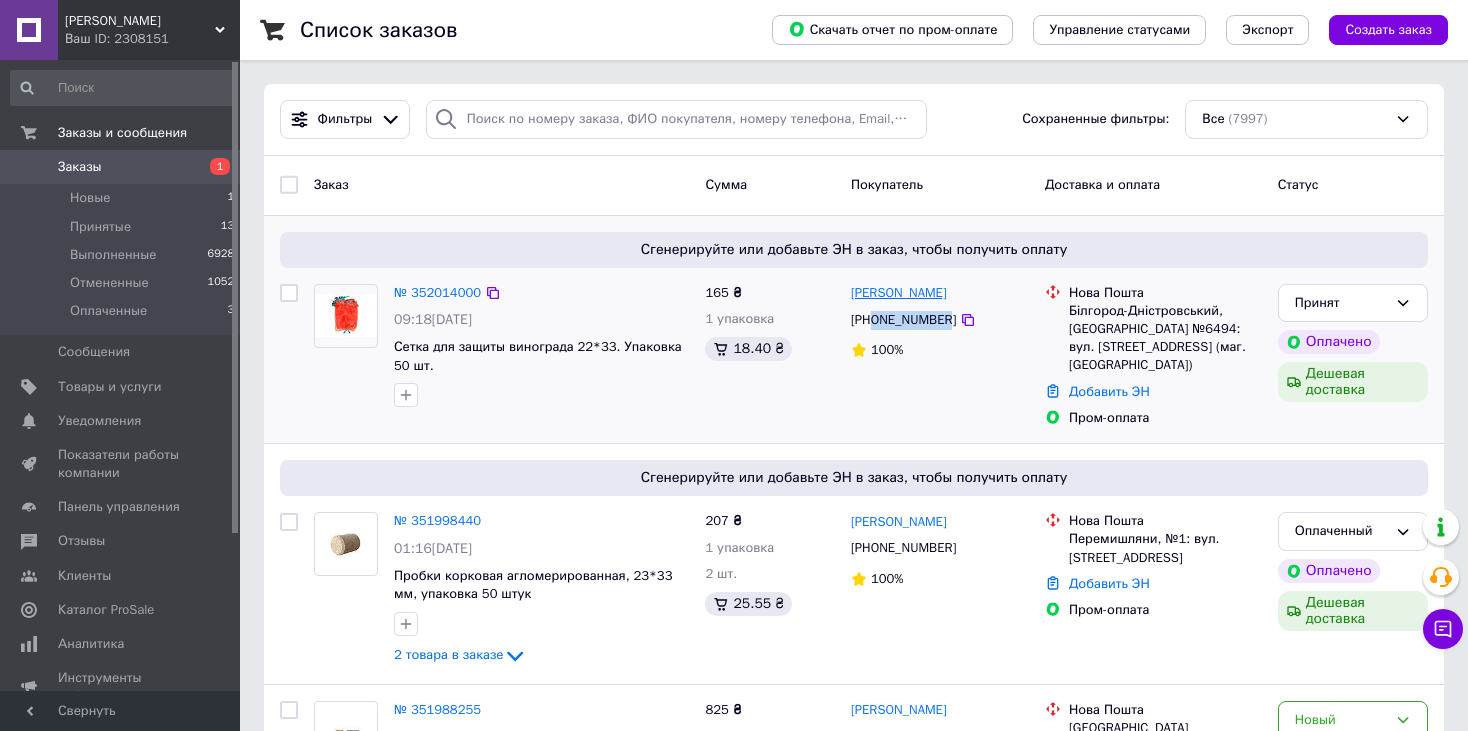 copy on "0974667101" 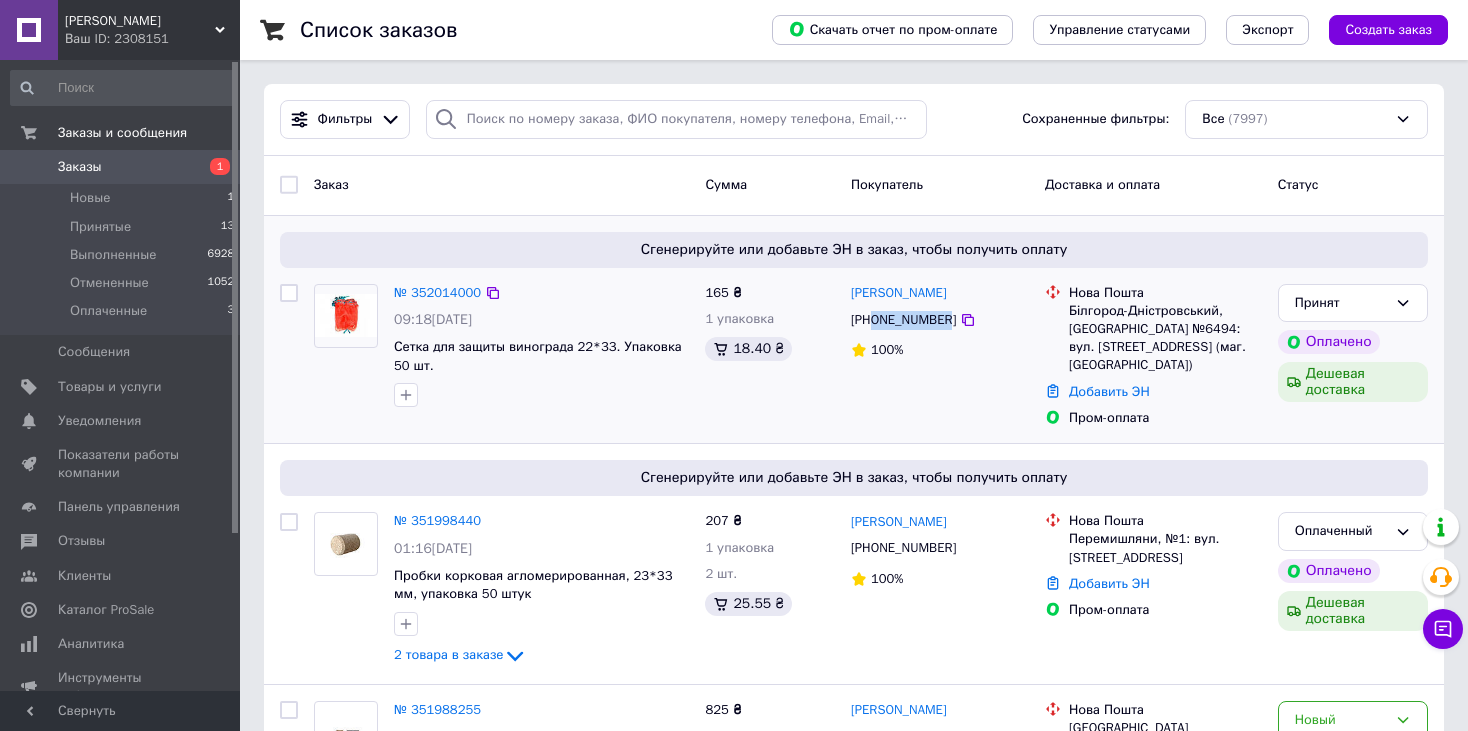 drag, startPoint x: 844, startPoint y: 290, endPoint x: 966, endPoint y: 292, distance: 122.016396 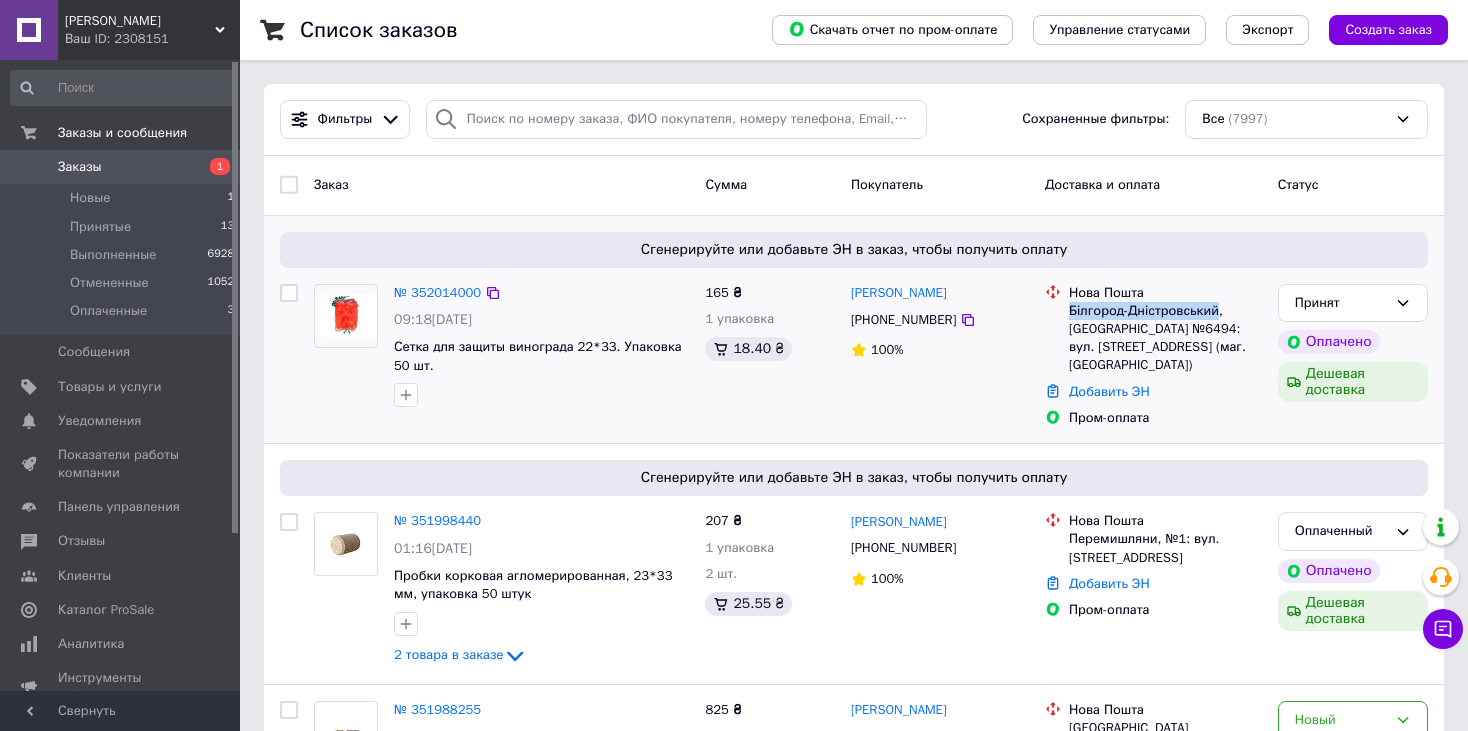 drag, startPoint x: 1067, startPoint y: 309, endPoint x: 1214, endPoint y: 307, distance: 147.01361 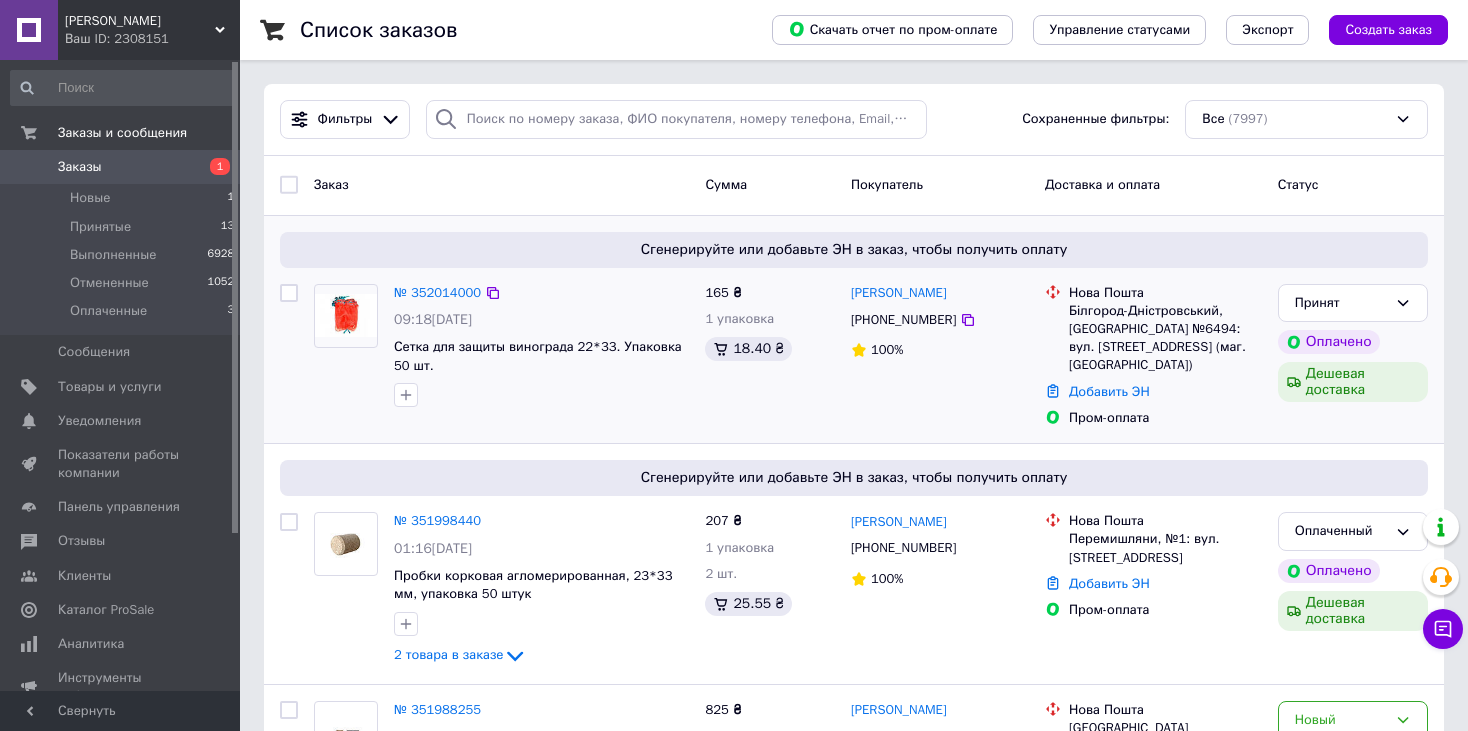 drag, startPoint x: 1132, startPoint y: 325, endPoint x: 1171, endPoint y: 327, distance: 39.051247 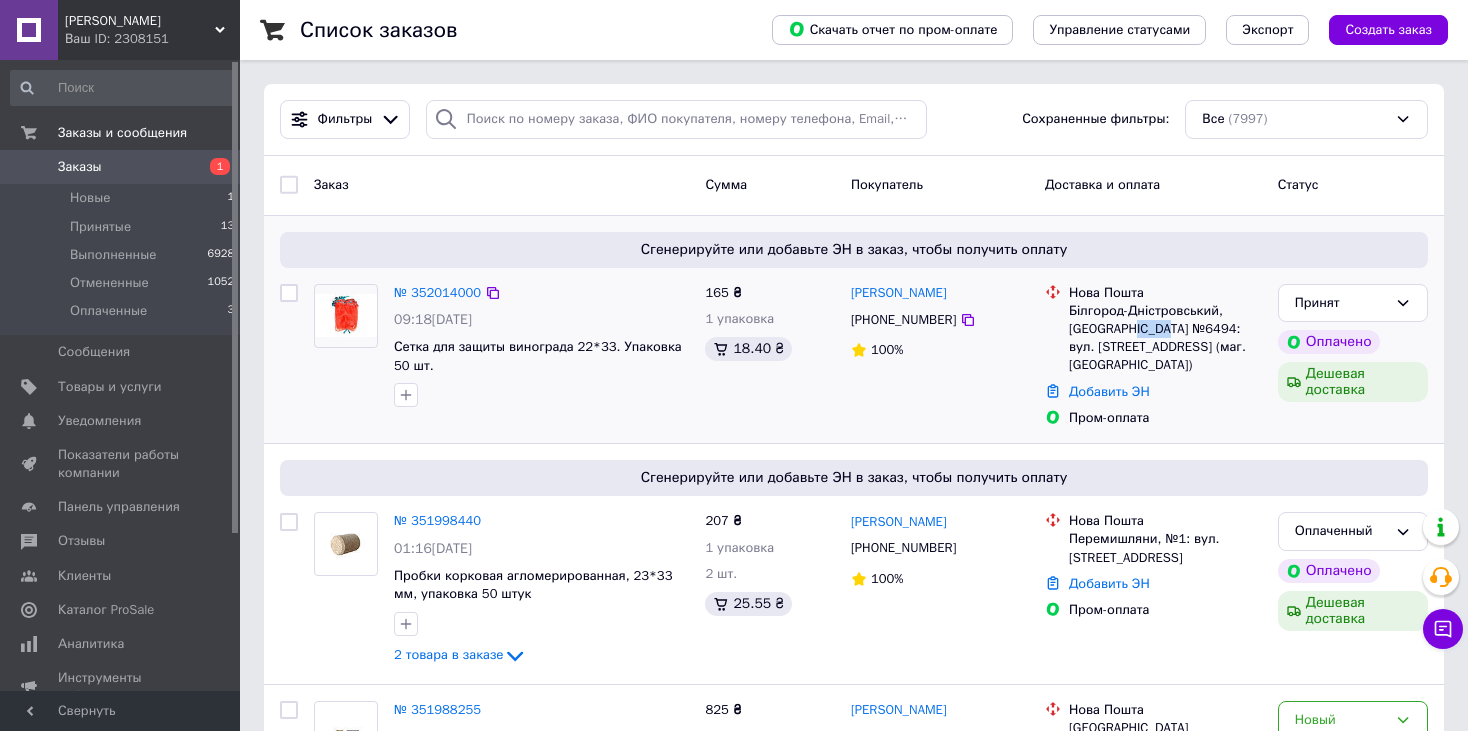 drag, startPoint x: 1175, startPoint y: 329, endPoint x: 1133, endPoint y: 331, distance: 42.047592 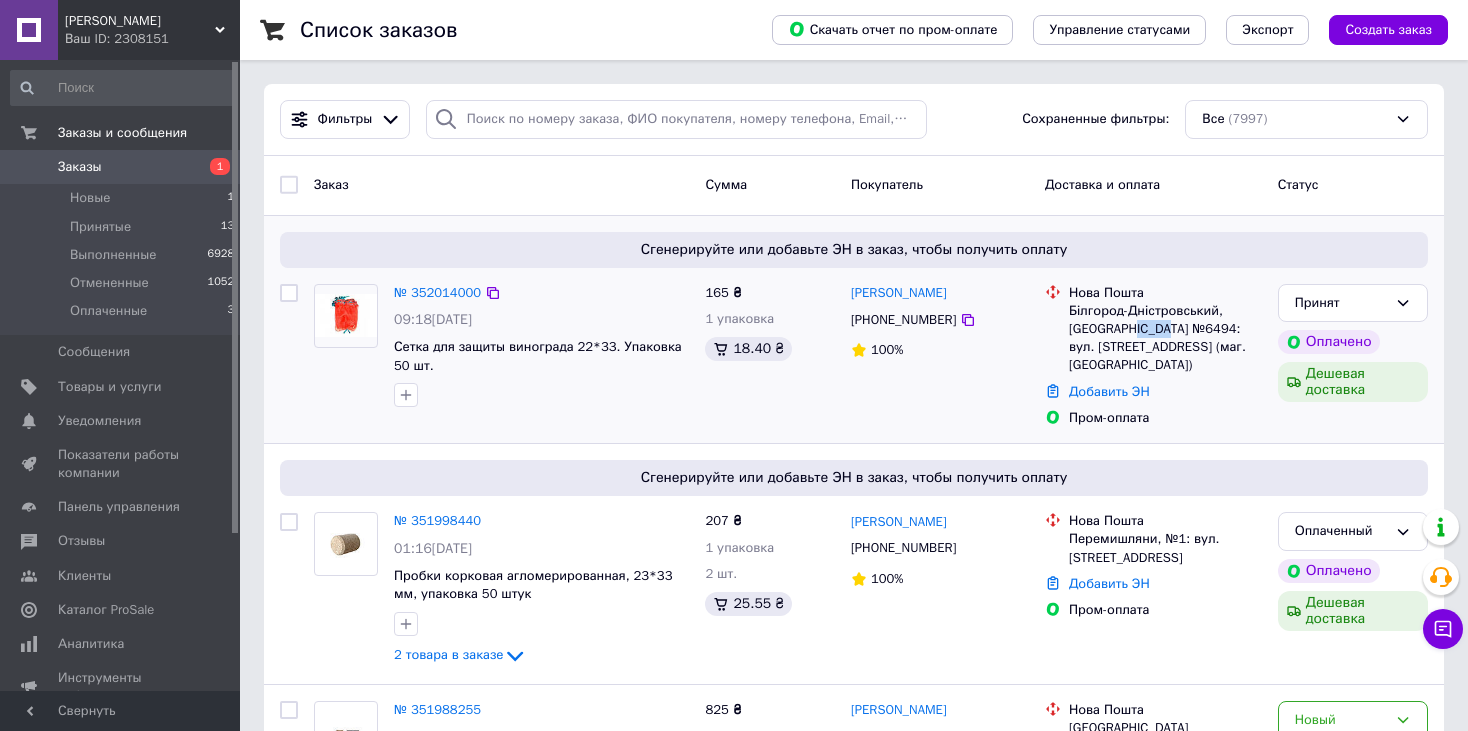 copy on "№6494" 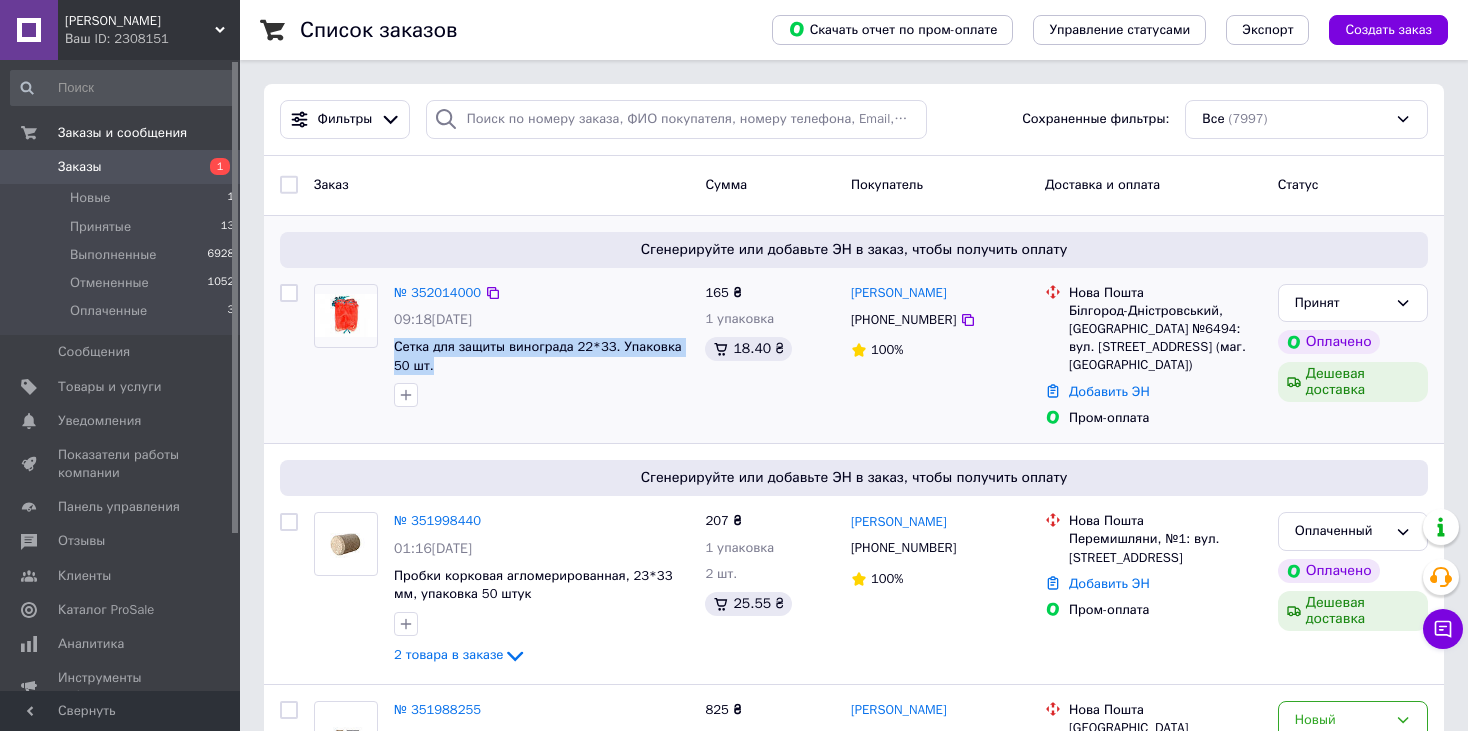 drag, startPoint x: 391, startPoint y: 343, endPoint x: 435, endPoint y: 373, distance: 53.25411 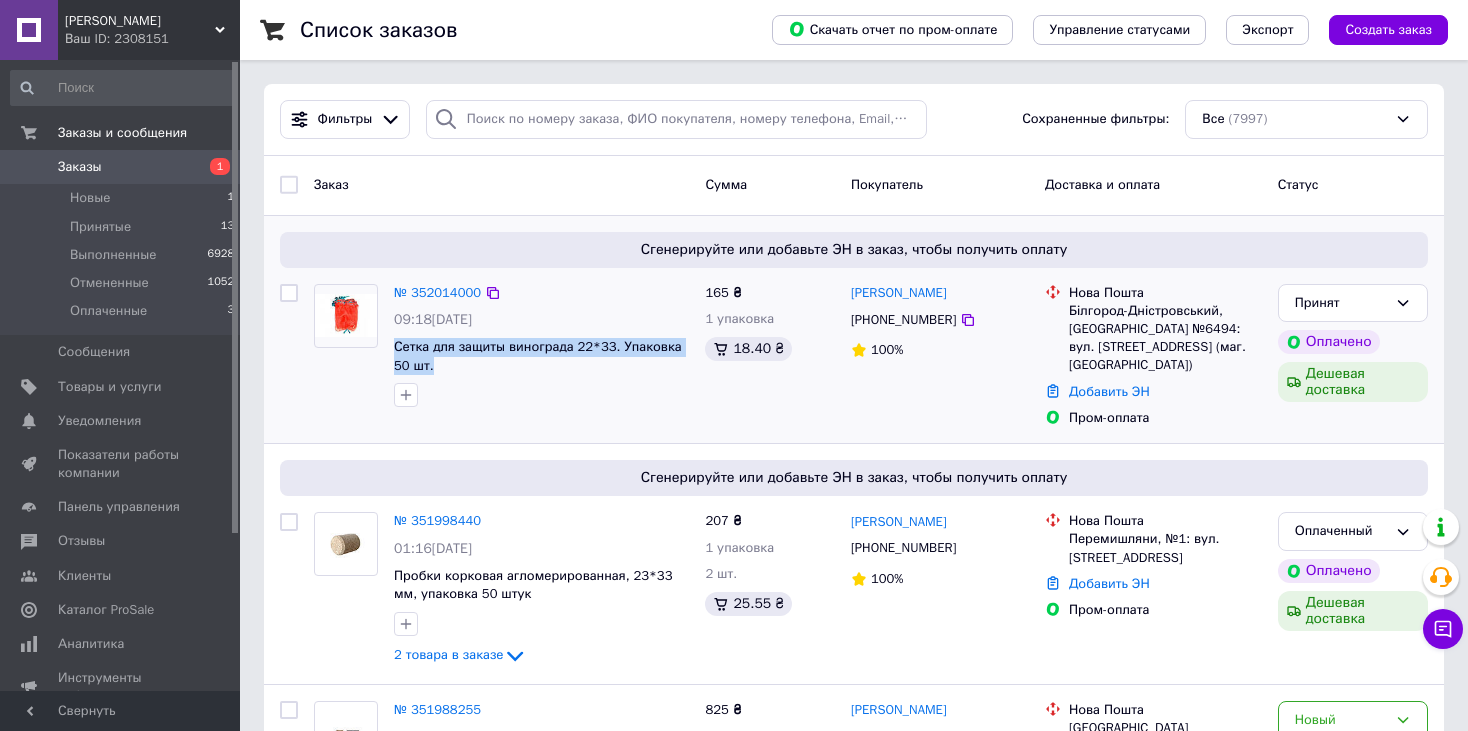 copy on "Сетка для защиты винограда 22*33. Упаковка 50 шт." 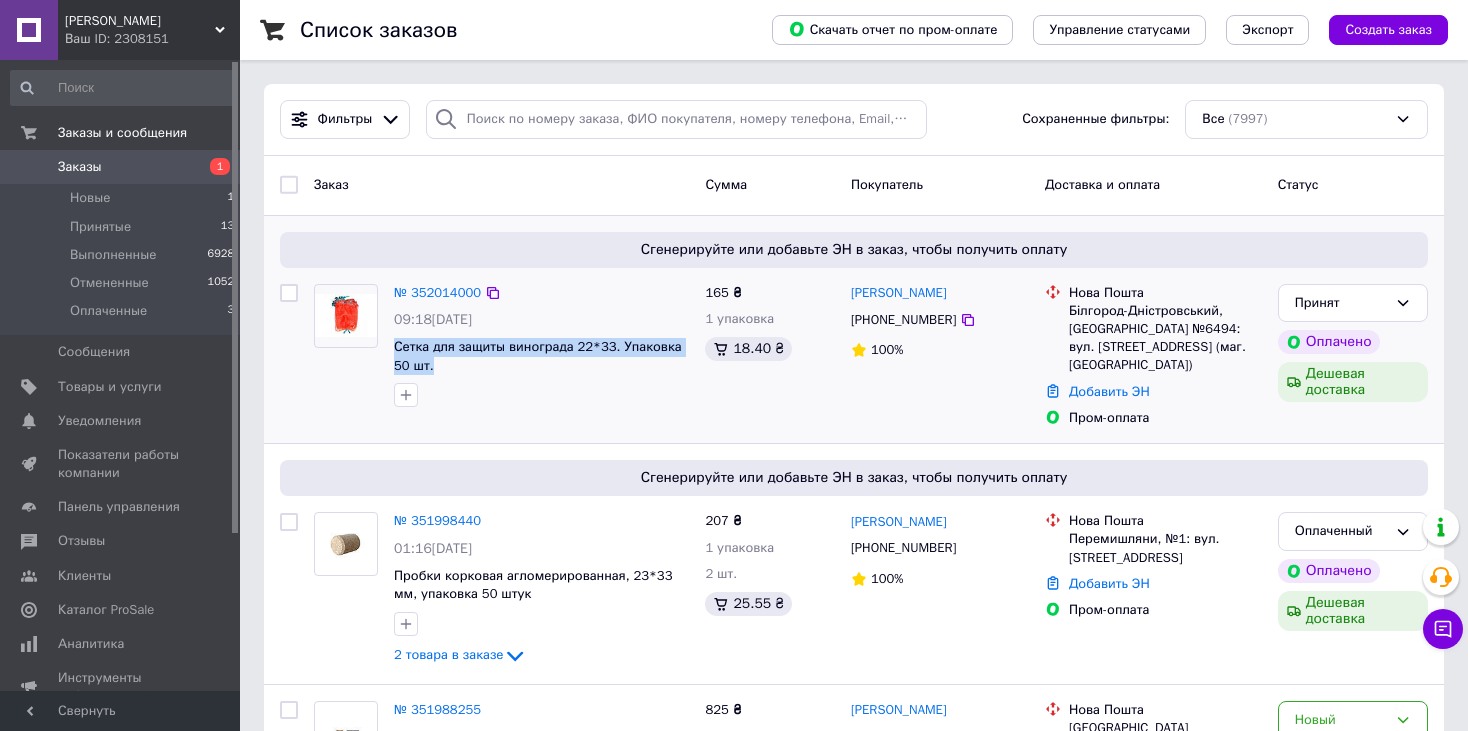 click at bounding box center (346, 315) 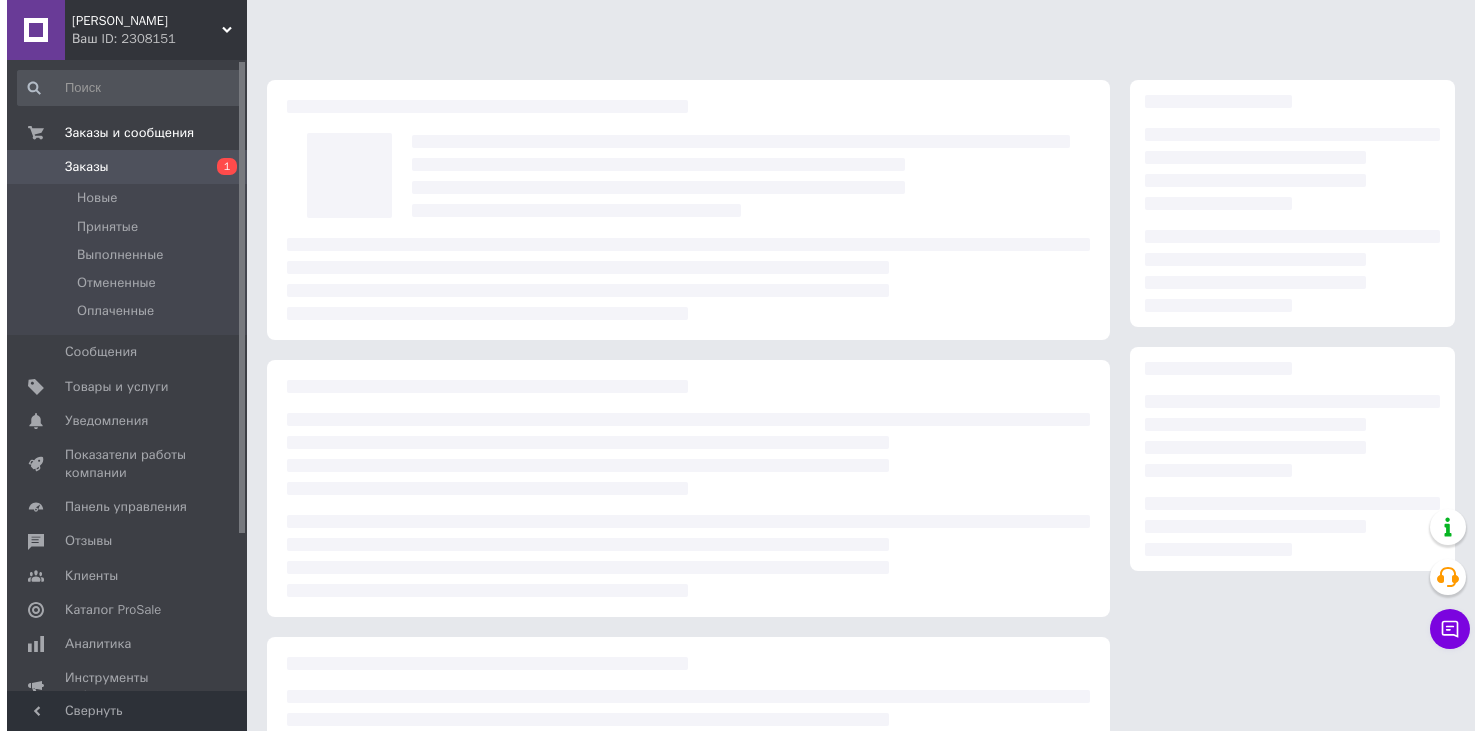 scroll, scrollTop: 0, scrollLeft: 0, axis: both 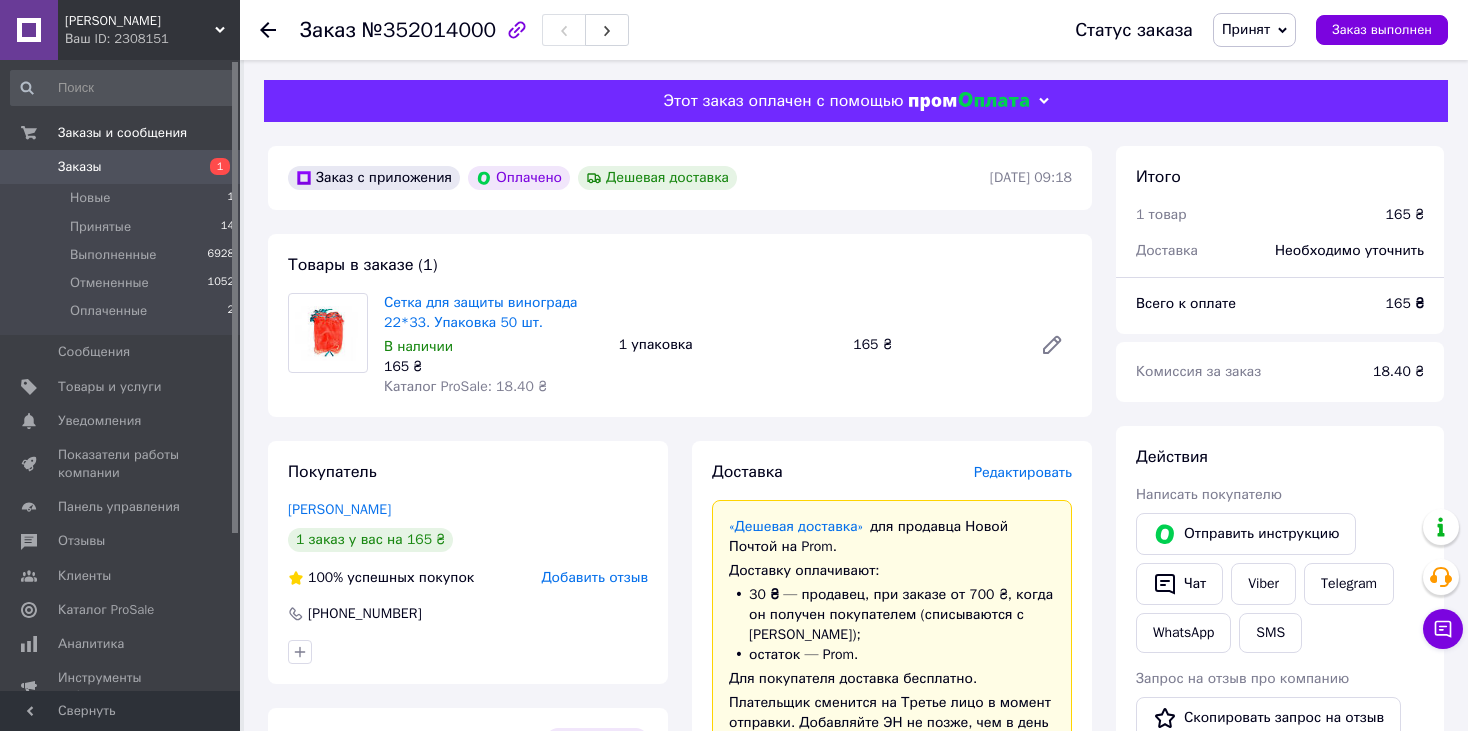 click on "Редактировать" at bounding box center [1023, 472] 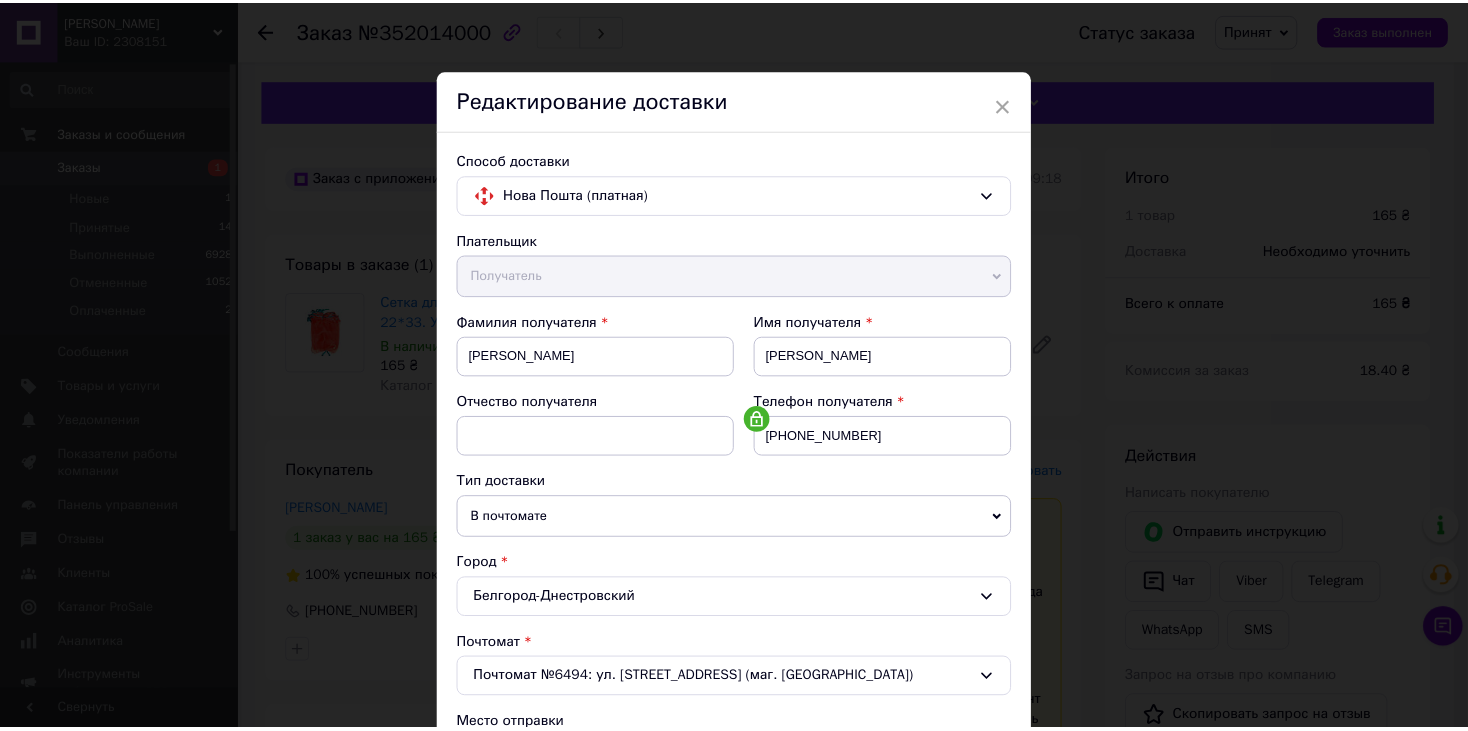 scroll, scrollTop: 591, scrollLeft: 0, axis: vertical 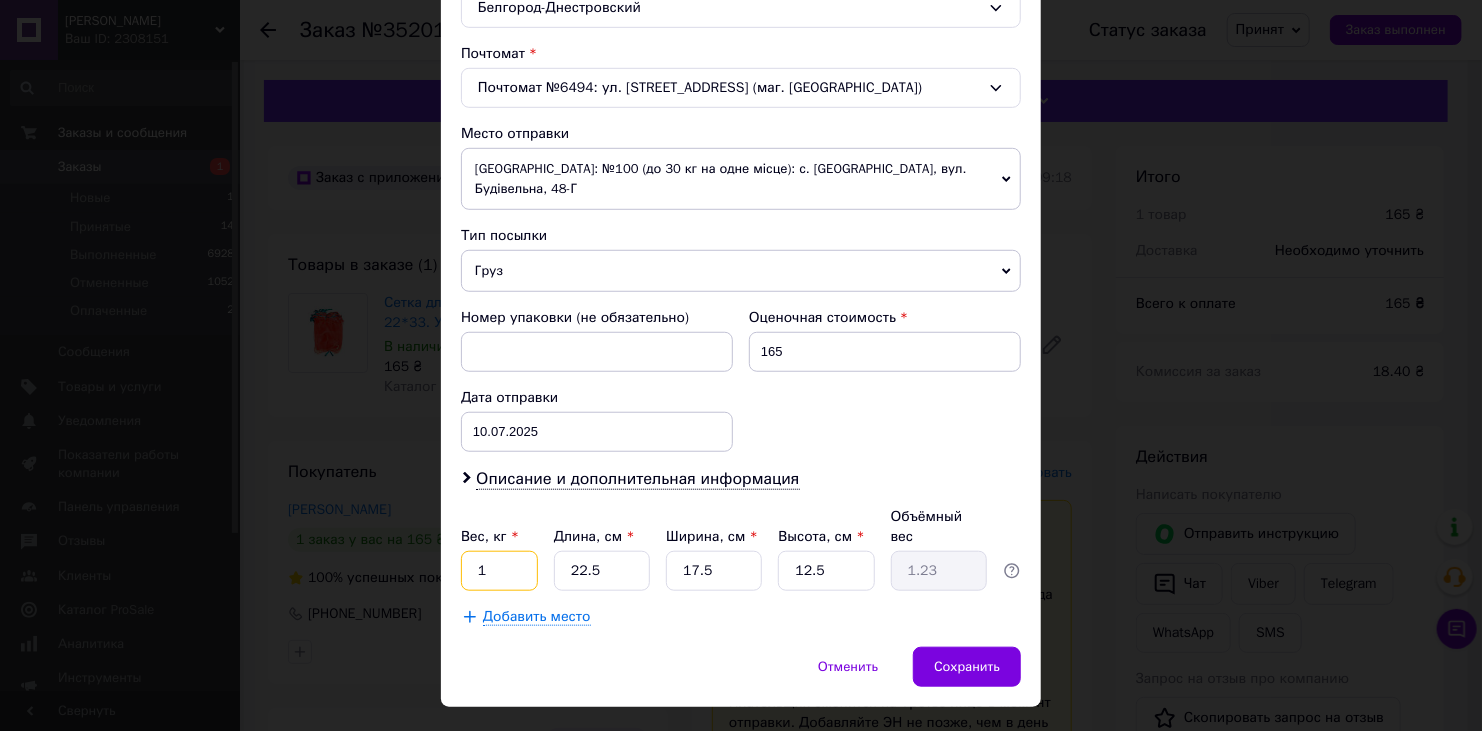 click on "1" at bounding box center (499, 571) 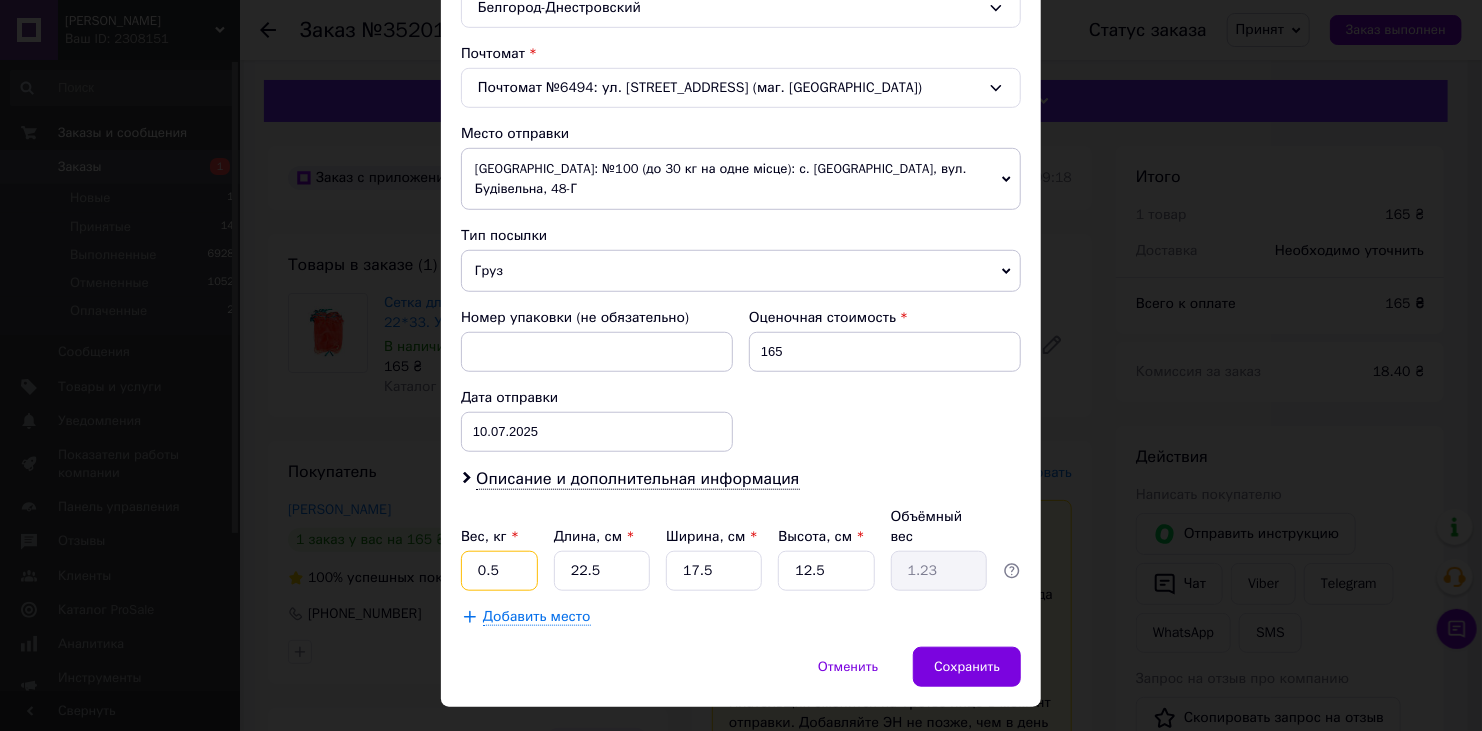 type on "0.5" 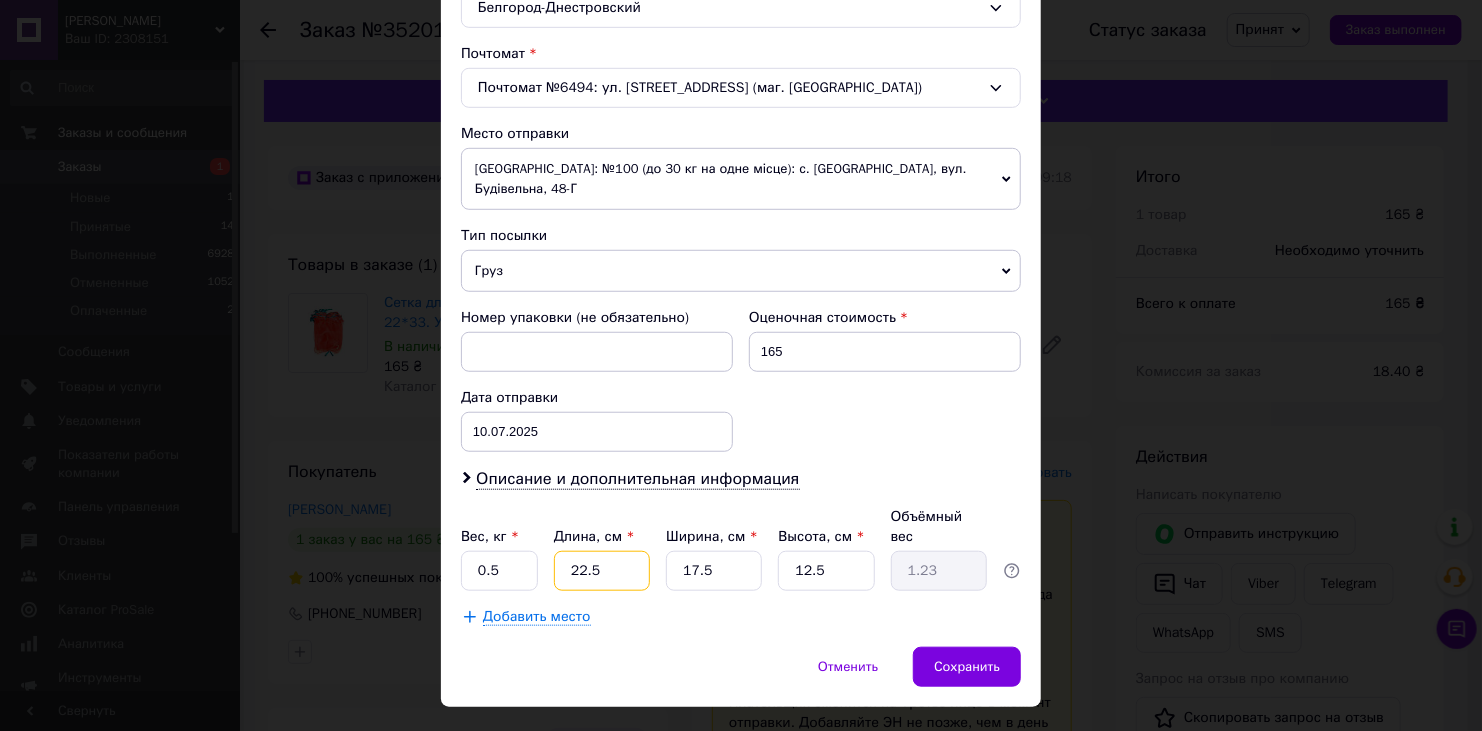 type on "2" 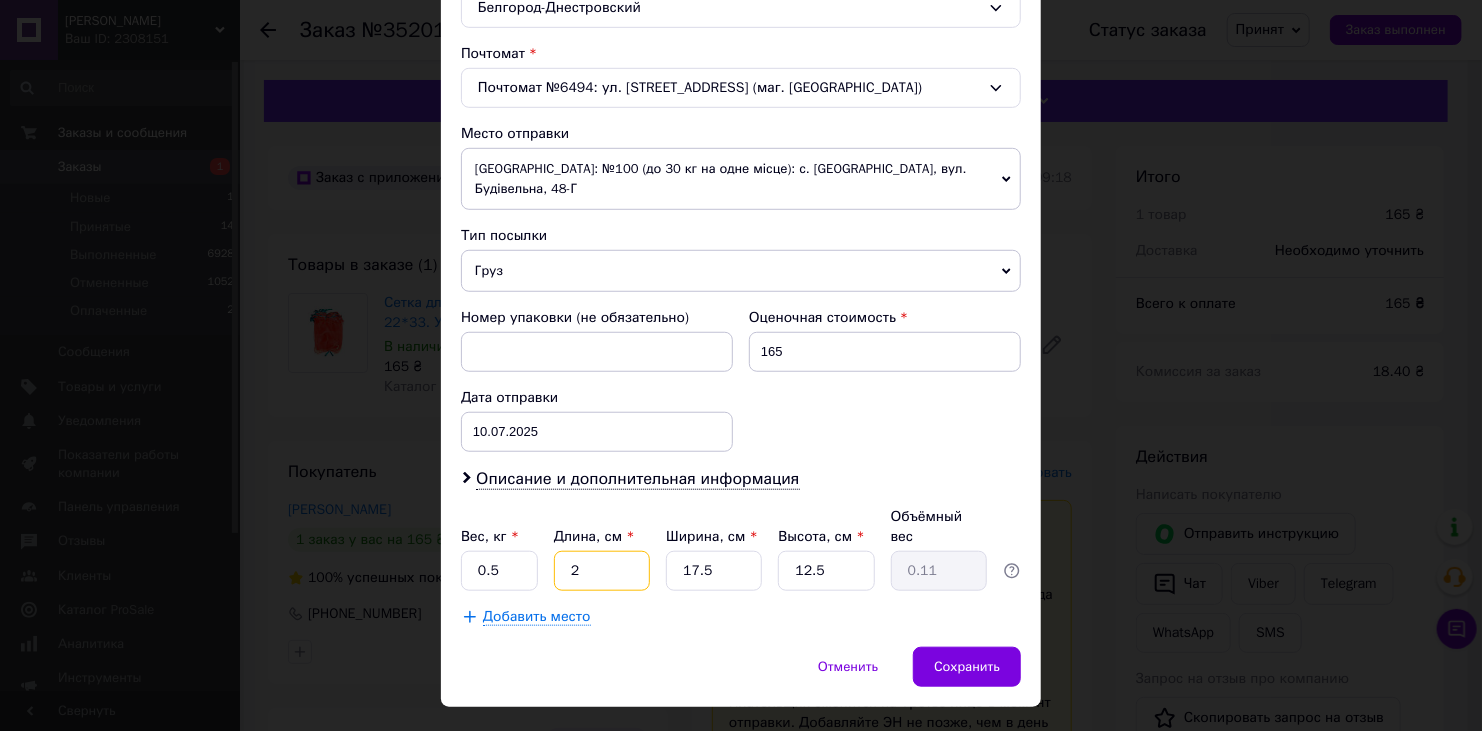 type on "20" 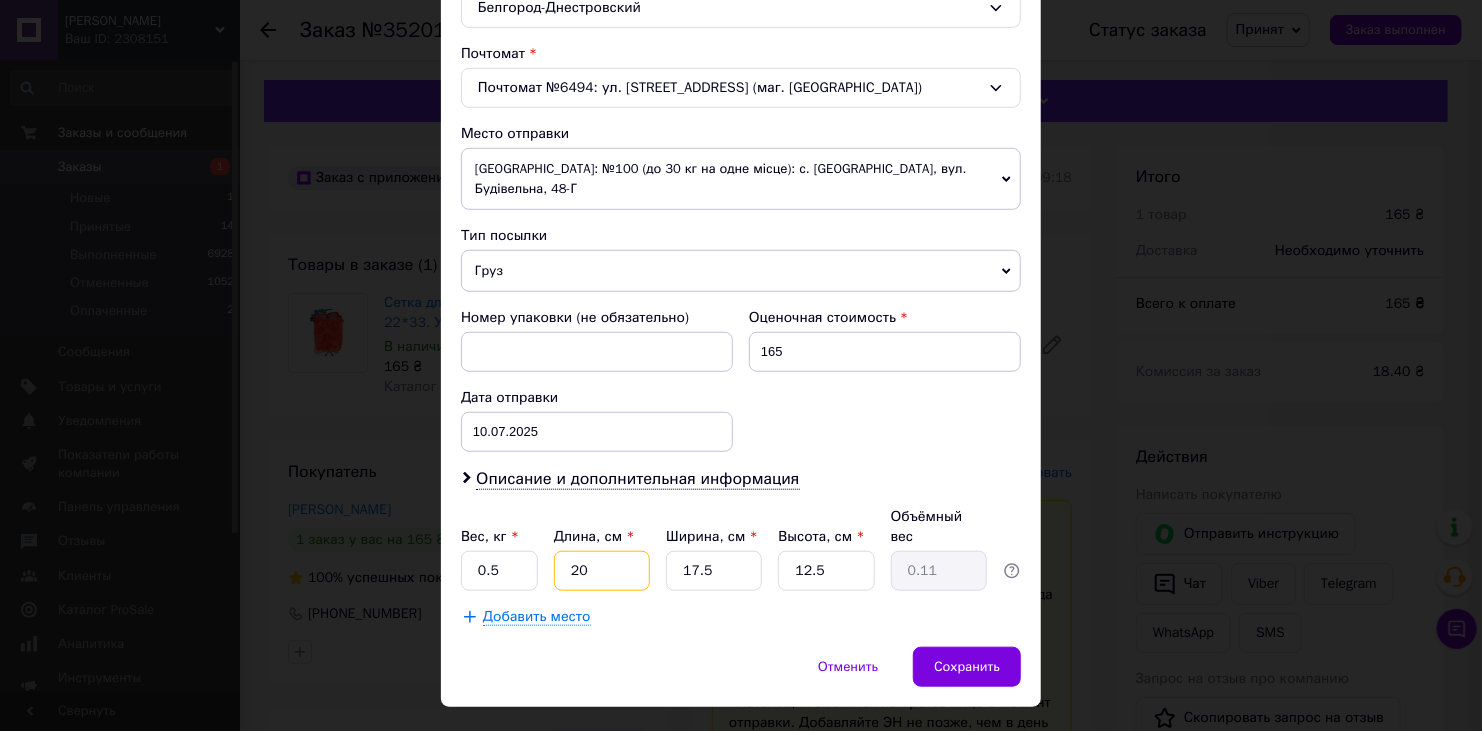 type on "1.09" 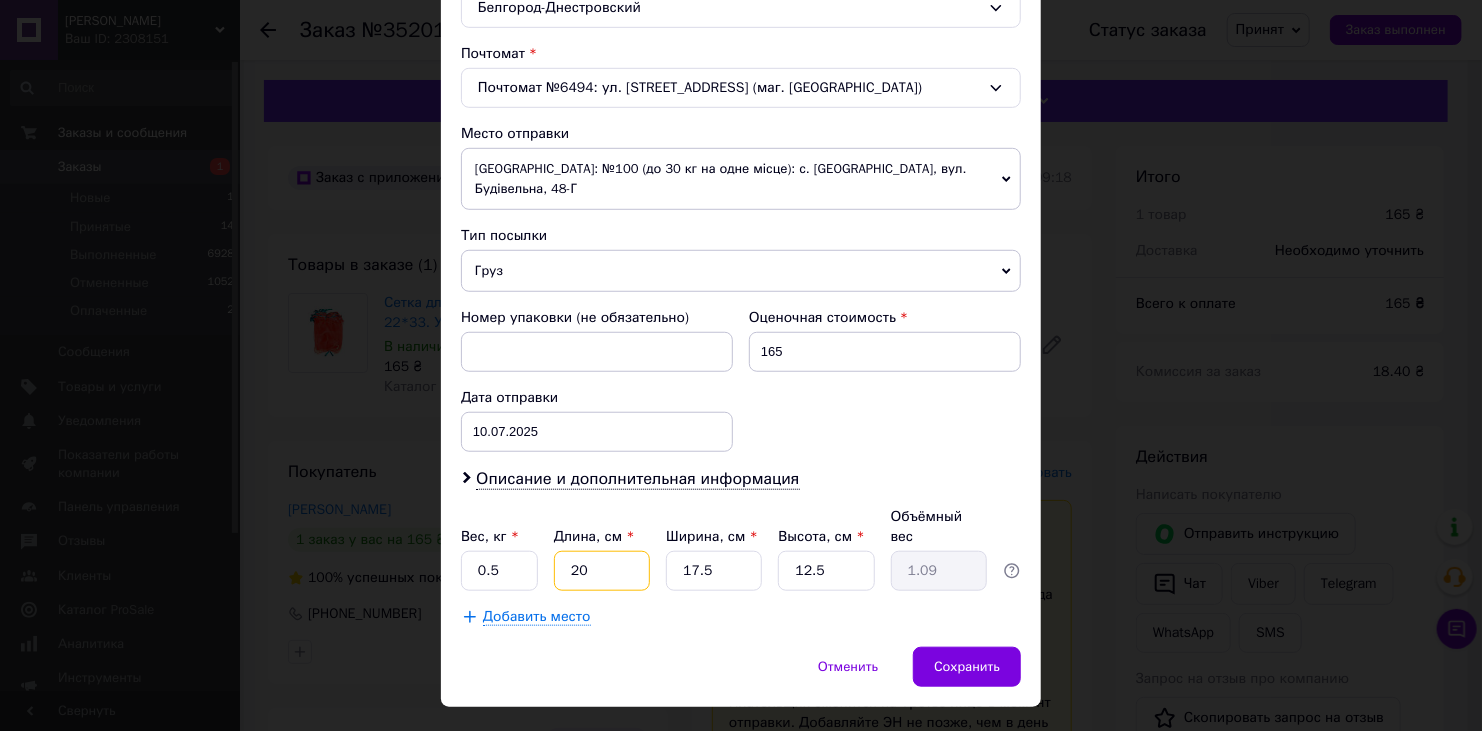 type on "20" 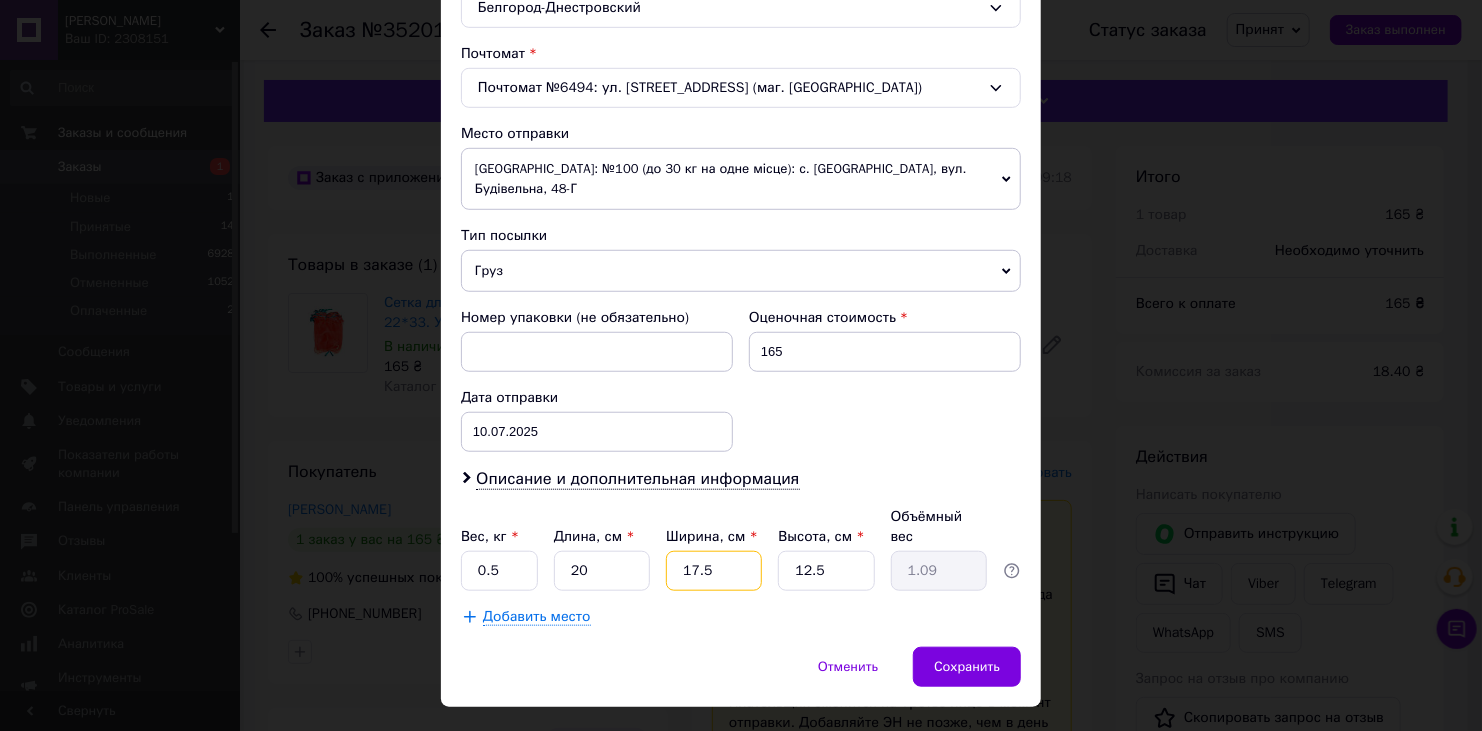 type on "1" 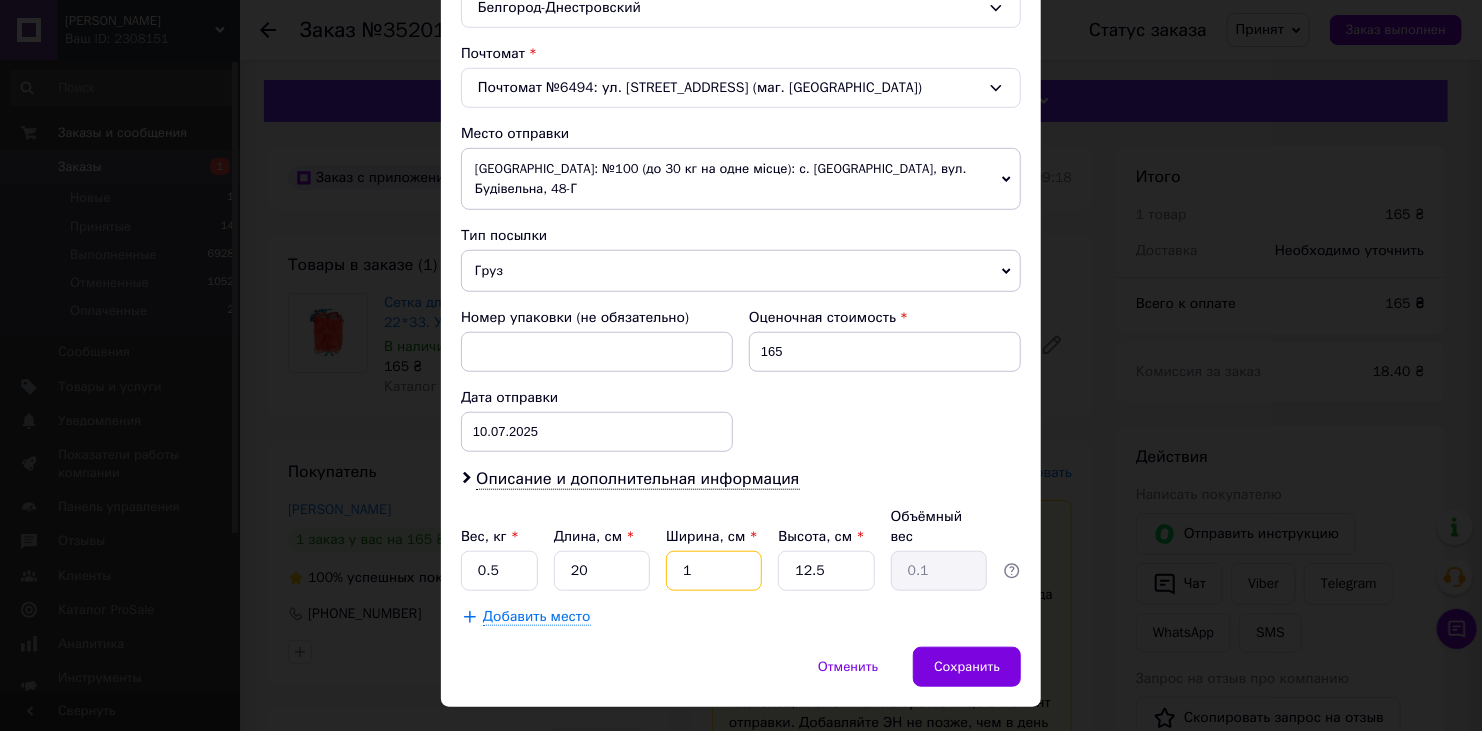 type on "15" 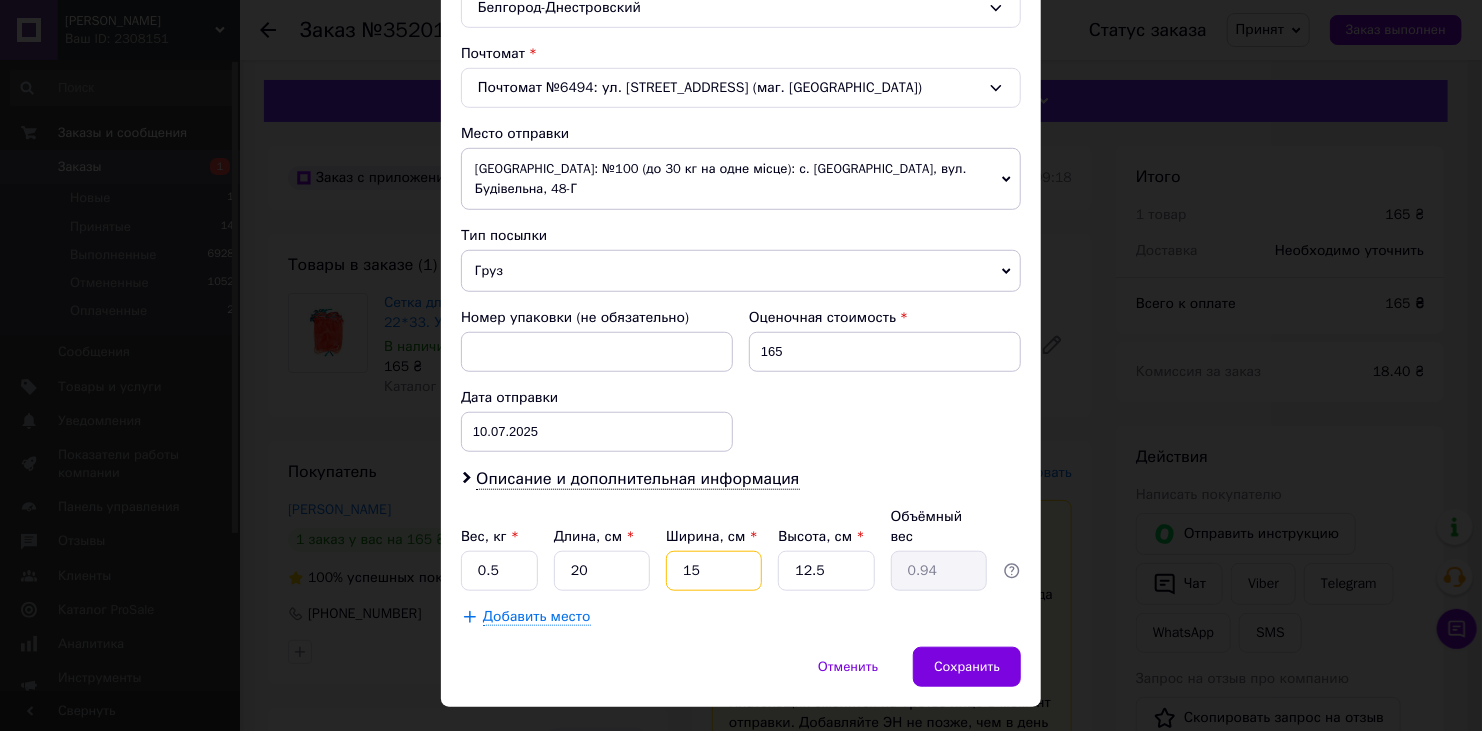 type on "15" 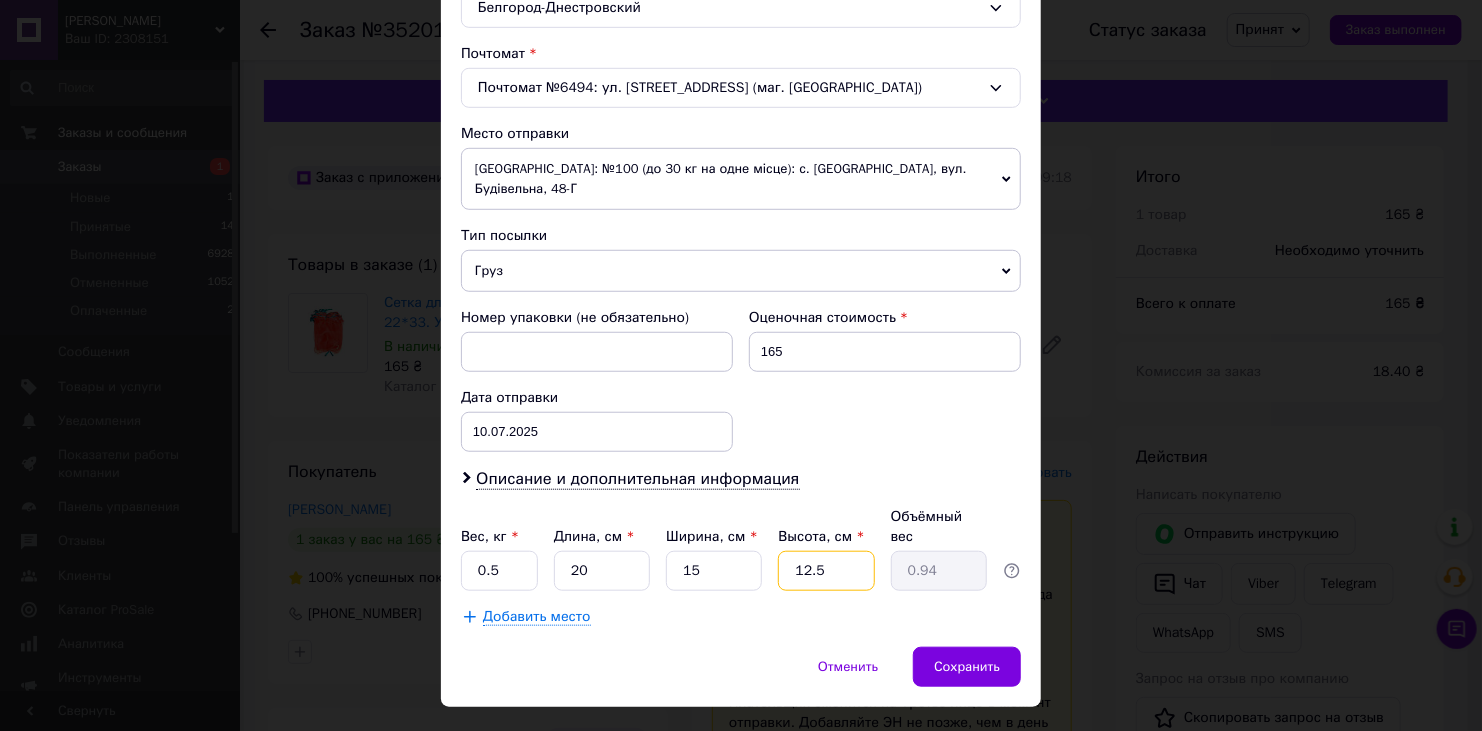 type on "1" 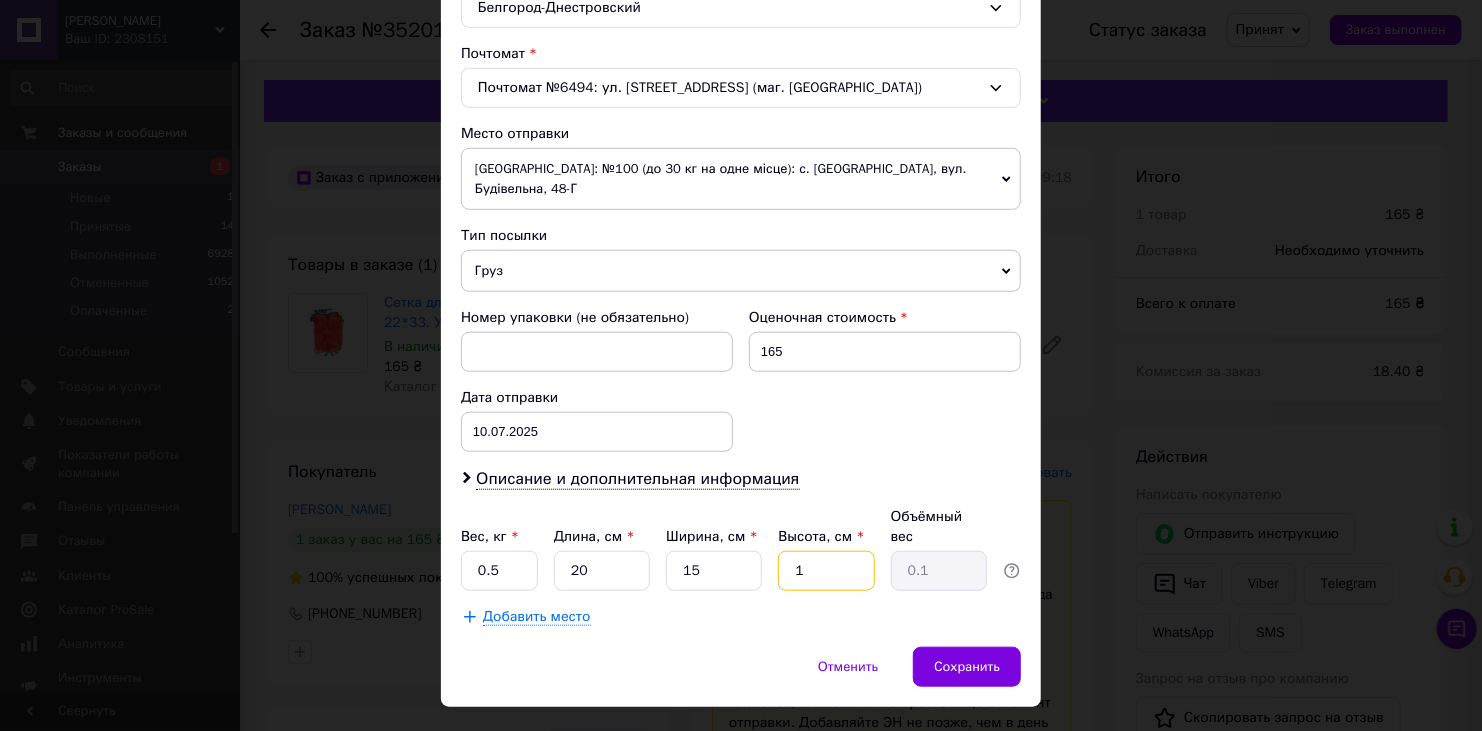 type on "10" 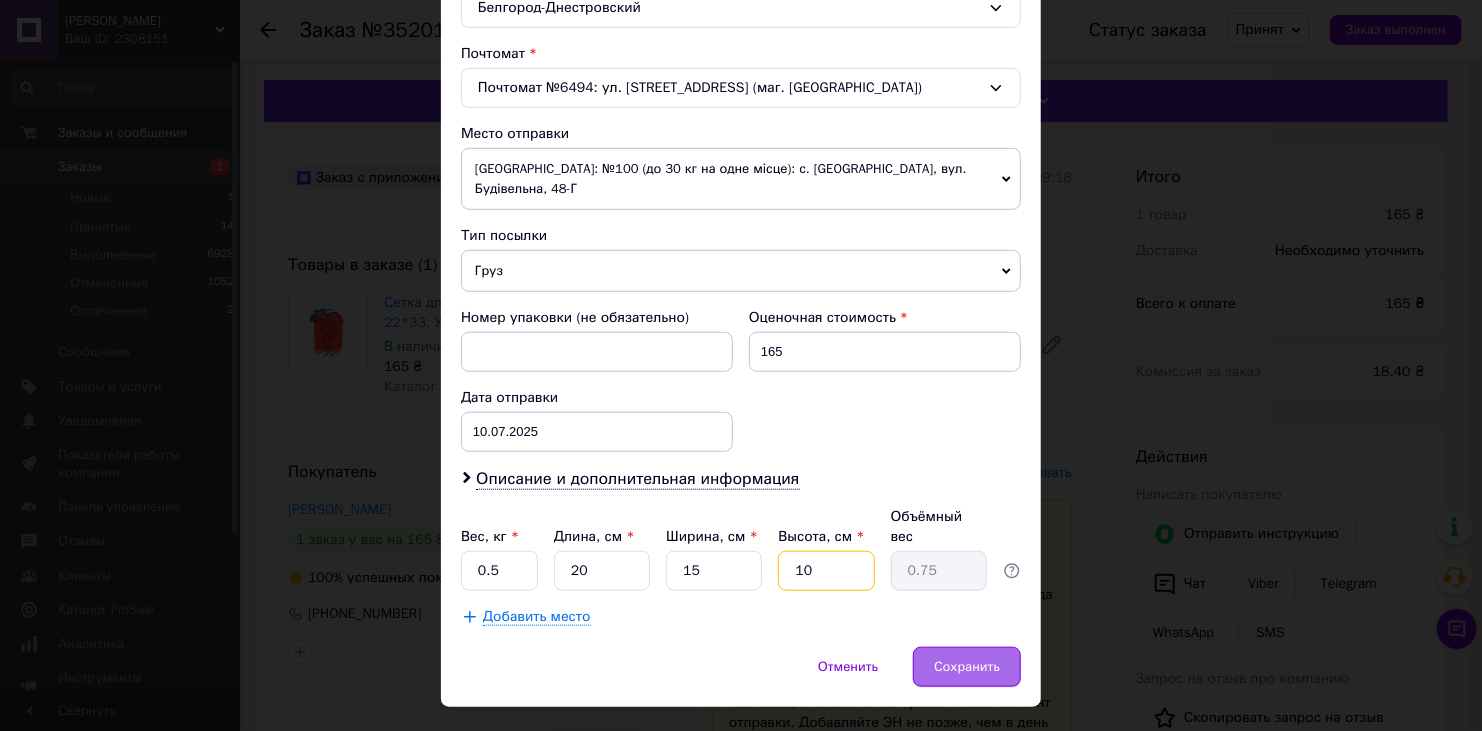 type on "10" 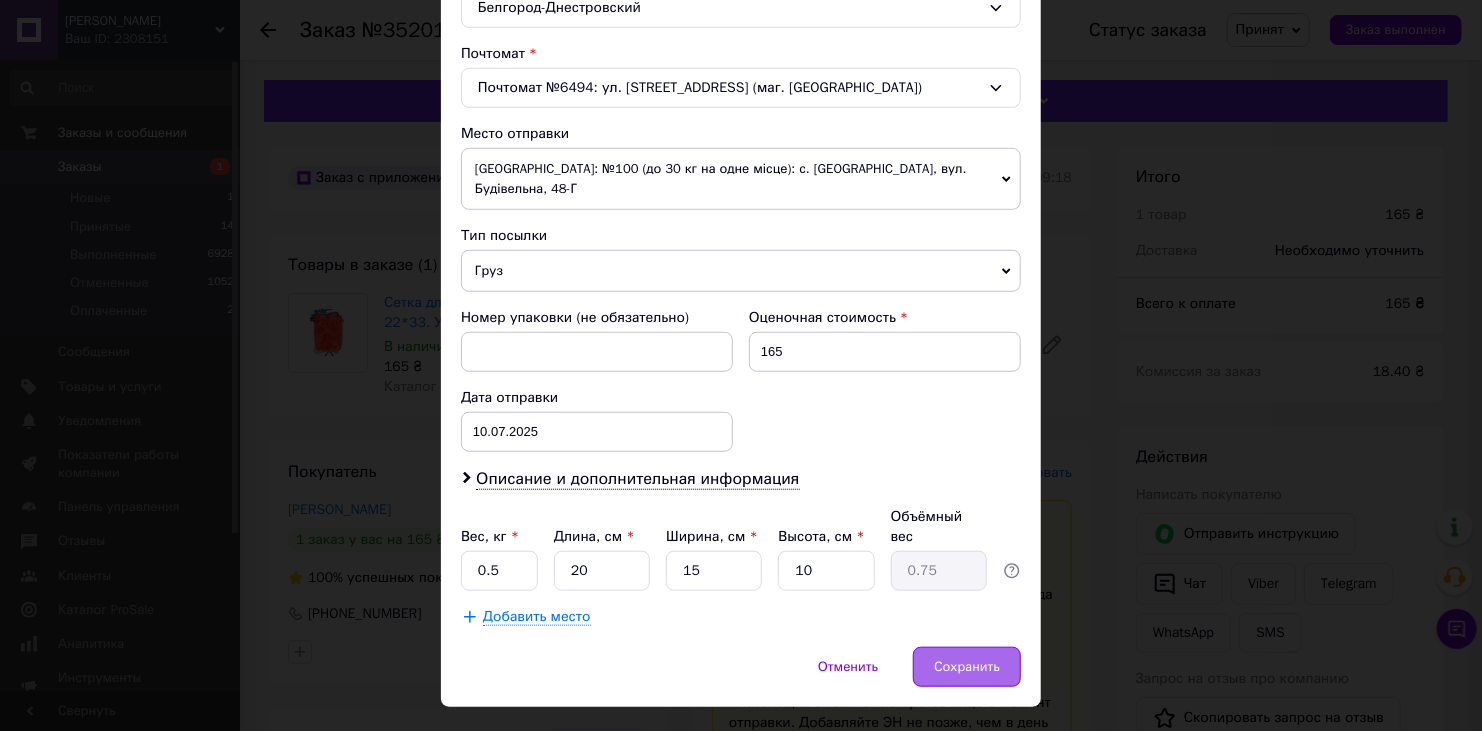 click on "Сохранить" at bounding box center [967, 667] 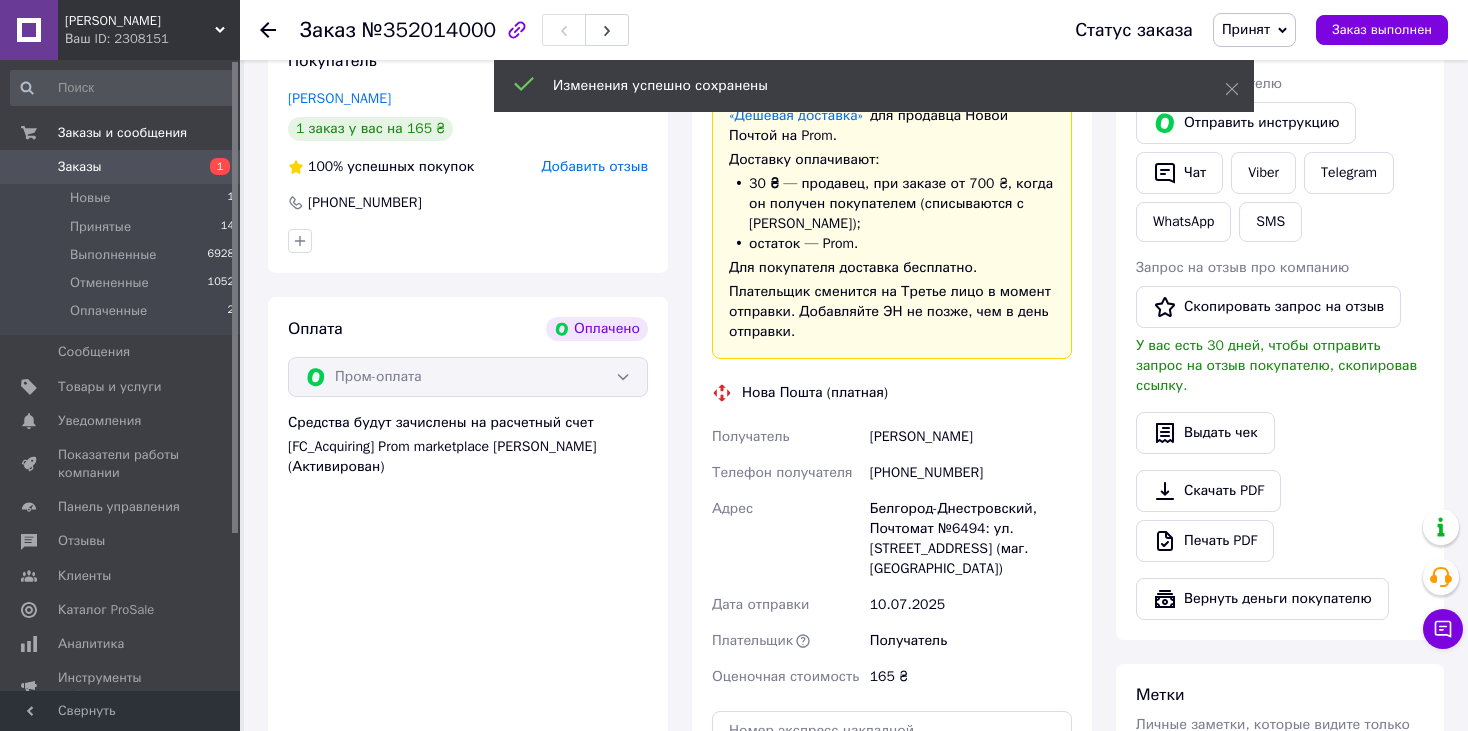 scroll, scrollTop: 800, scrollLeft: 0, axis: vertical 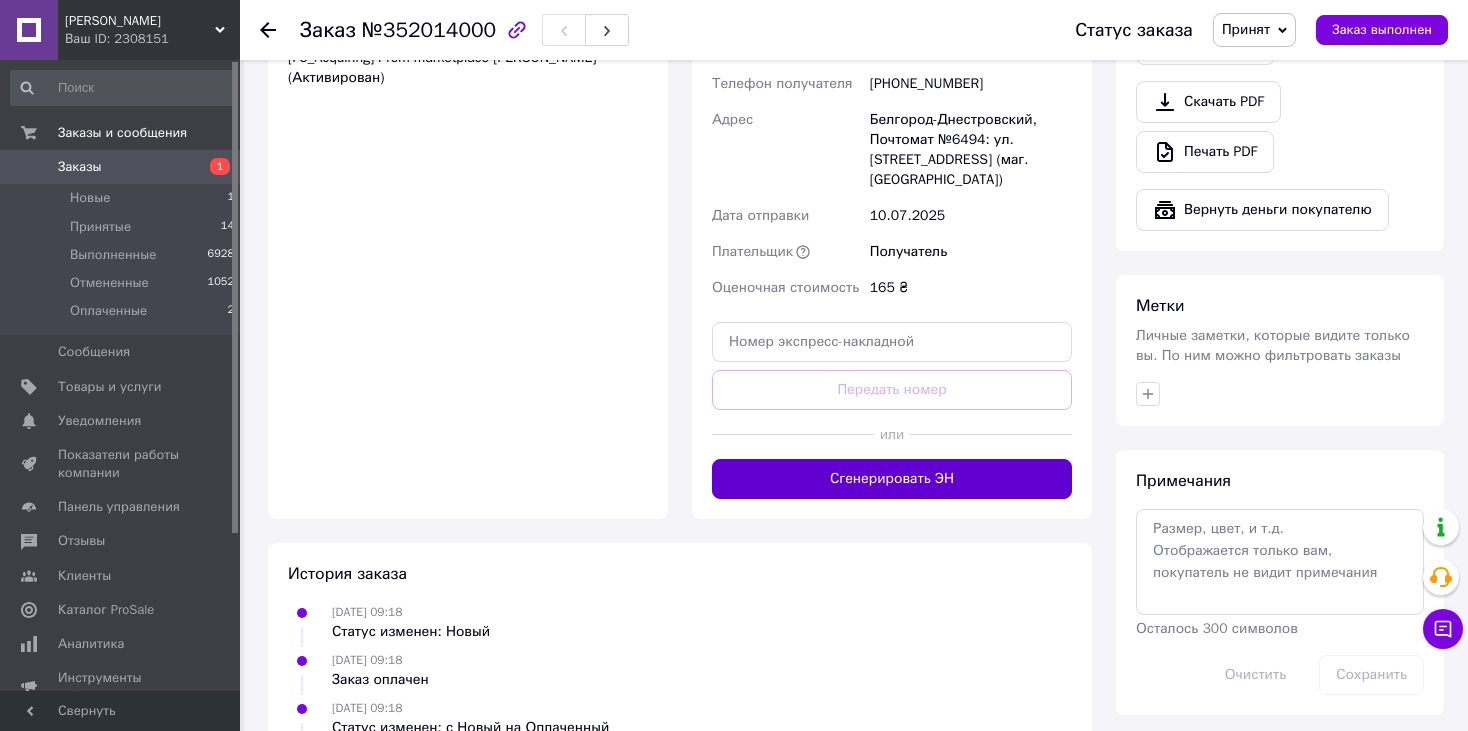 click on "Сгенерировать ЭН" at bounding box center (892, 479) 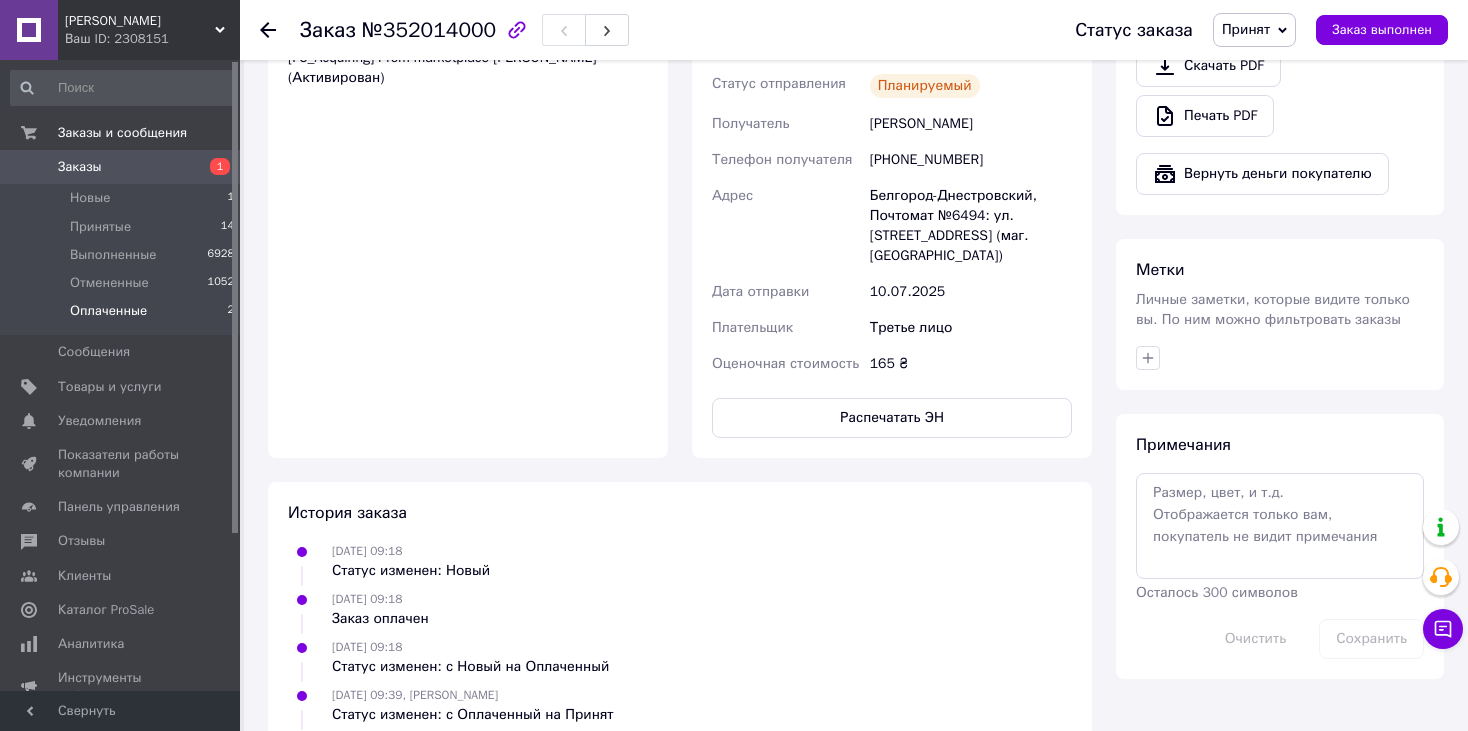 click on "Оплаченные" at bounding box center [108, 311] 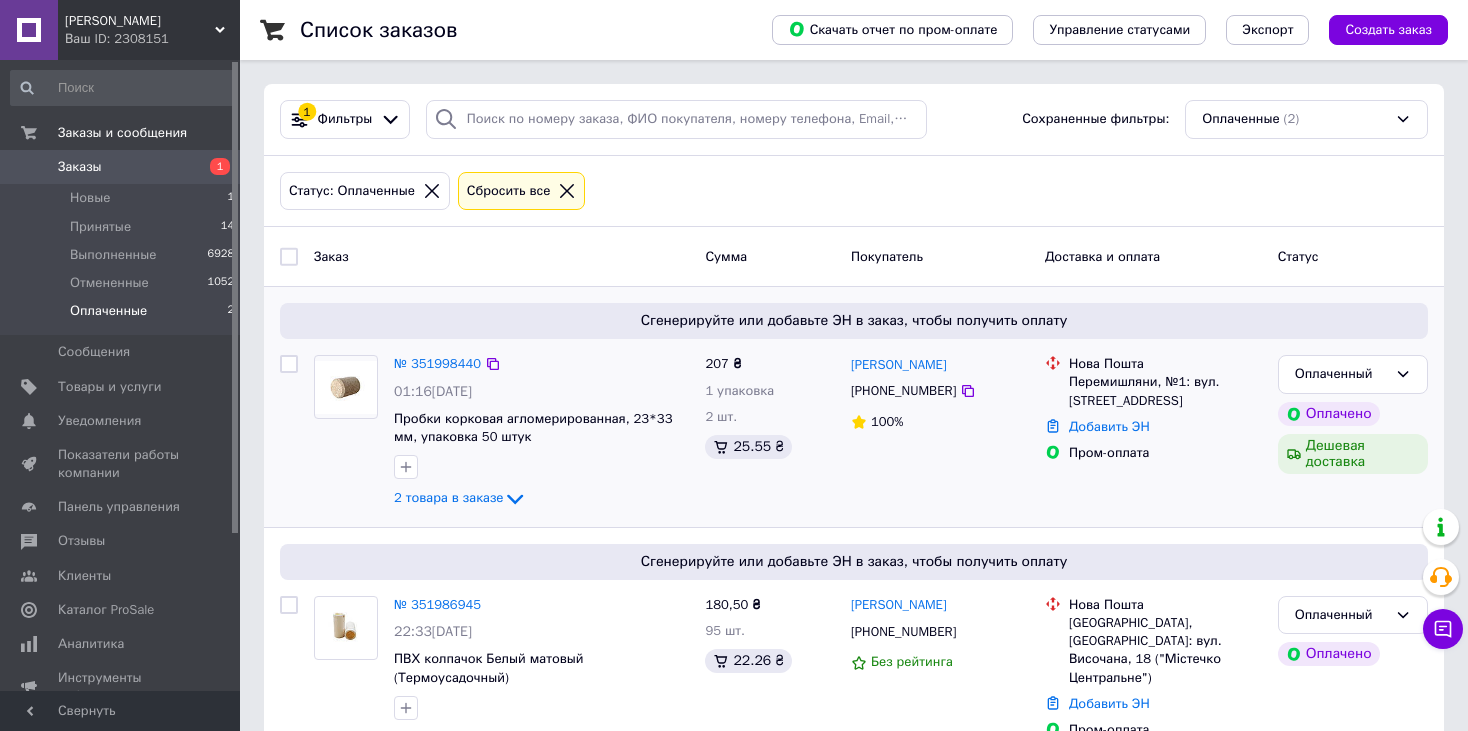 click at bounding box center (346, 387) 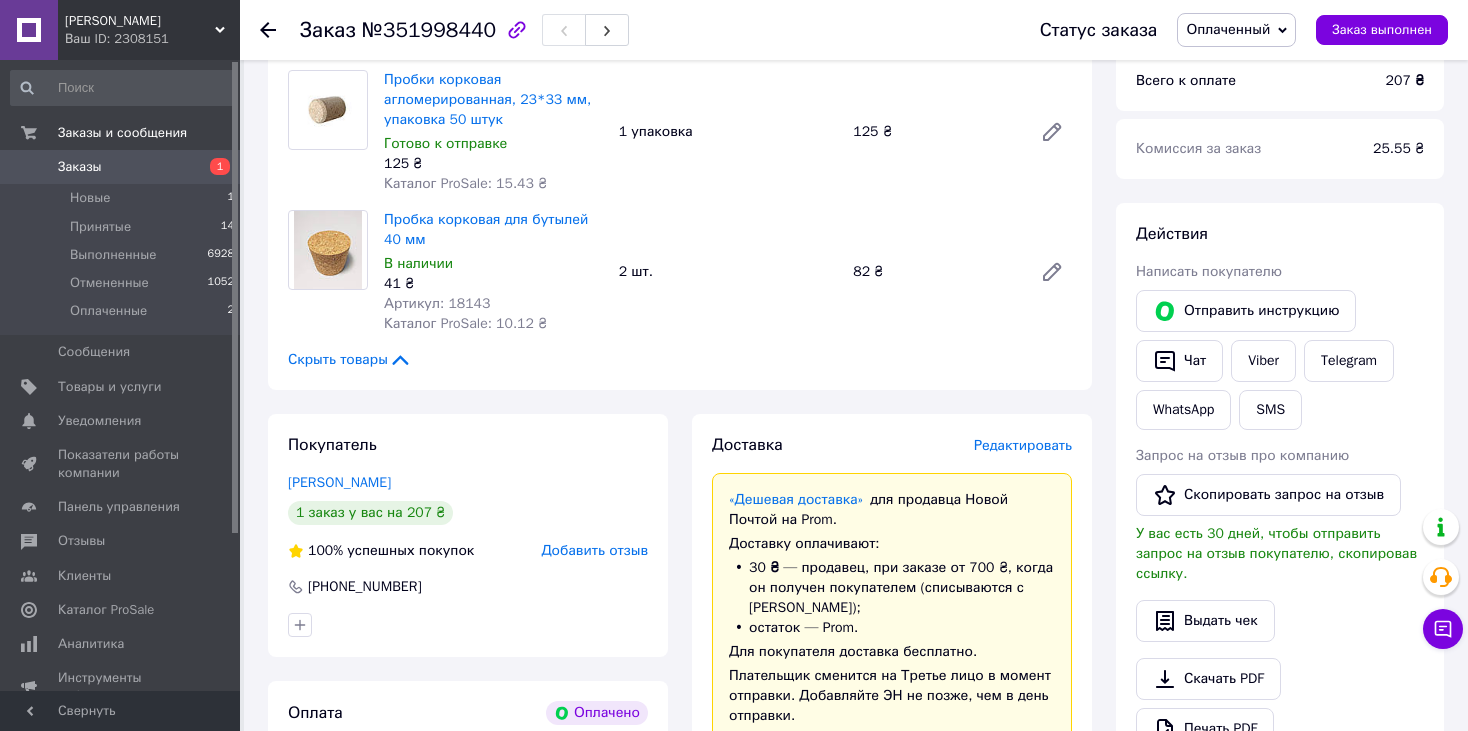 scroll, scrollTop: 300, scrollLeft: 0, axis: vertical 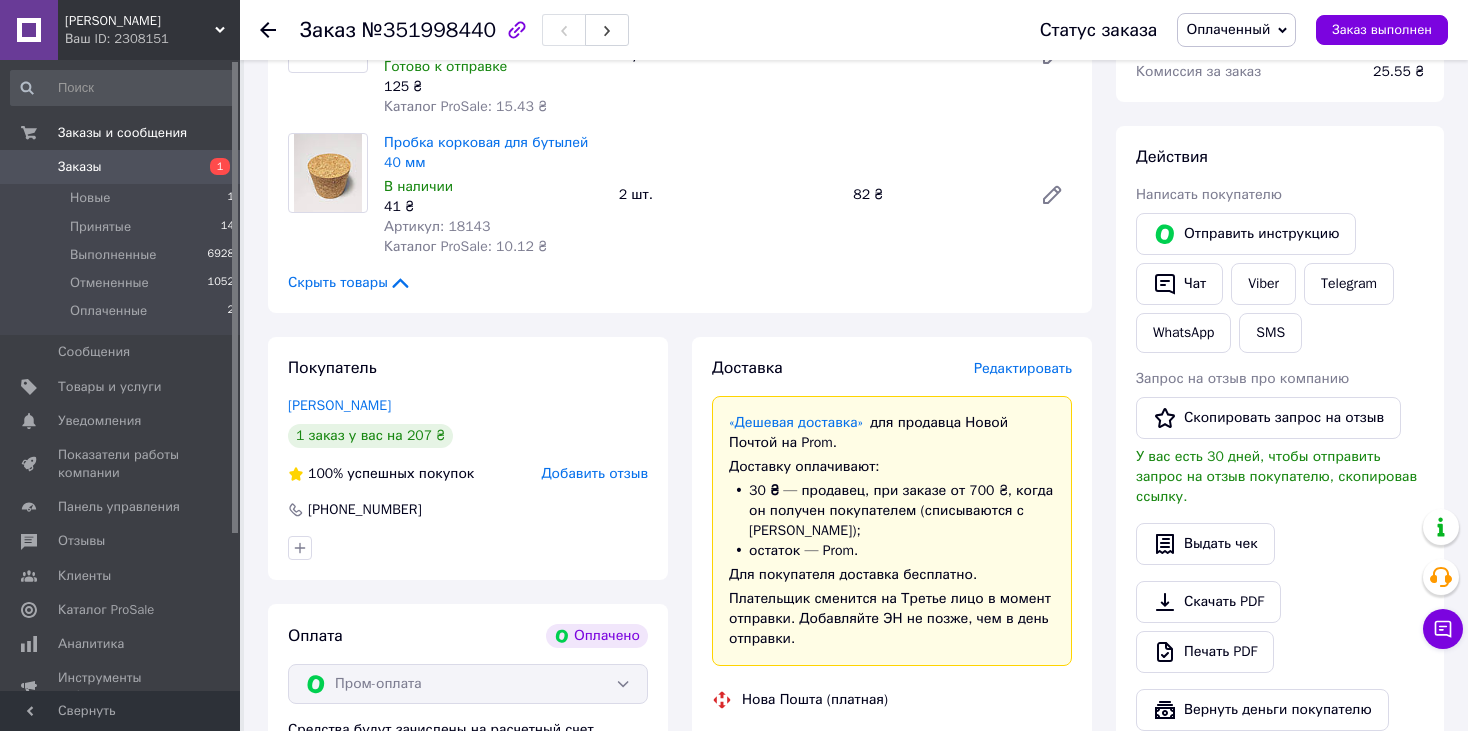 click on "Оплаченный" at bounding box center (1228, 29) 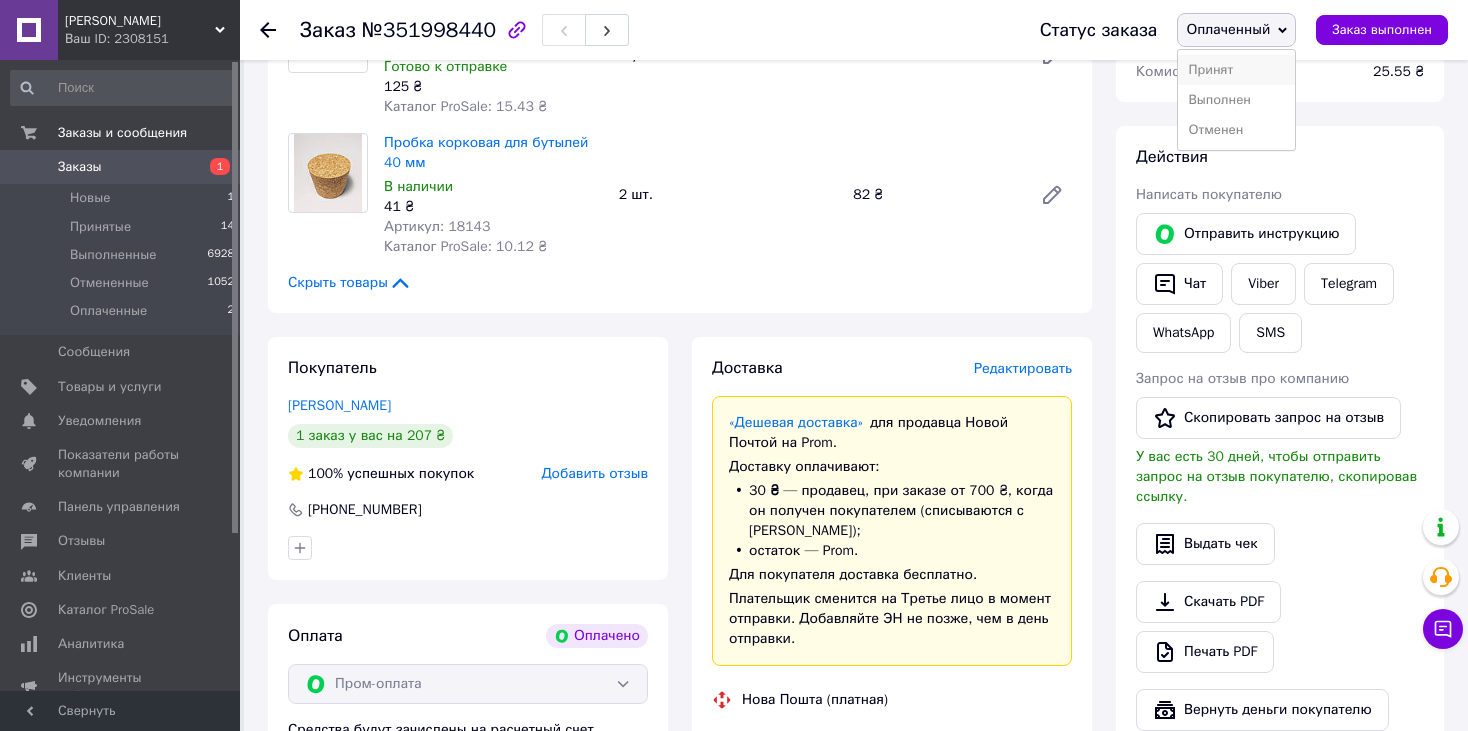 click on "Принят" at bounding box center [1236, 70] 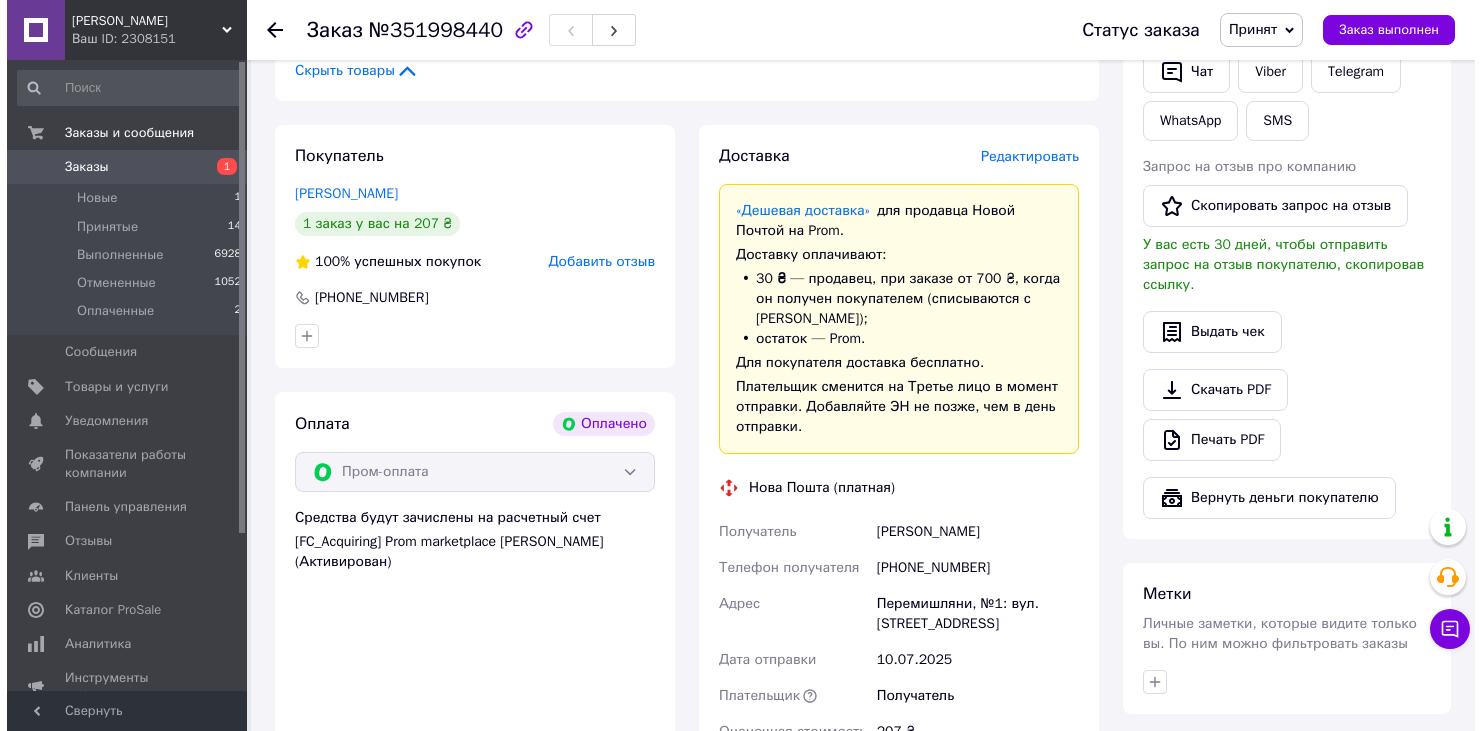 scroll, scrollTop: 500, scrollLeft: 0, axis: vertical 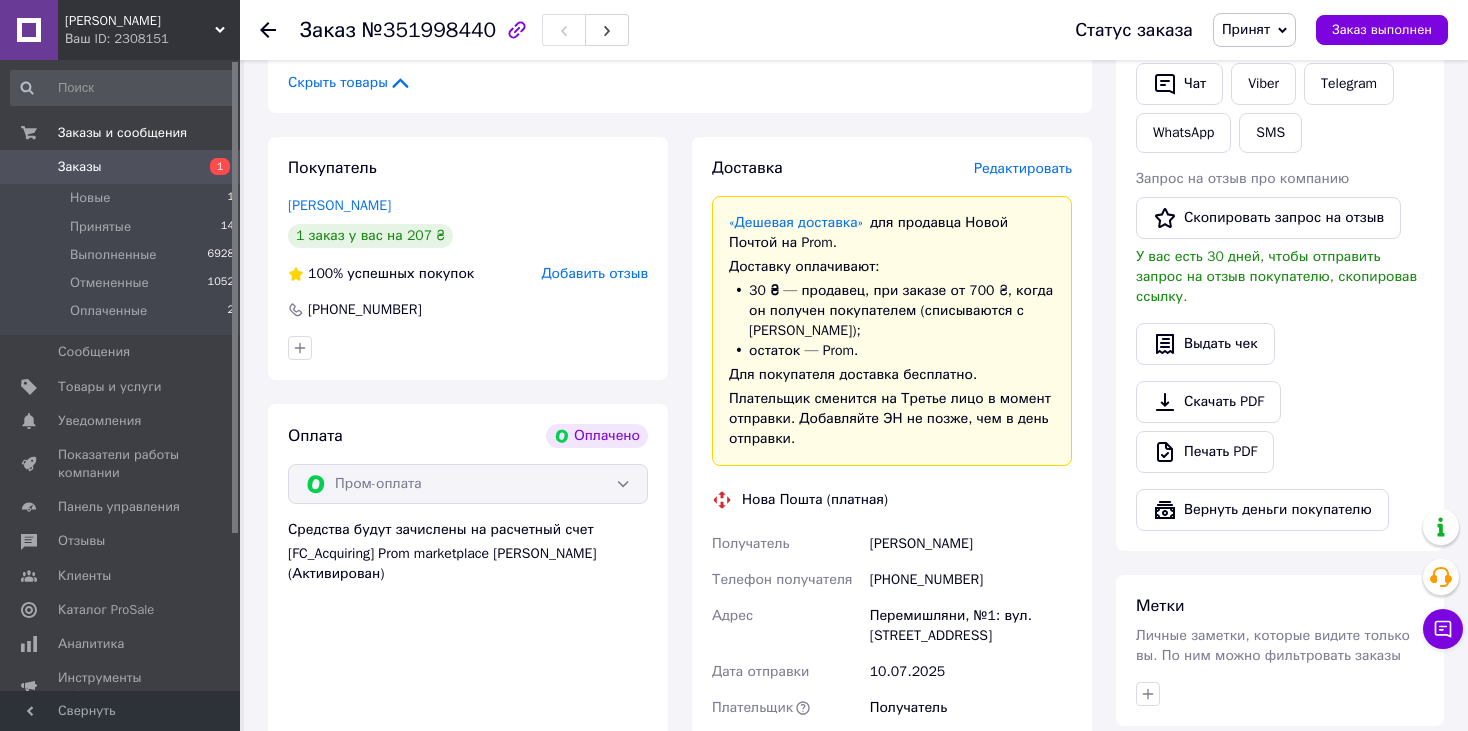 click on "Редактировать" at bounding box center (1023, 168) 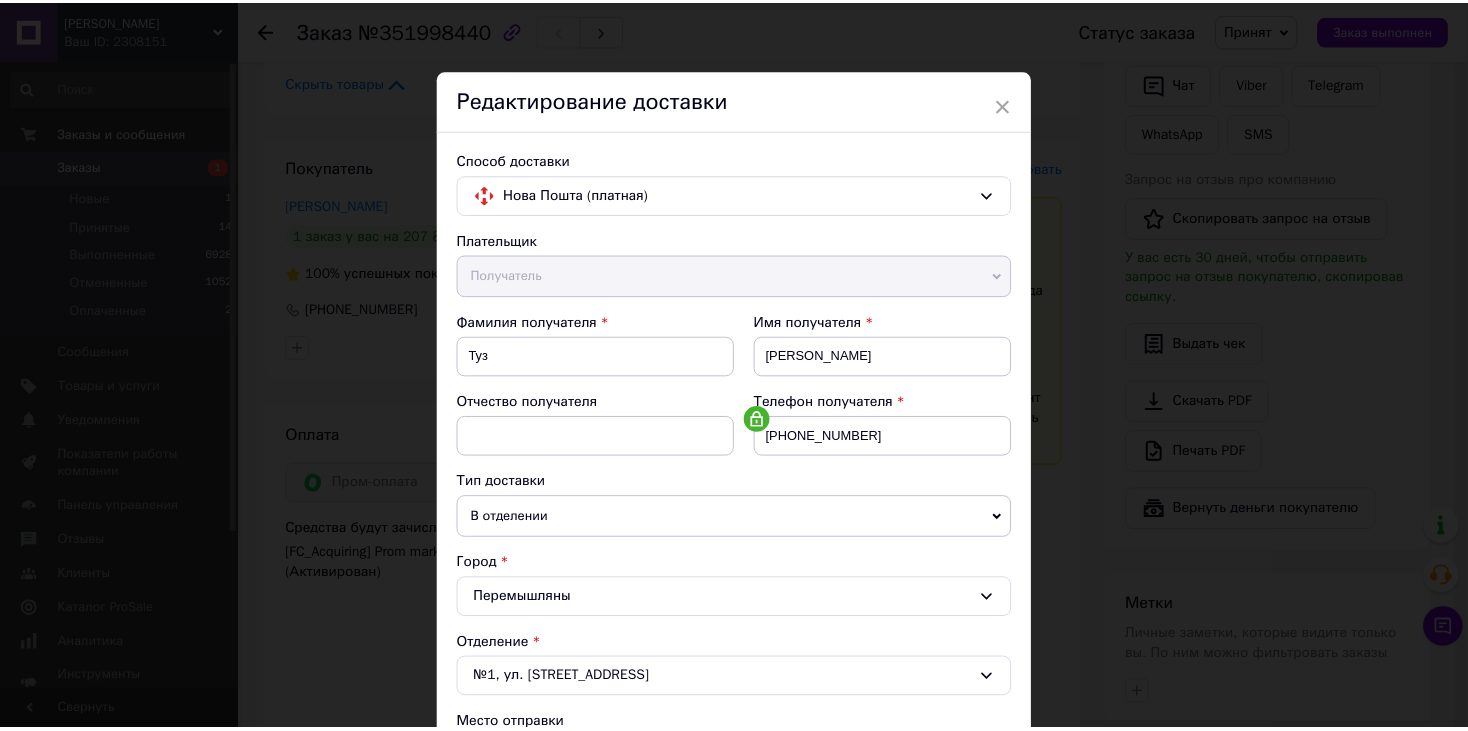 scroll, scrollTop: 591, scrollLeft: 0, axis: vertical 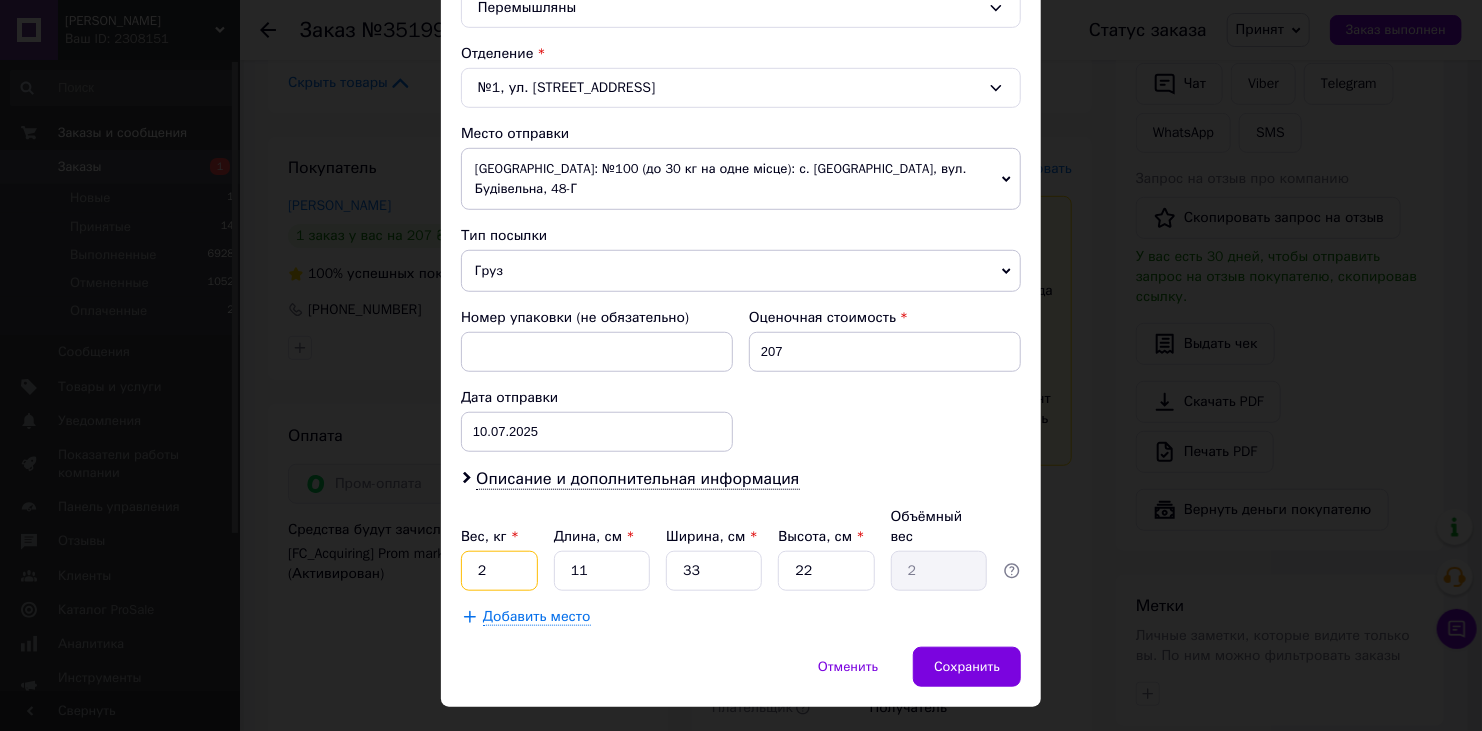 drag, startPoint x: 507, startPoint y: 528, endPoint x: 447, endPoint y: 536, distance: 60.530983 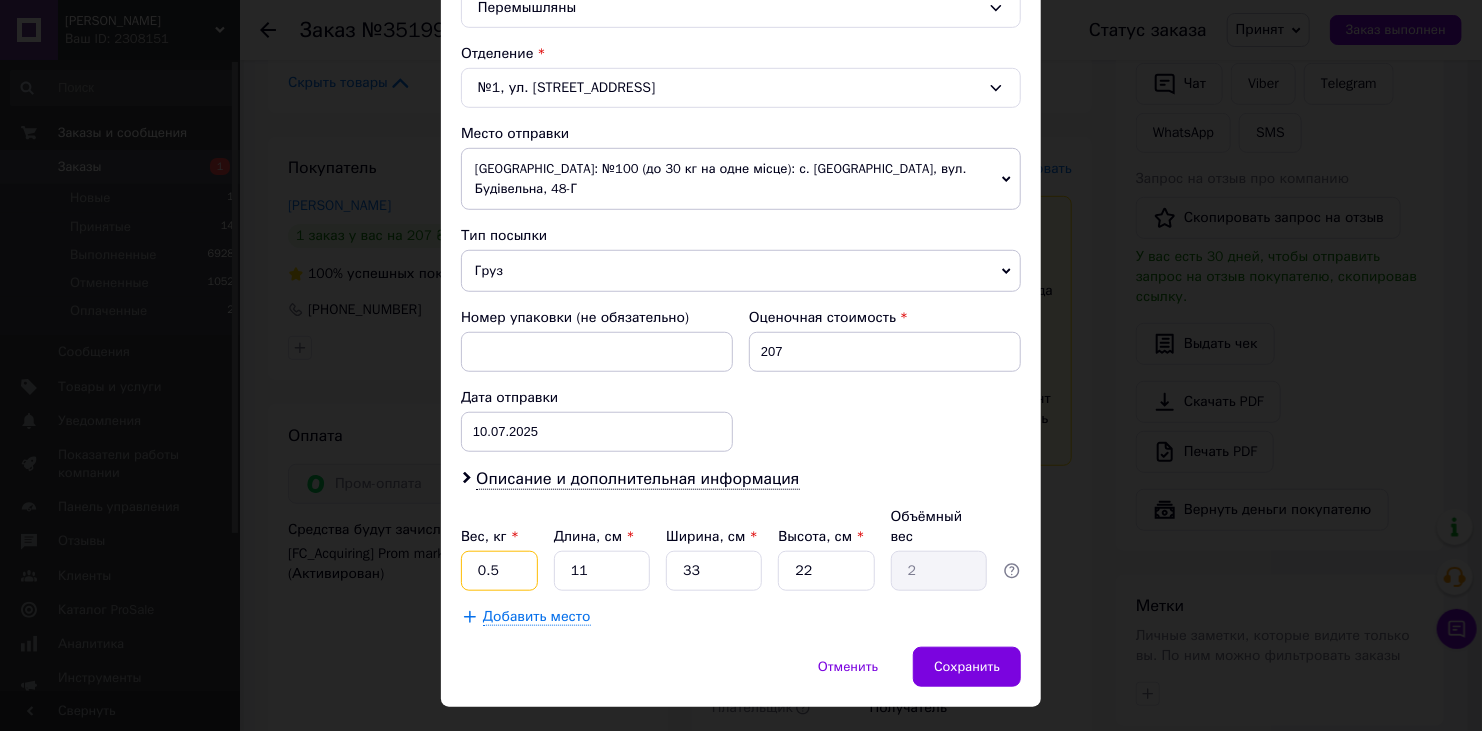 type on "0.5" 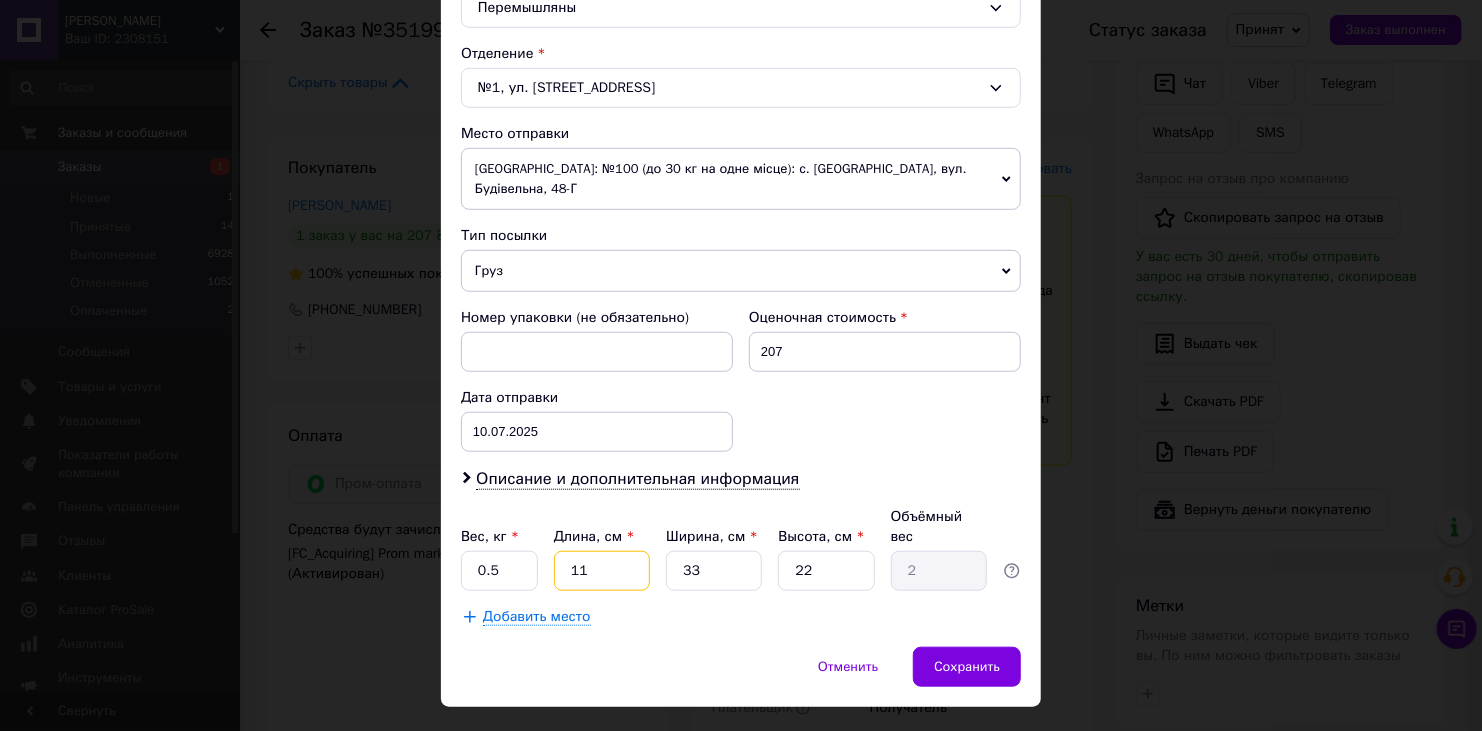 type on "1" 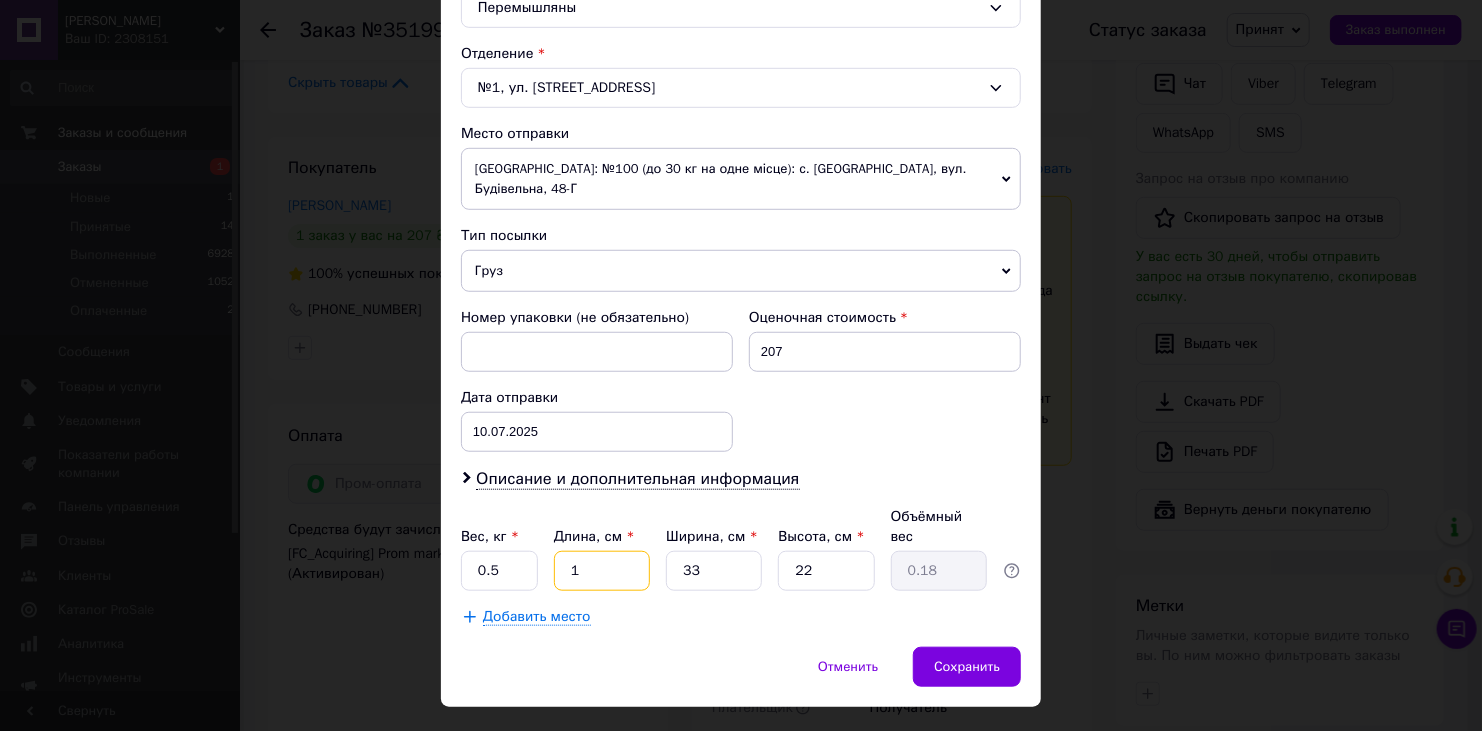 type on "15" 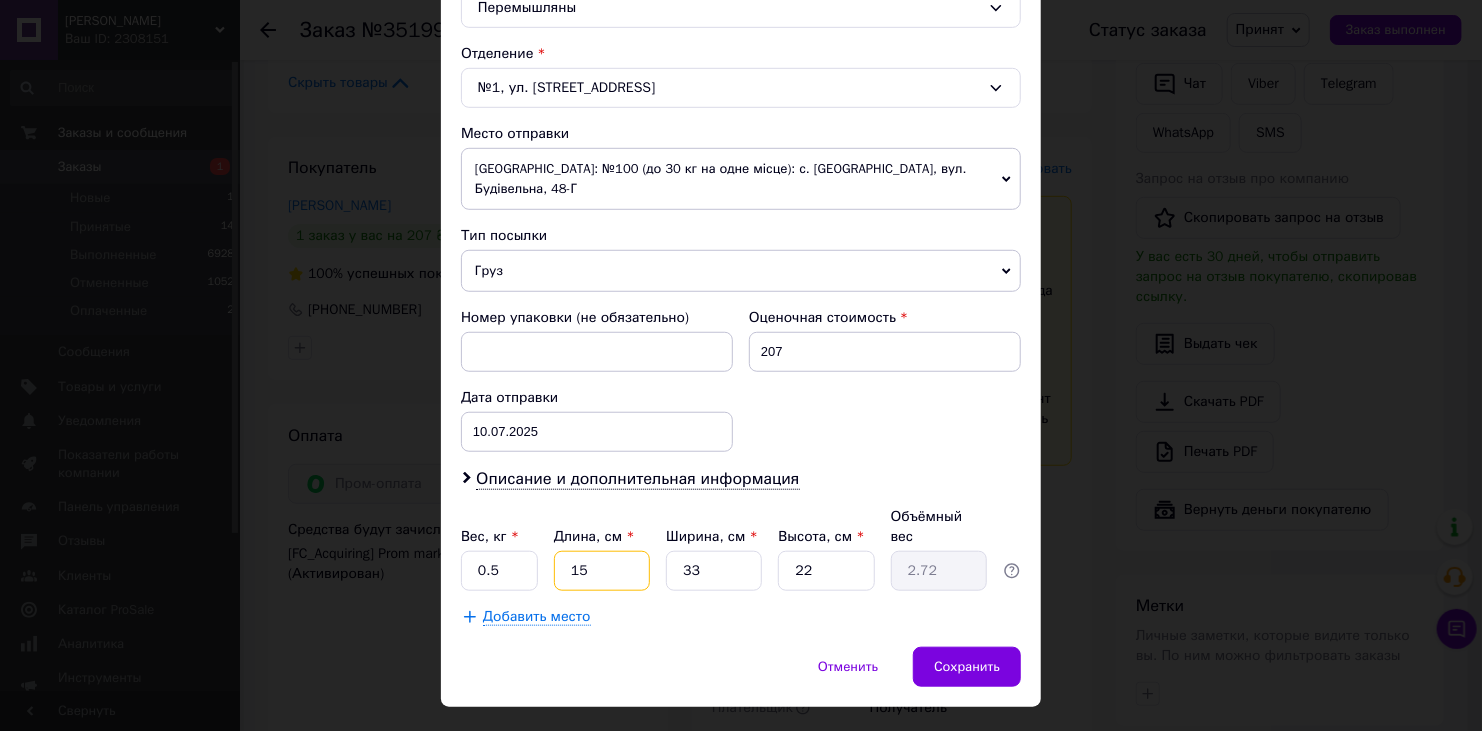 type on "15" 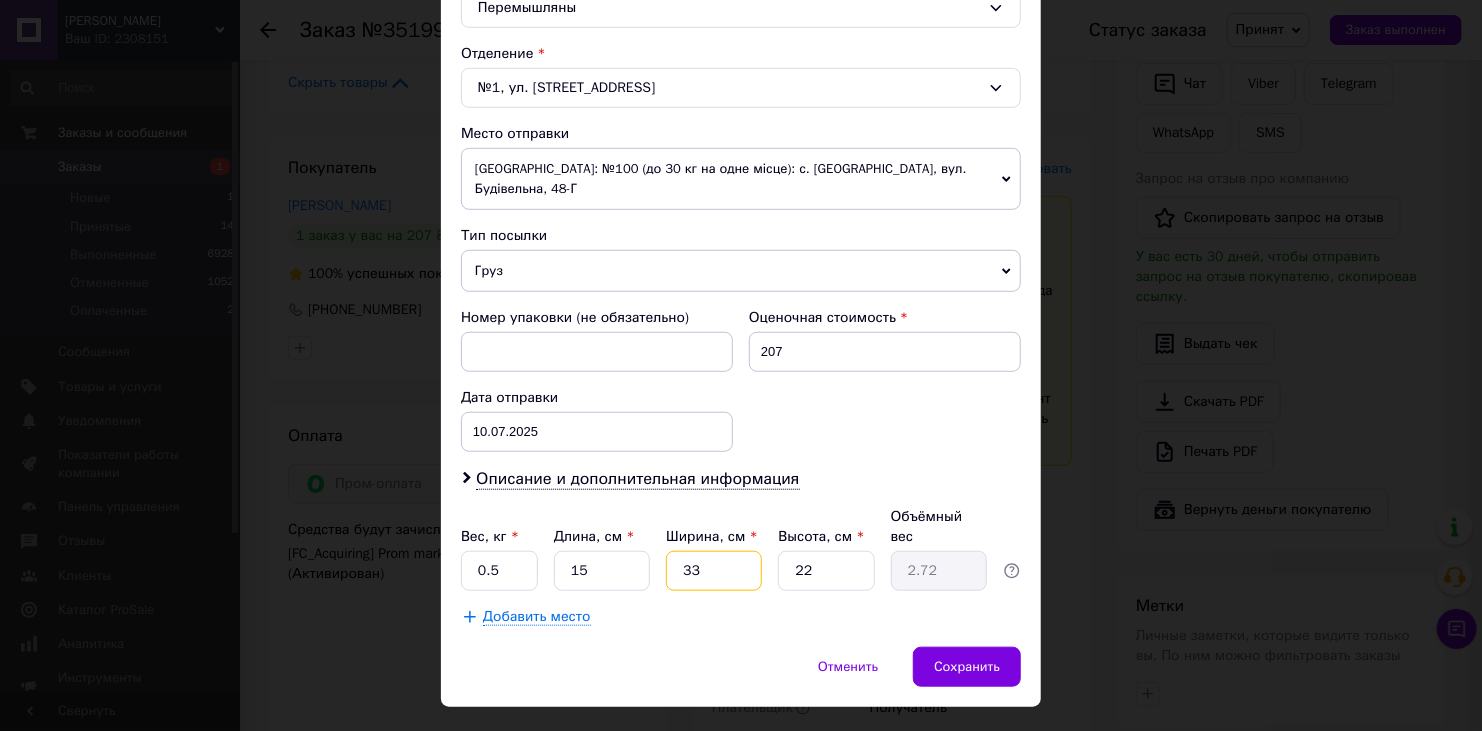 type on "1" 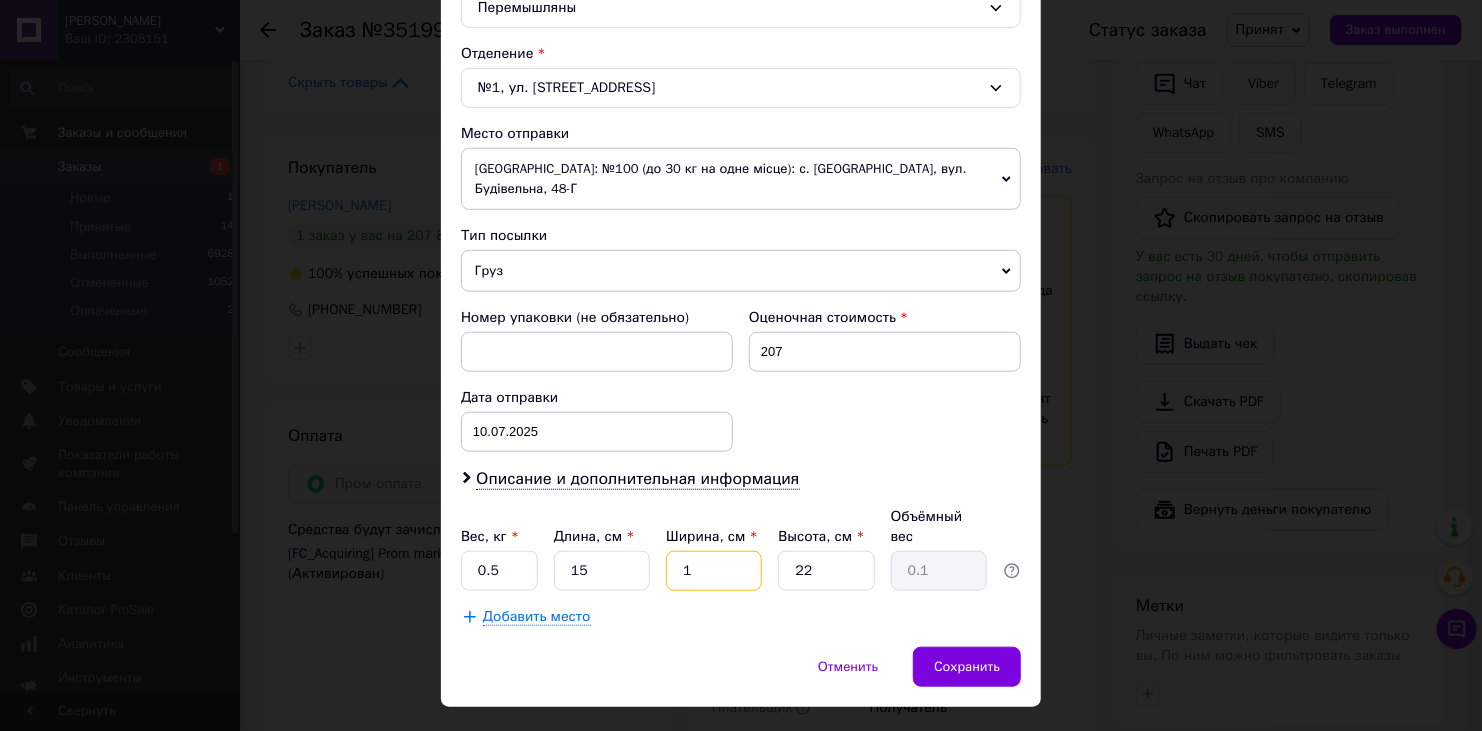 type on "10" 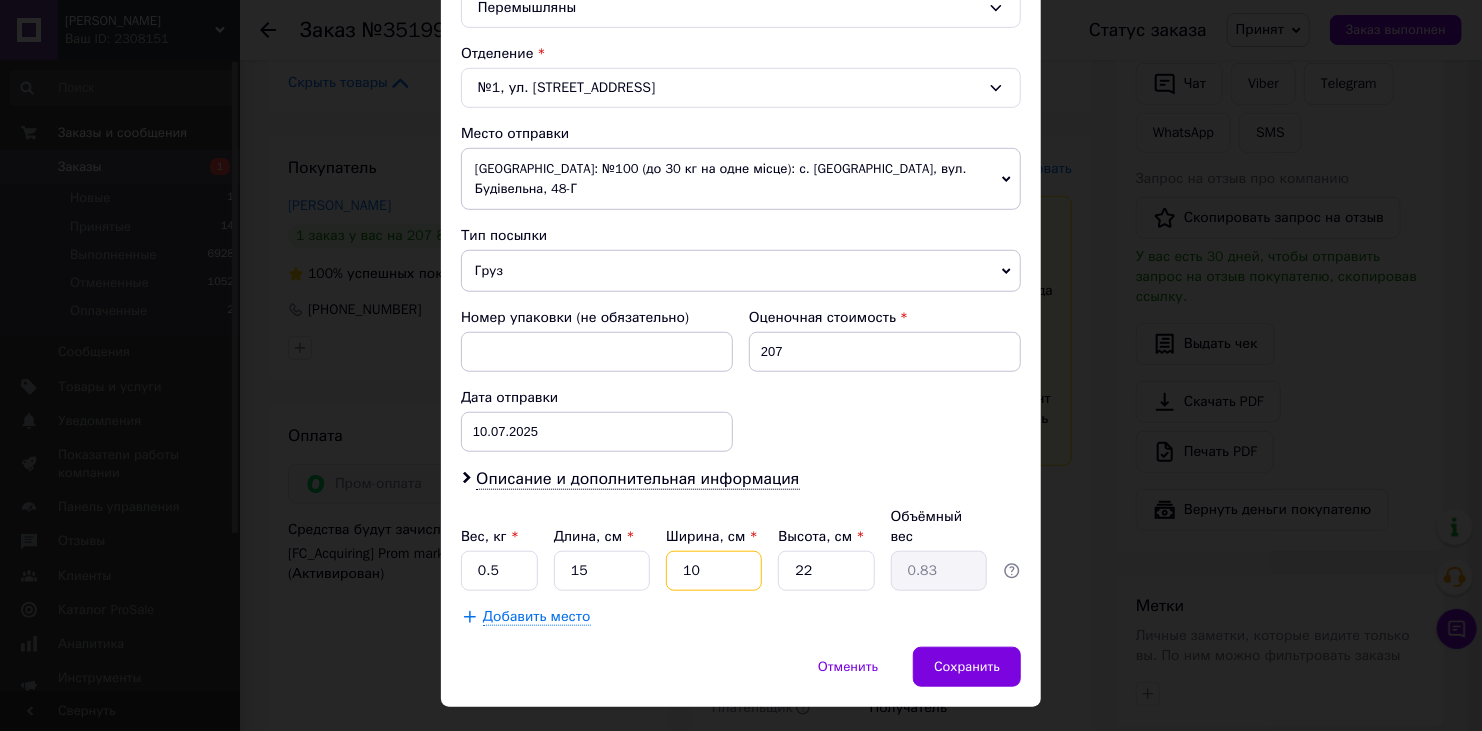 type on "10" 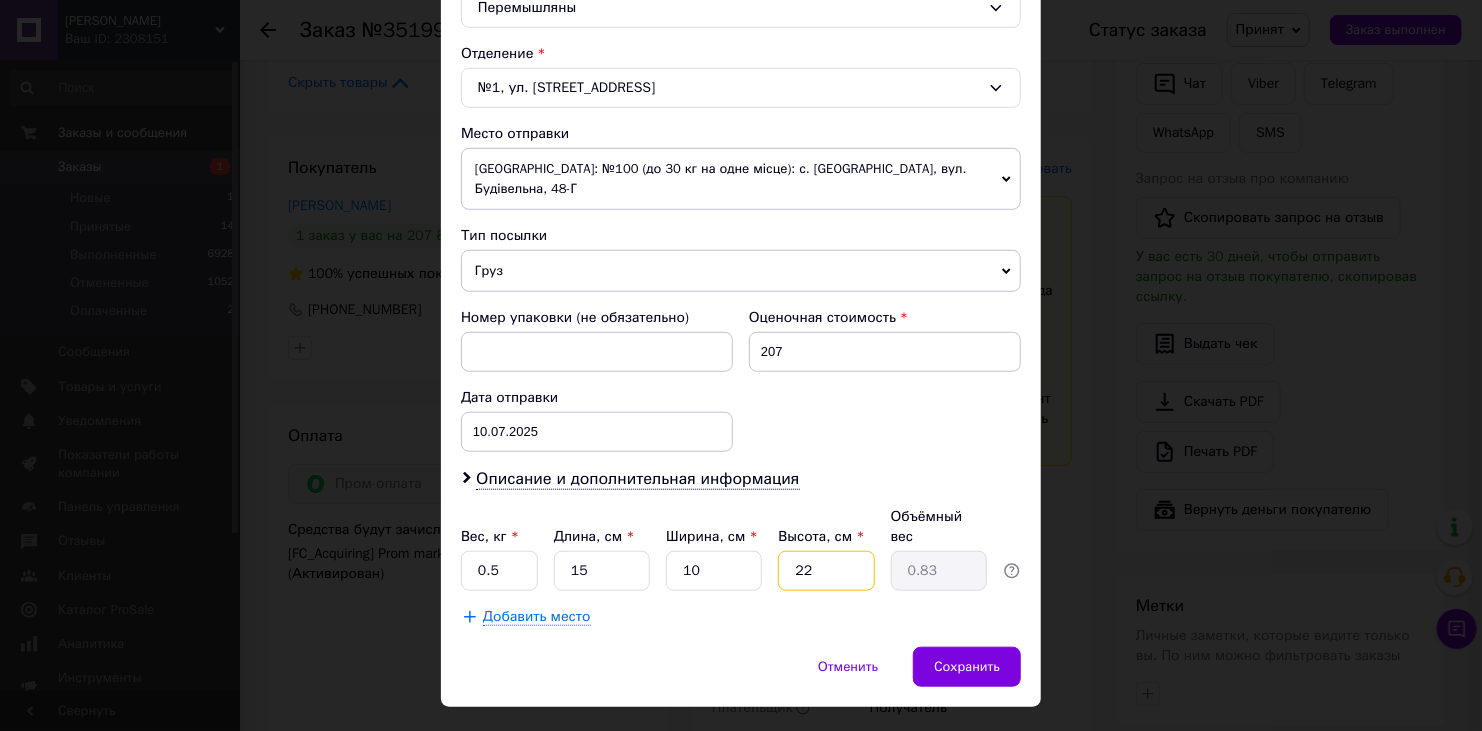 type on "5" 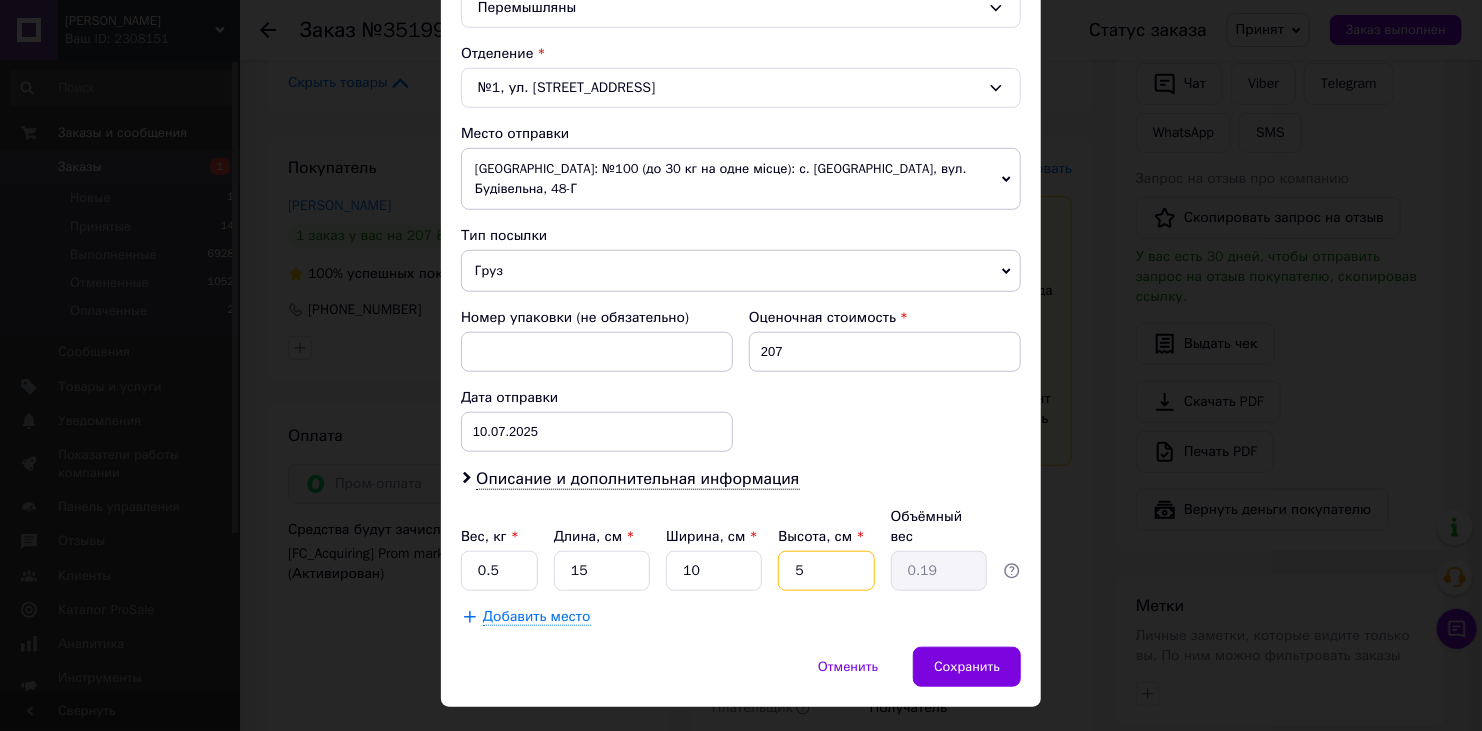 type 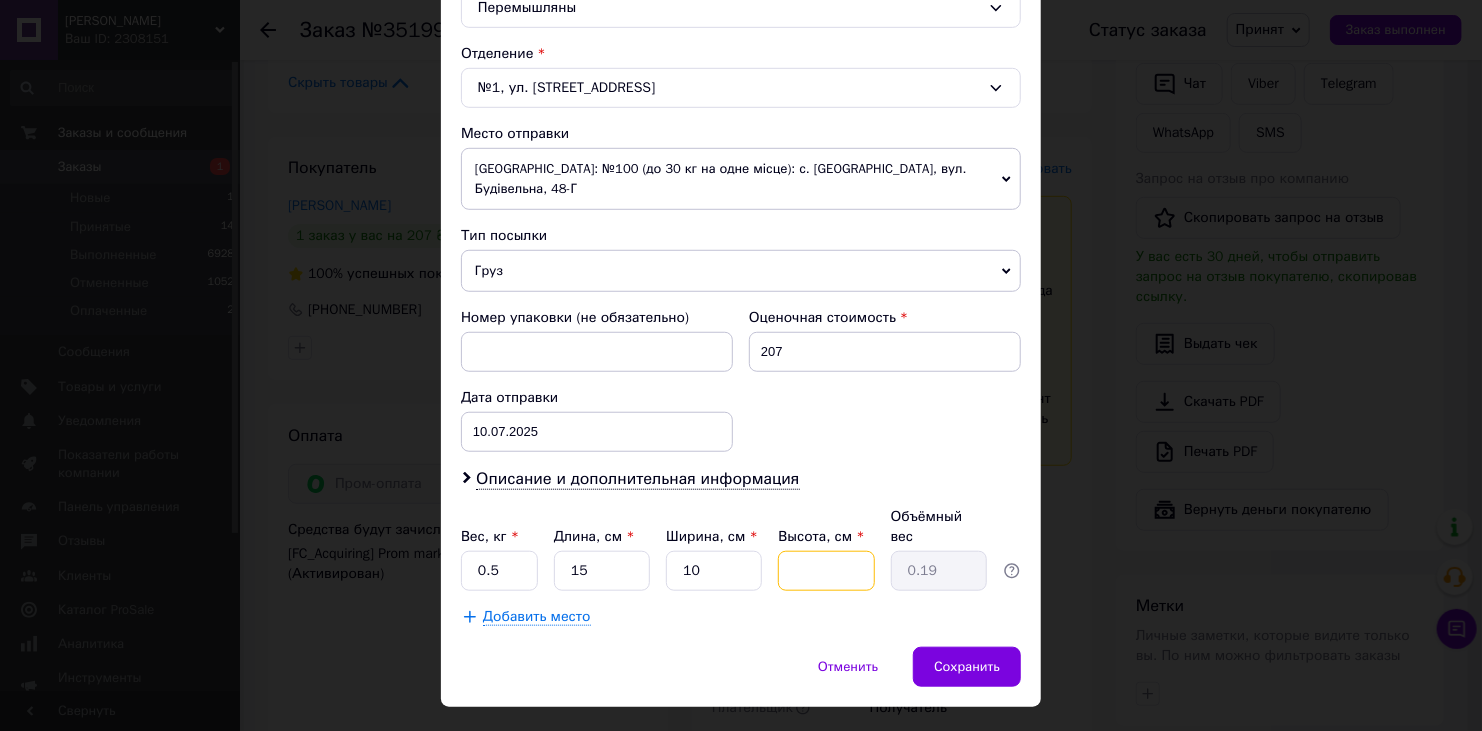 type 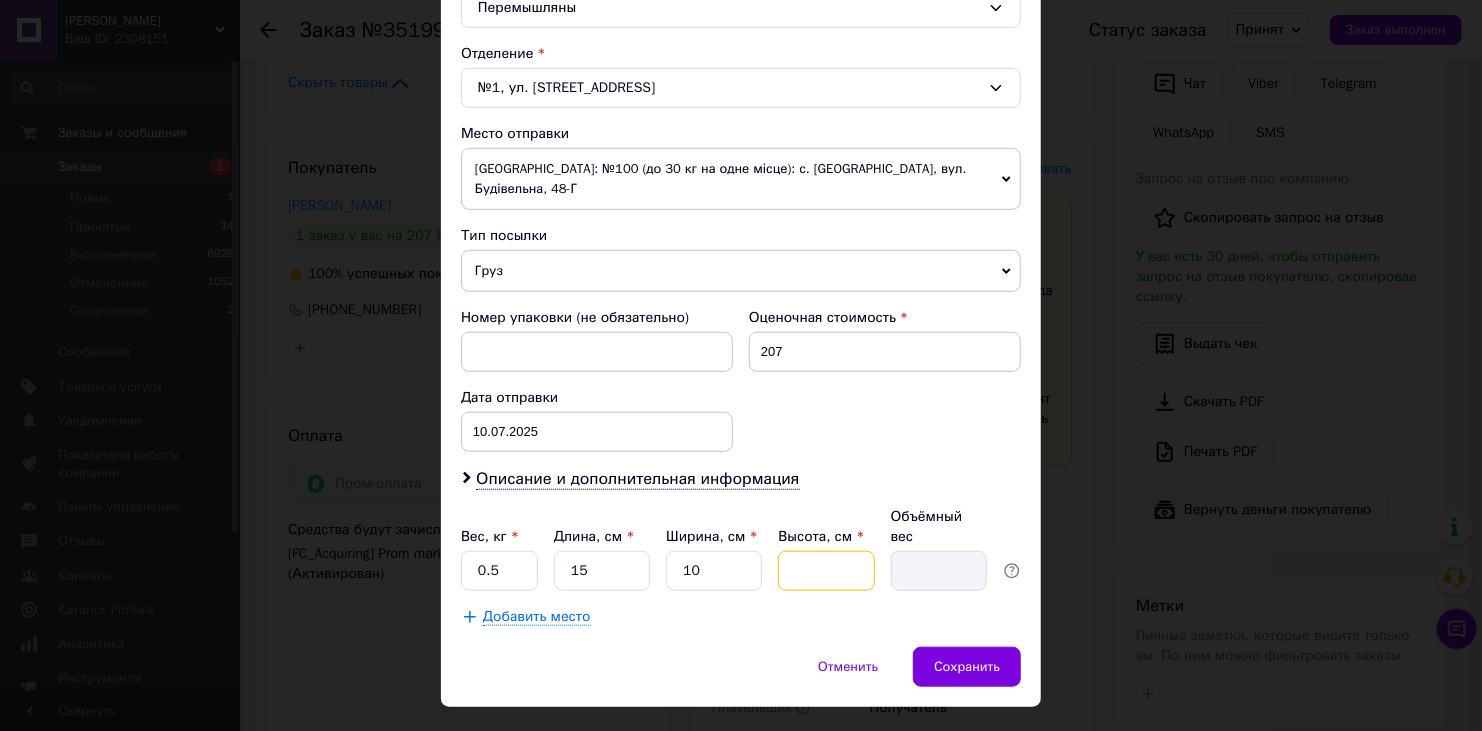 type on "7" 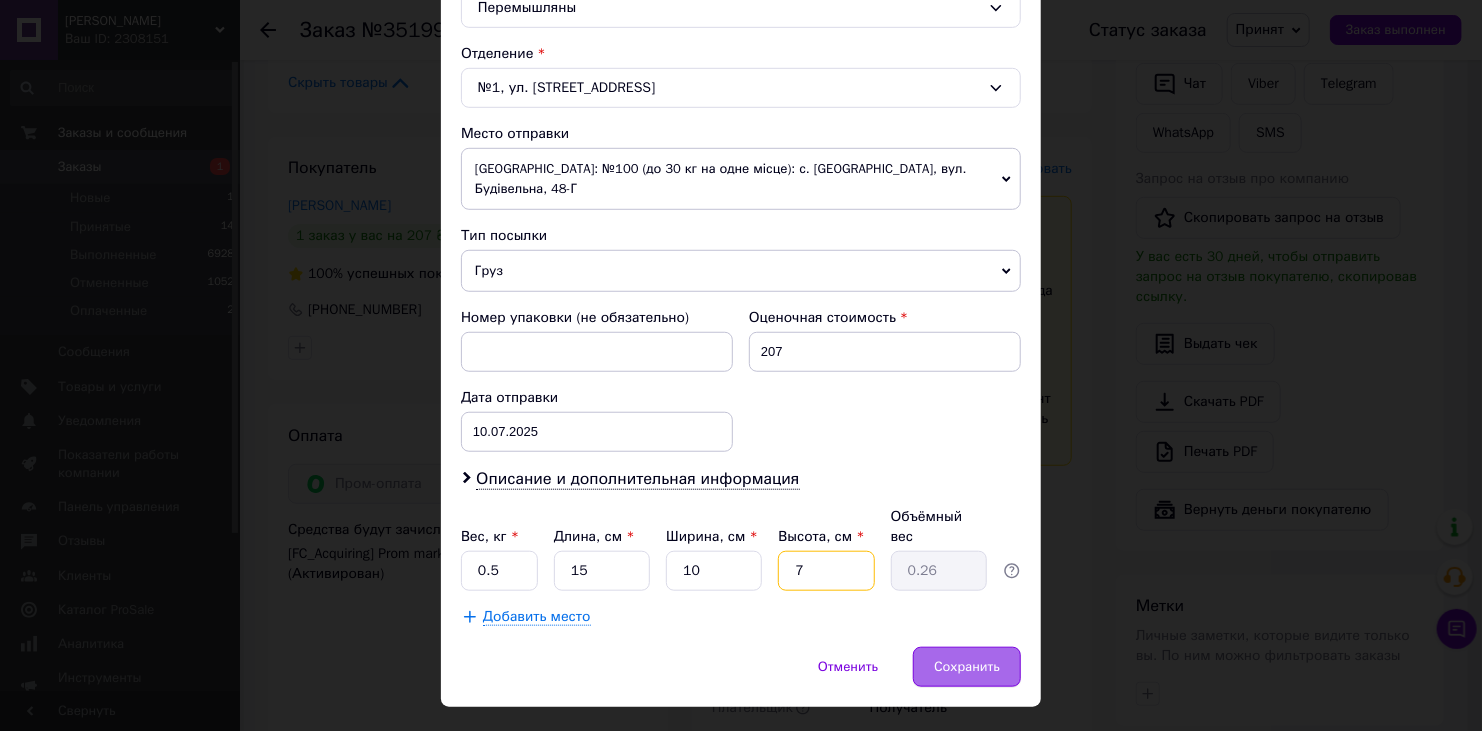type on "7" 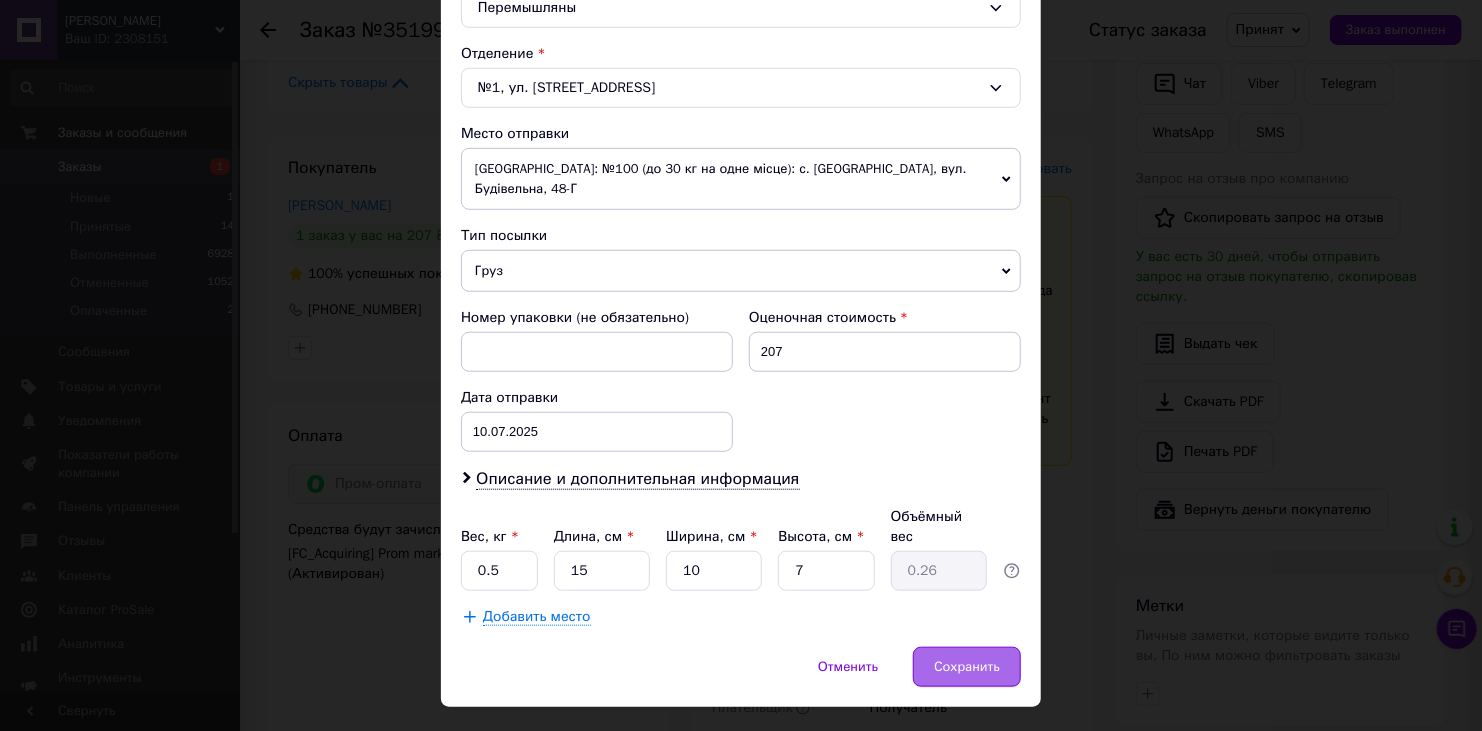 click on "Сохранить" at bounding box center (967, 667) 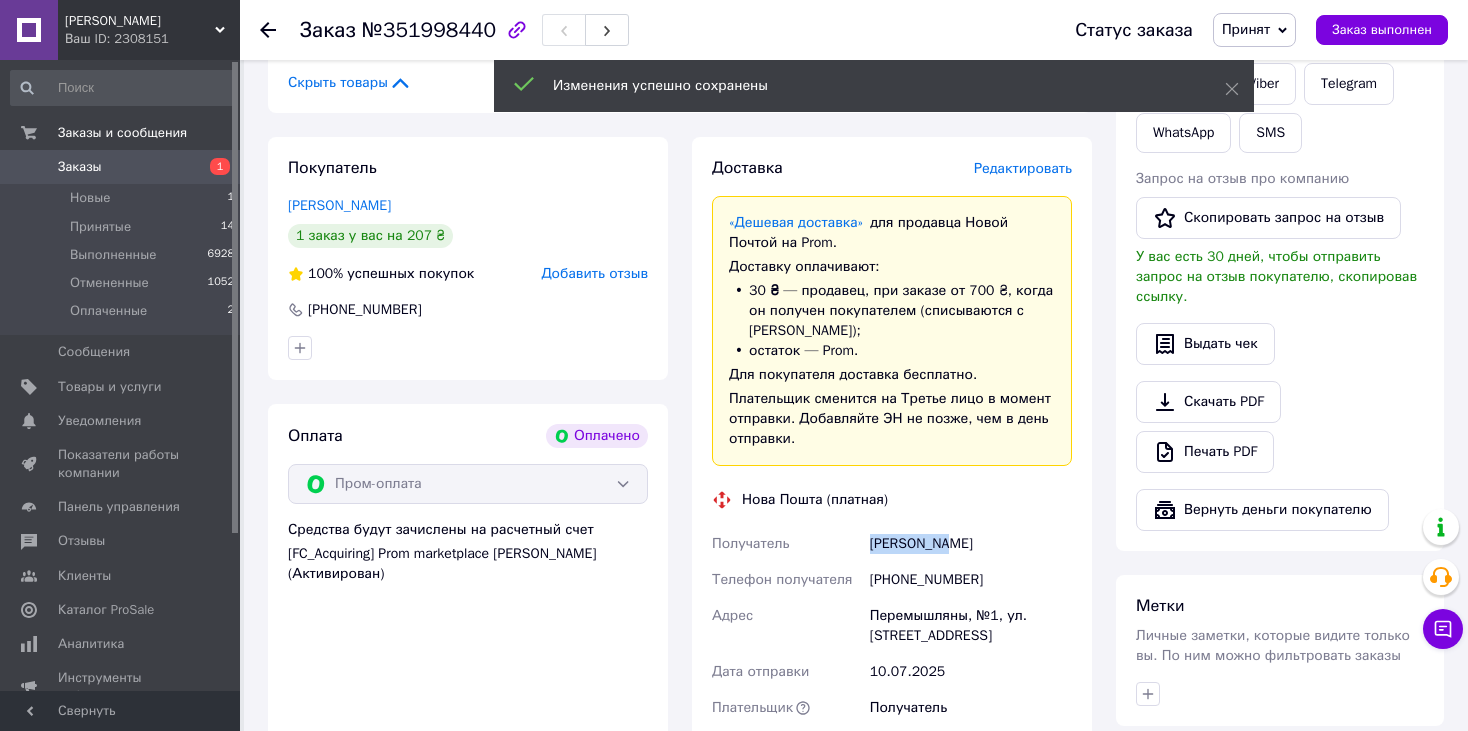 drag, startPoint x: 867, startPoint y: 544, endPoint x: 964, endPoint y: 543, distance: 97.00516 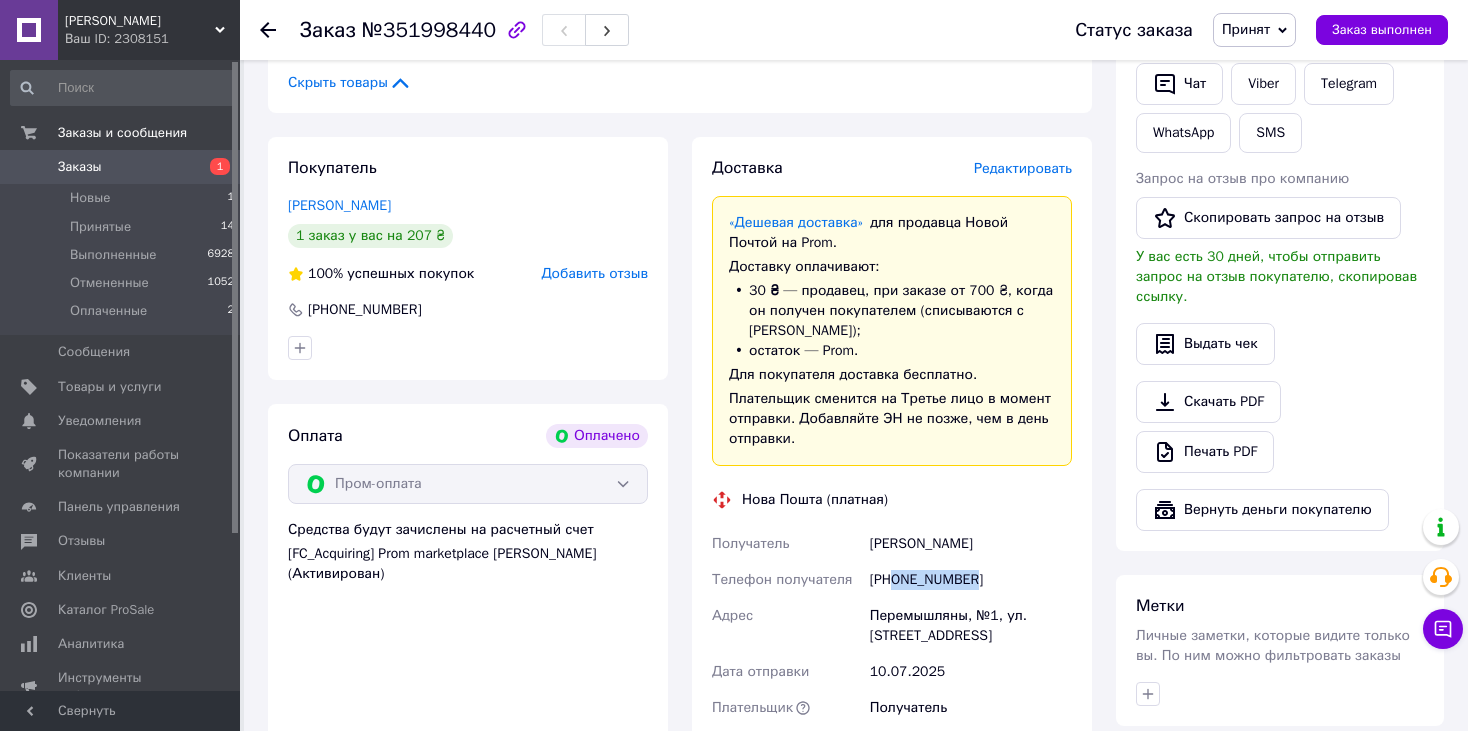 drag, startPoint x: 974, startPoint y: 580, endPoint x: 895, endPoint y: 586, distance: 79.22752 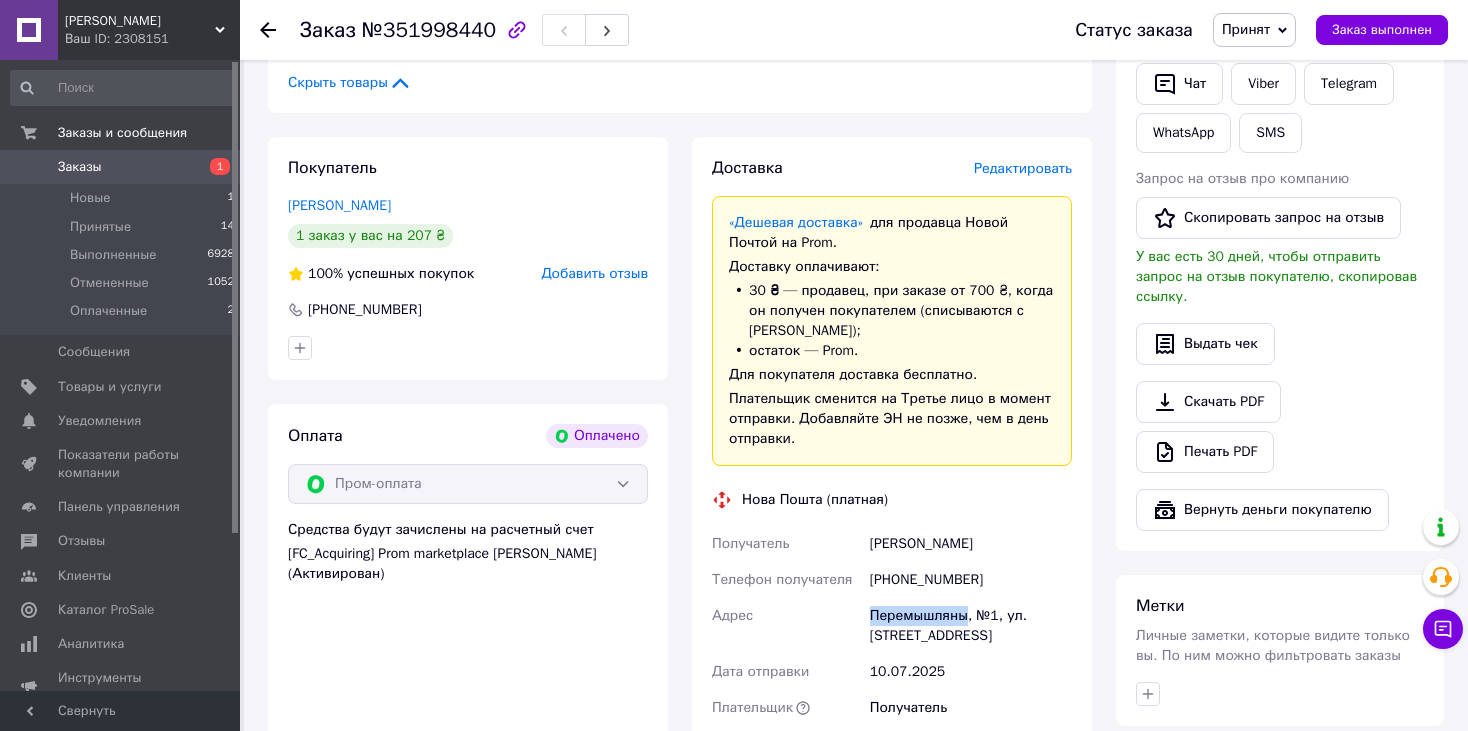 drag, startPoint x: 870, startPoint y: 615, endPoint x: 963, endPoint y: 610, distance: 93.13431 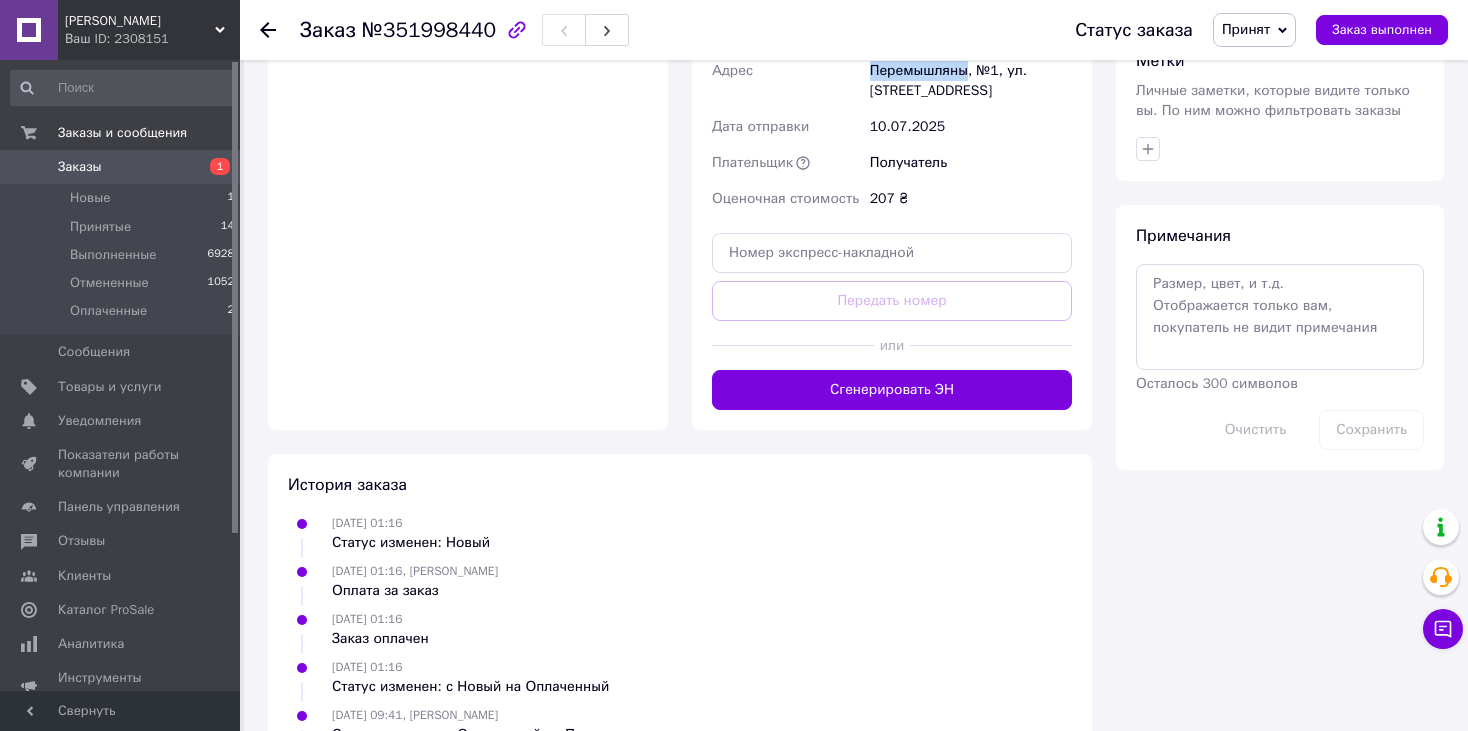 scroll, scrollTop: 1100, scrollLeft: 0, axis: vertical 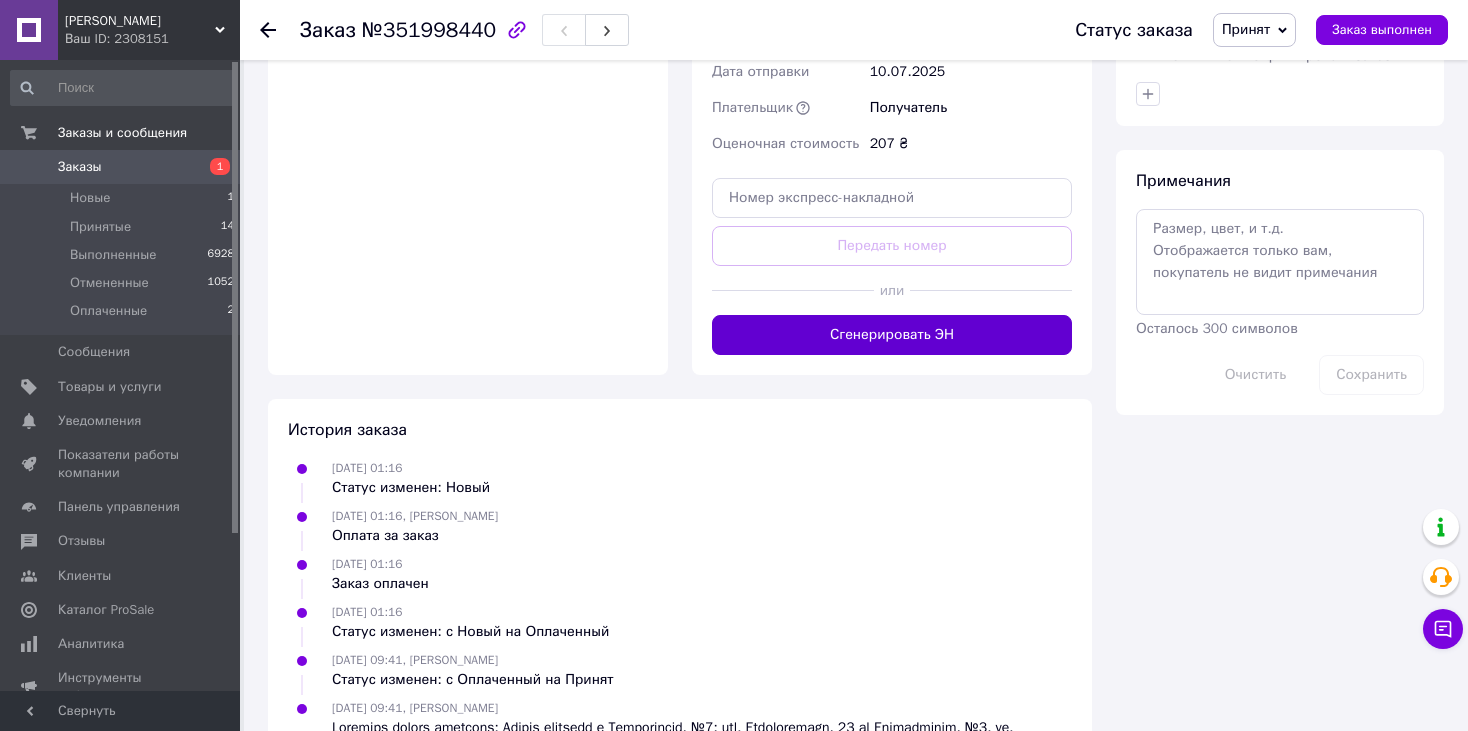 click on "Сгенерировать ЭН" at bounding box center [892, 335] 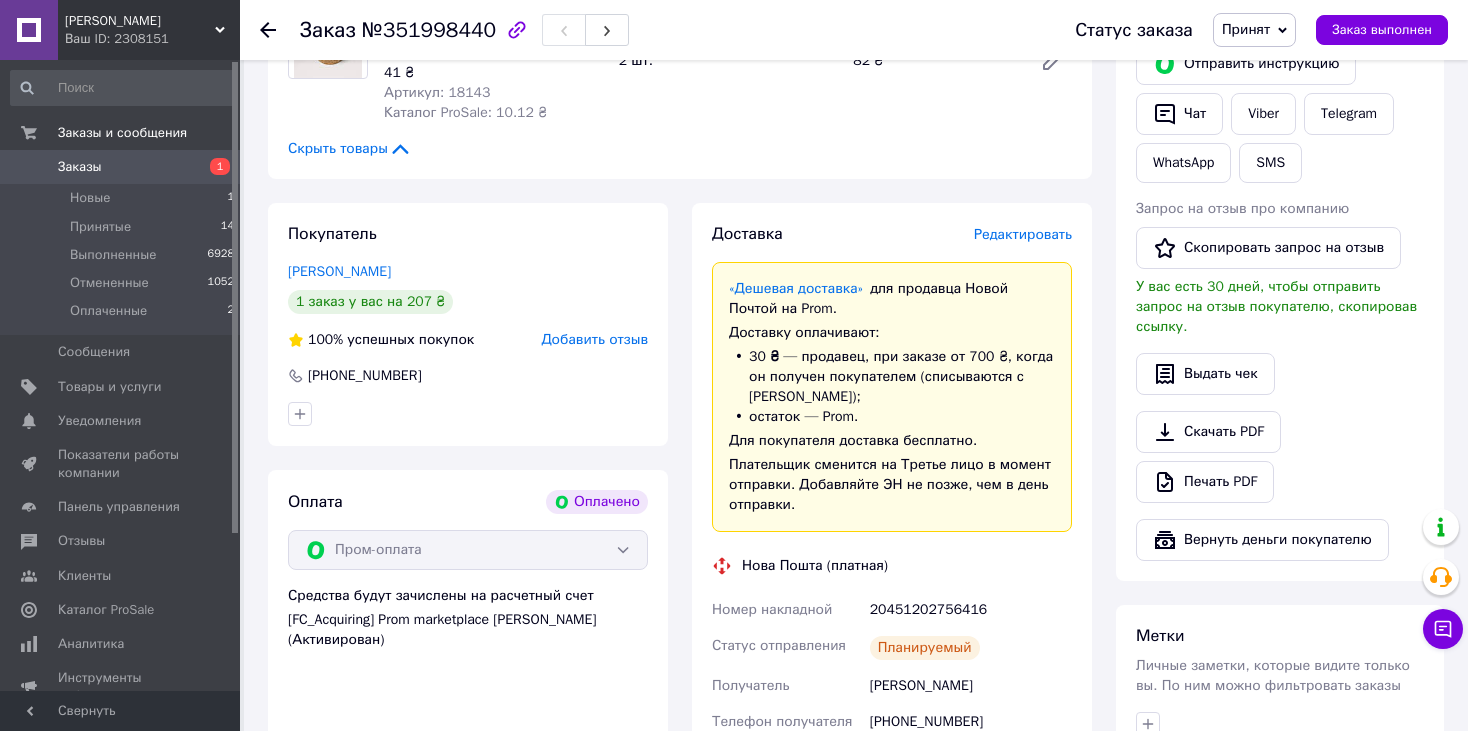 scroll, scrollTop: 100, scrollLeft: 0, axis: vertical 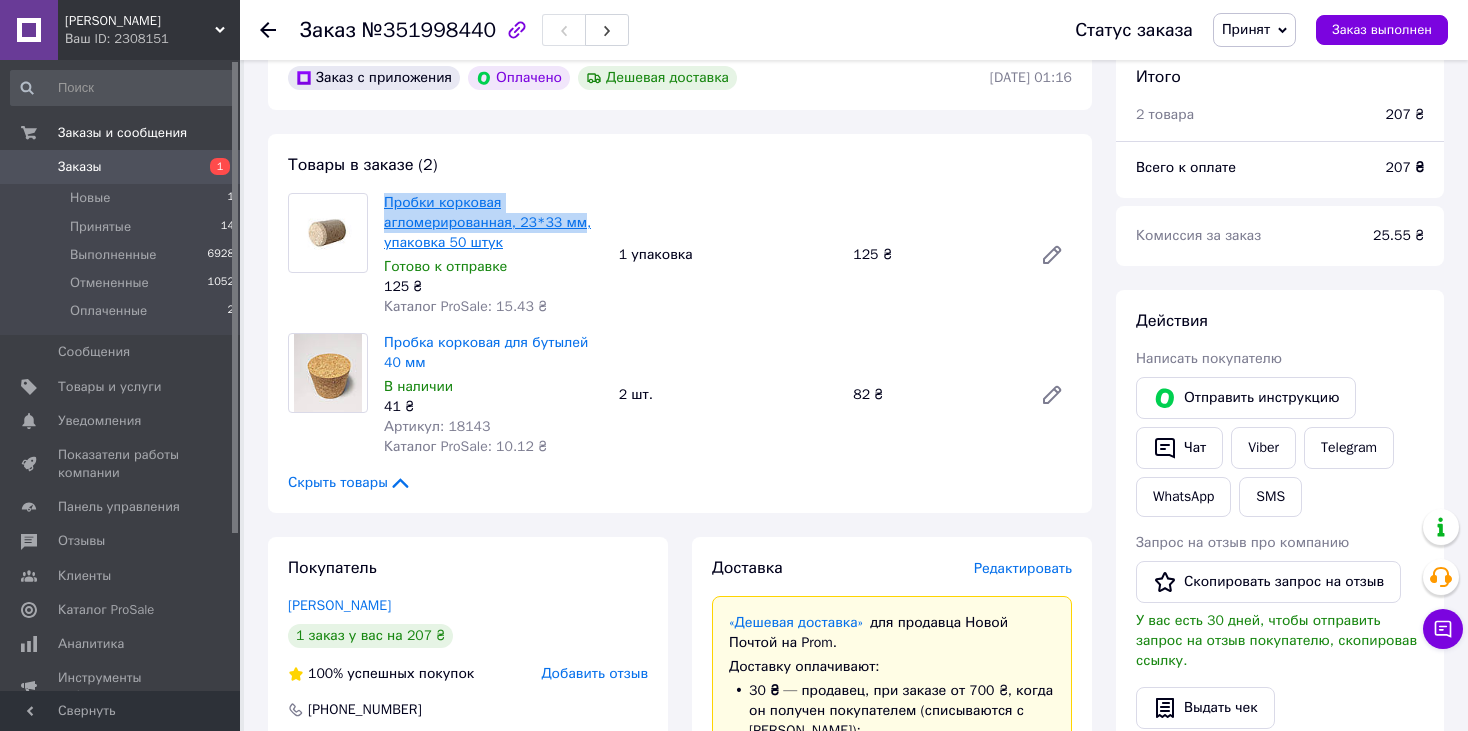 drag, startPoint x: 381, startPoint y: 206, endPoint x: 574, endPoint y: 224, distance: 193.83755 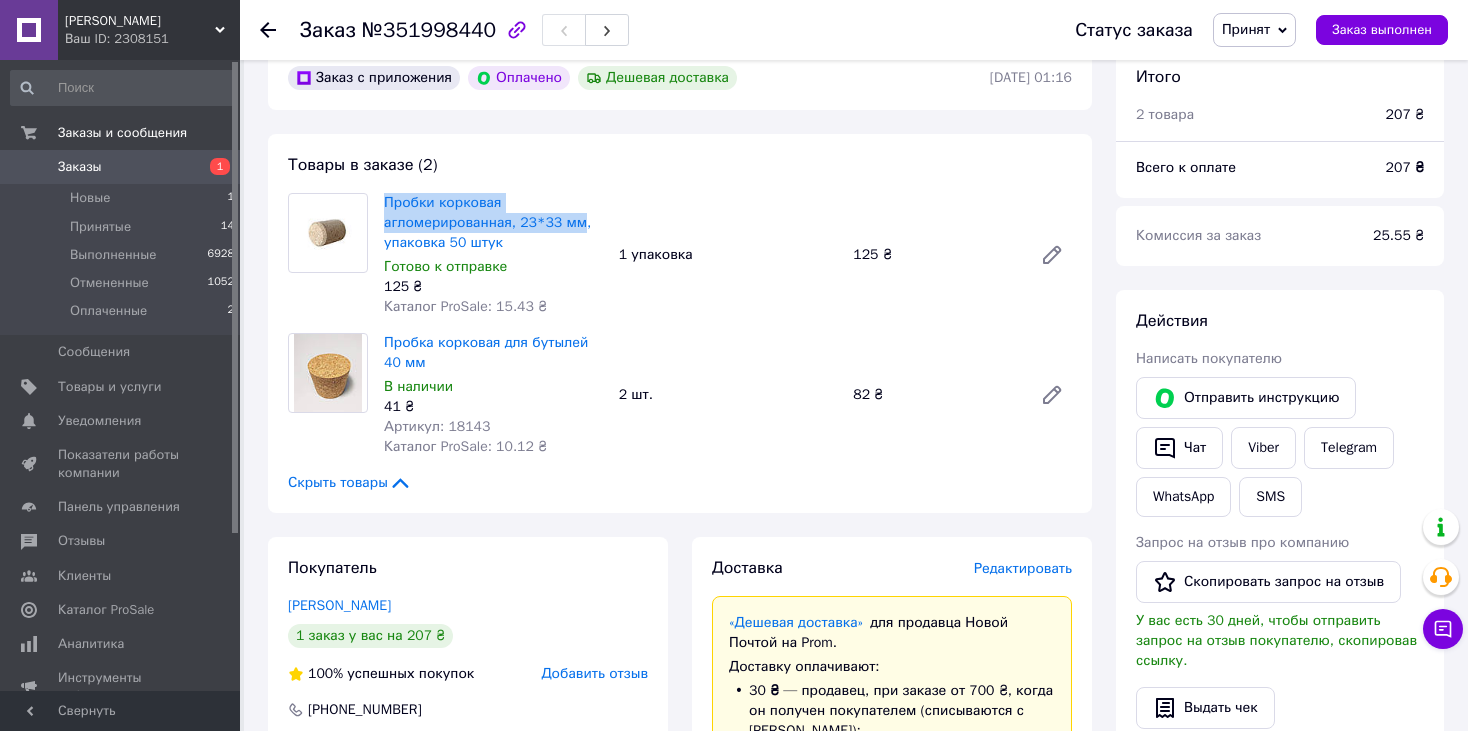 copy on "Пробки корковая агломерированная, 23*33 мм" 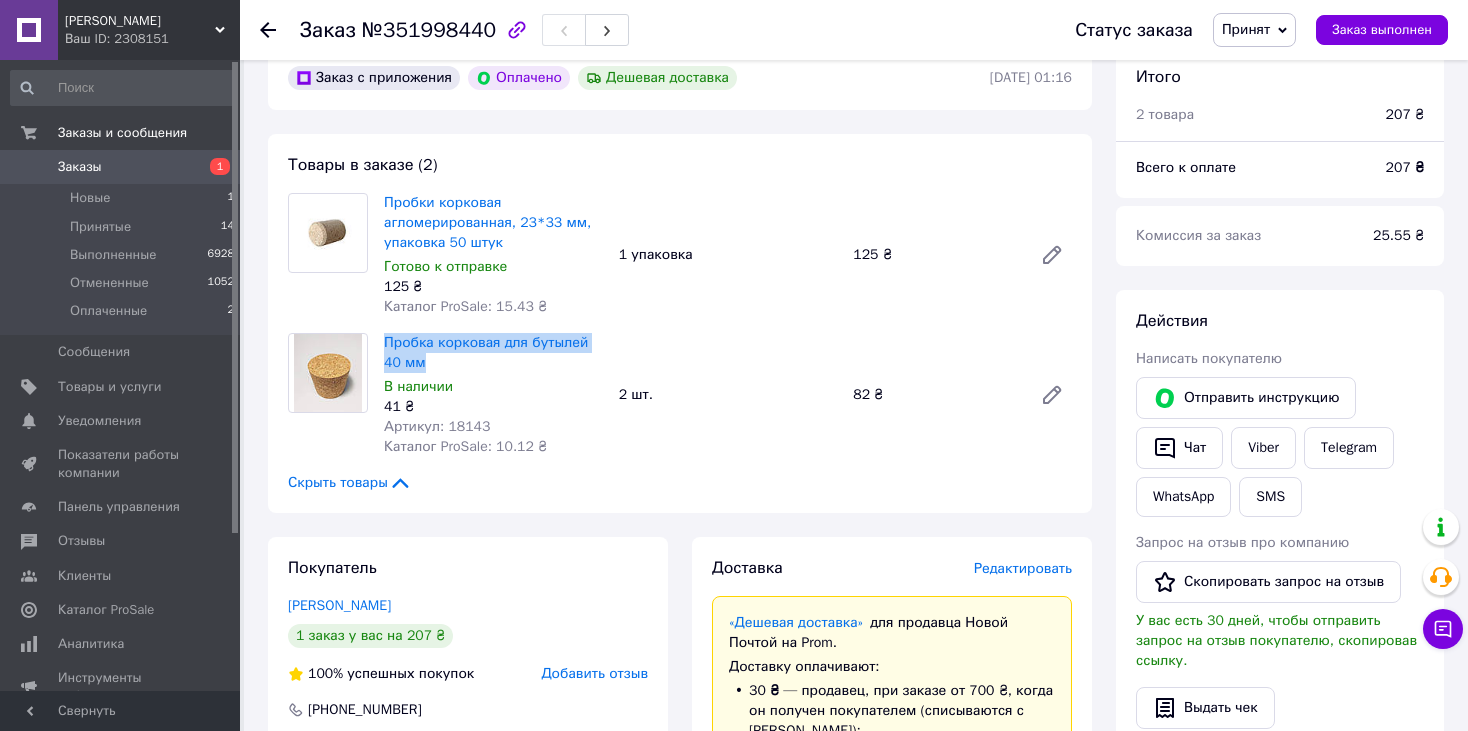drag, startPoint x: 379, startPoint y: 348, endPoint x: 420, endPoint y: 364, distance: 44.011364 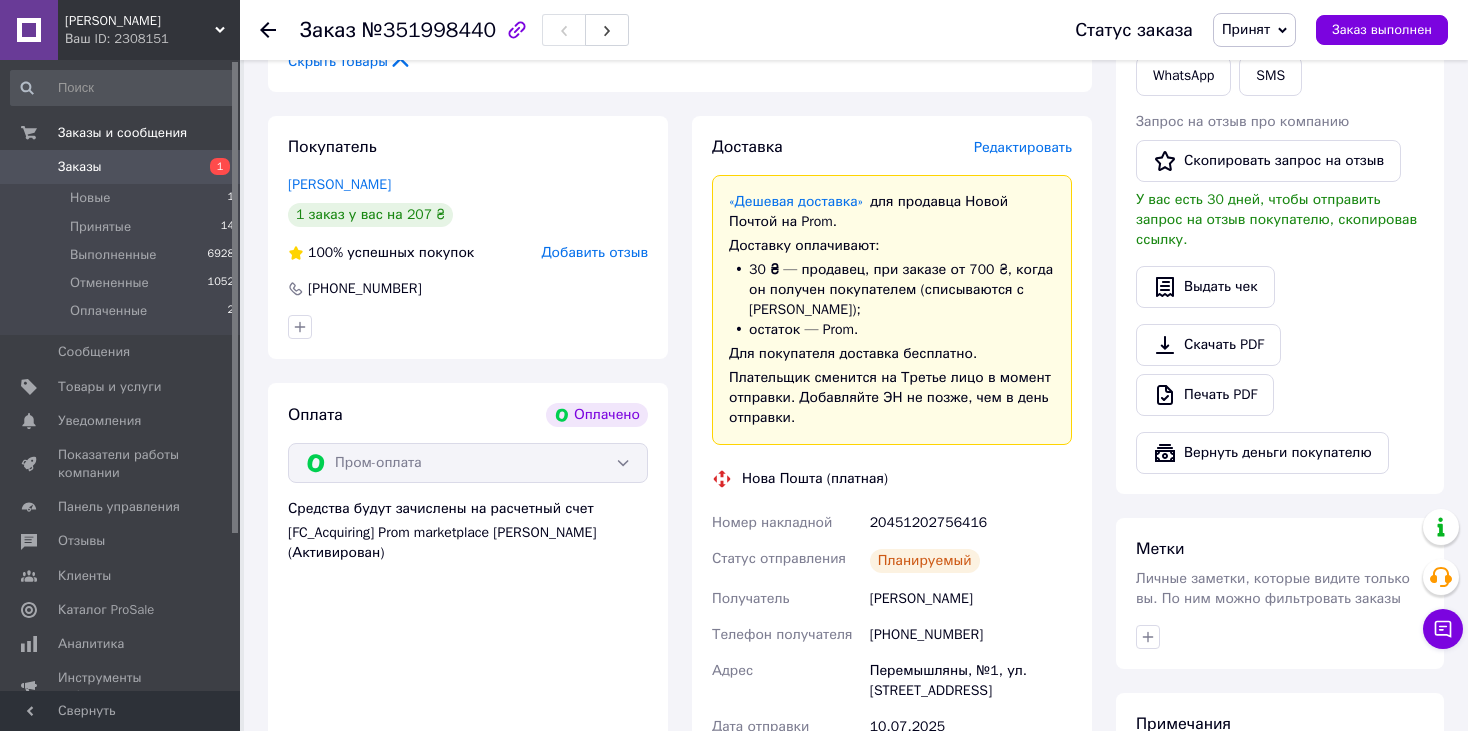 scroll, scrollTop: 700, scrollLeft: 0, axis: vertical 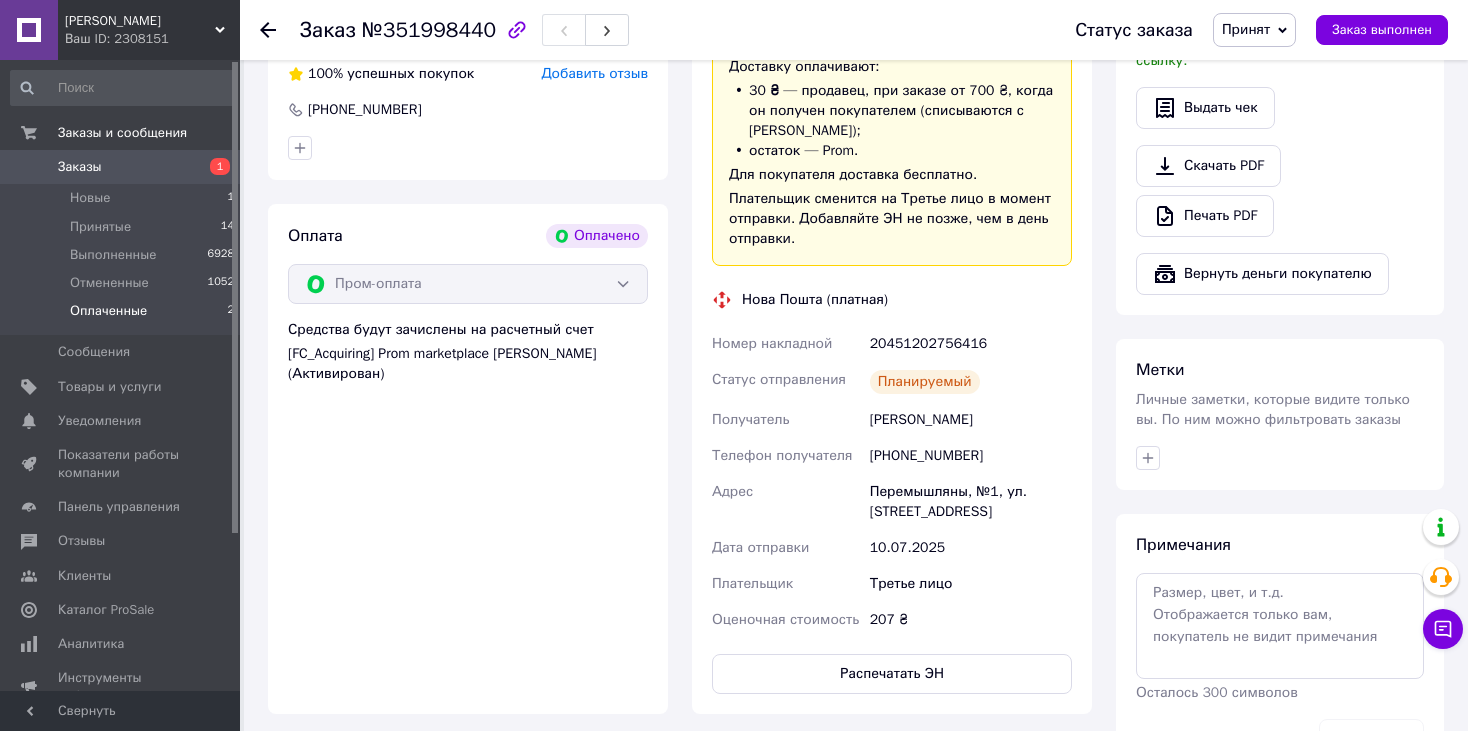 click on "Оплаченные" at bounding box center [108, 311] 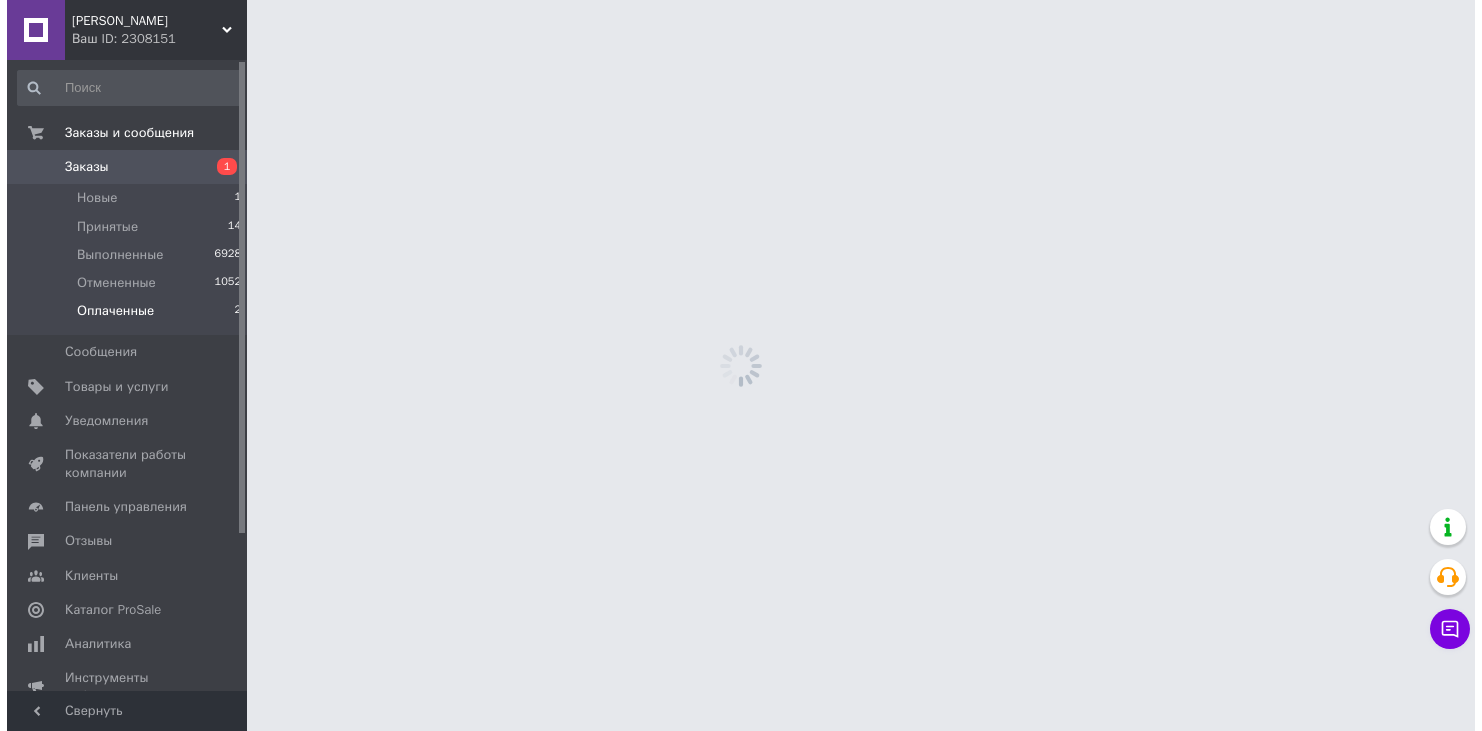 scroll, scrollTop: 0, scrollLeft: 0, axis: both 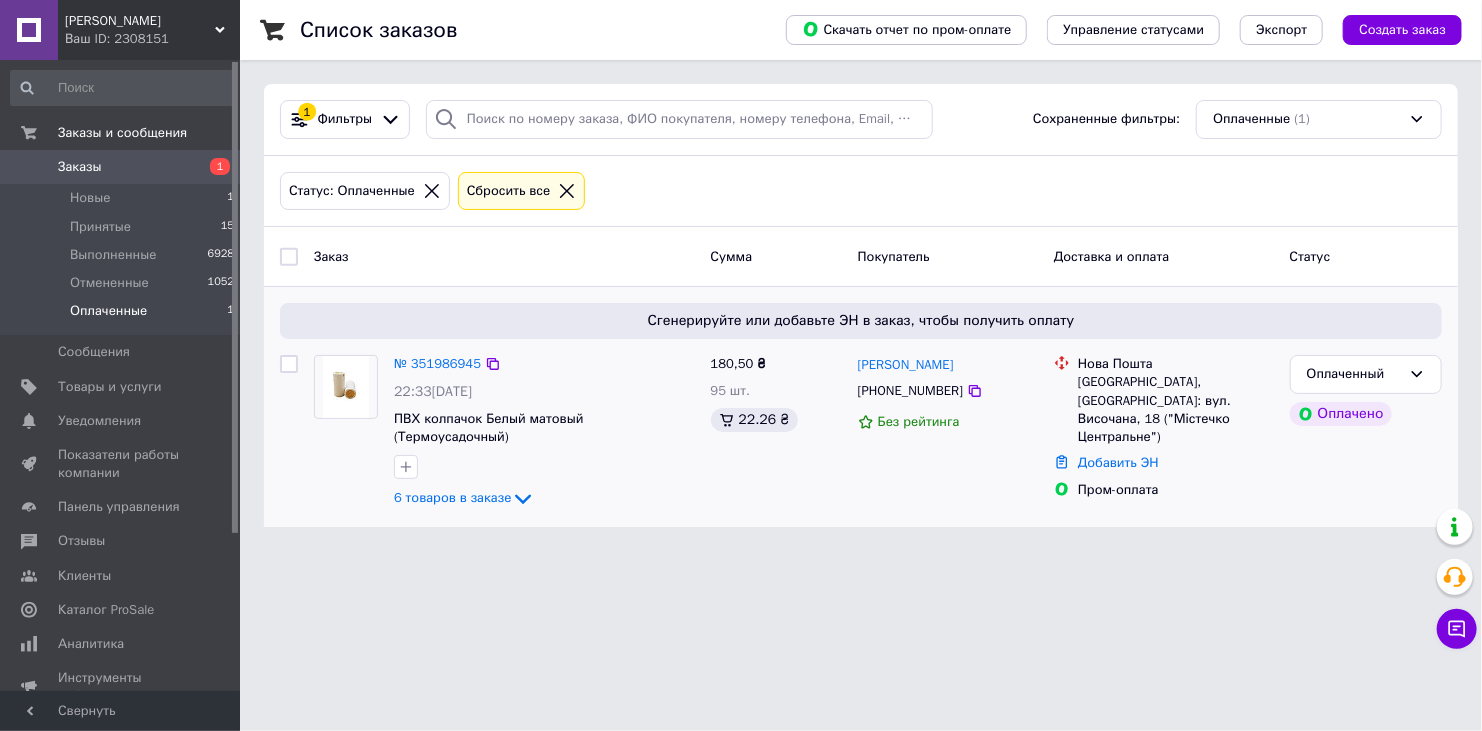 click at bounding box center [346, 387] 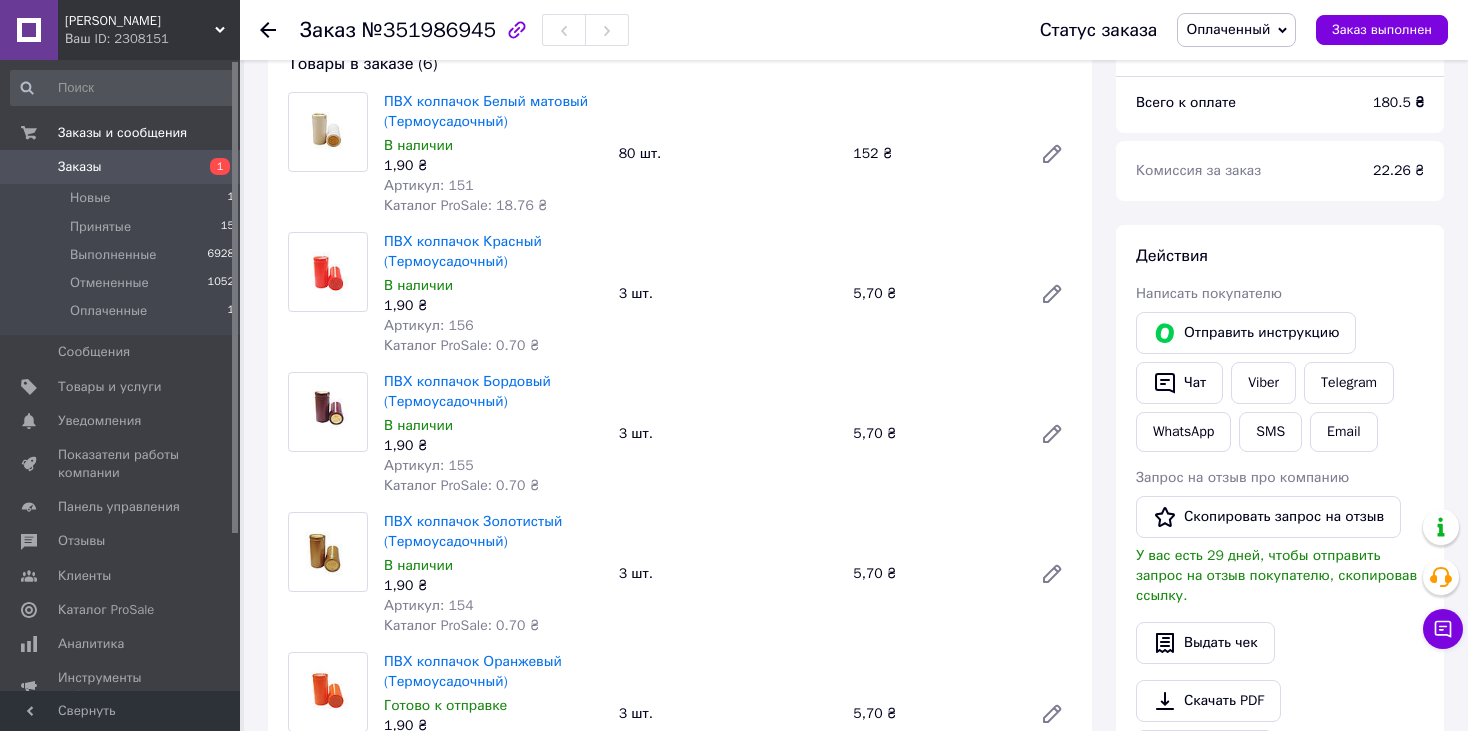 scroll, scrollTop: 0, scrollLeft: 0, axis: both 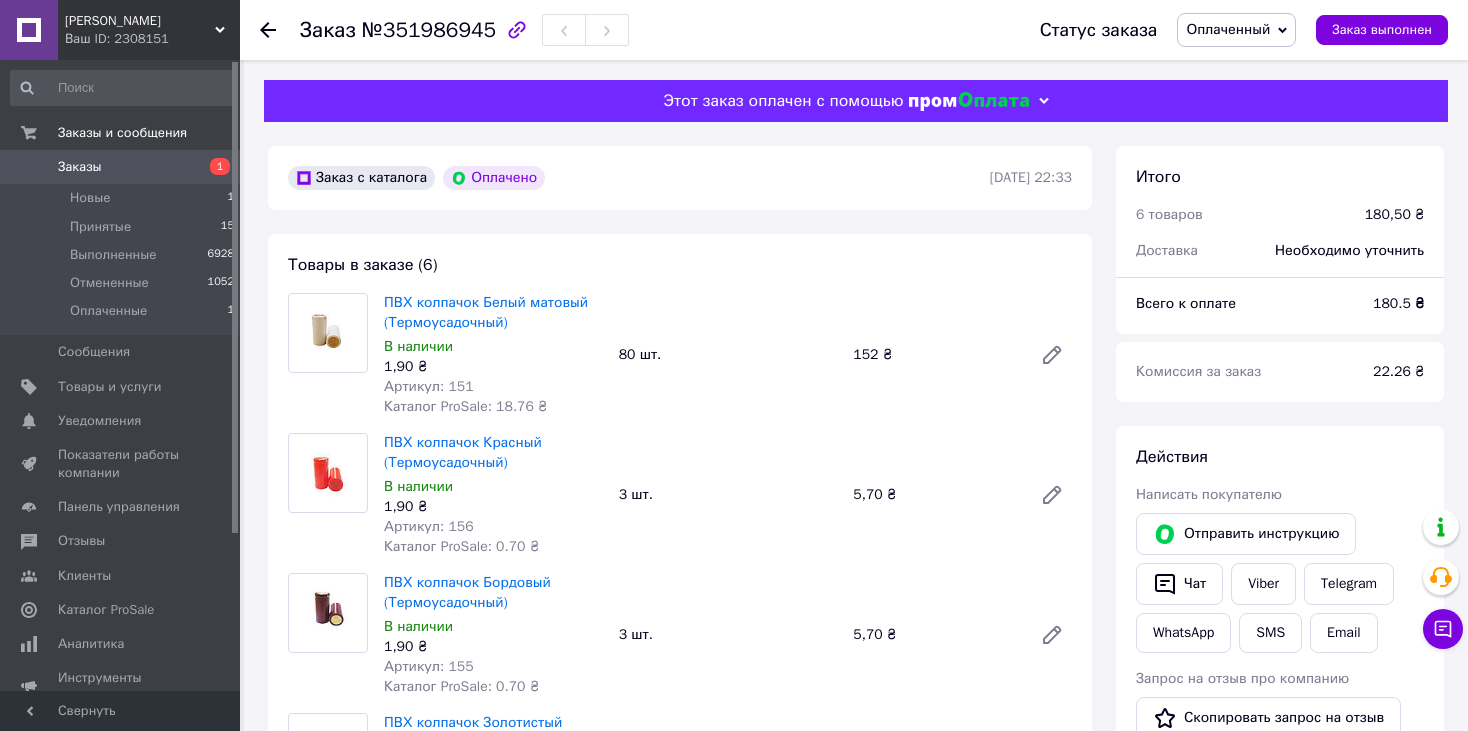 click on "Оплаченный" at bounding box center (1236, 30) 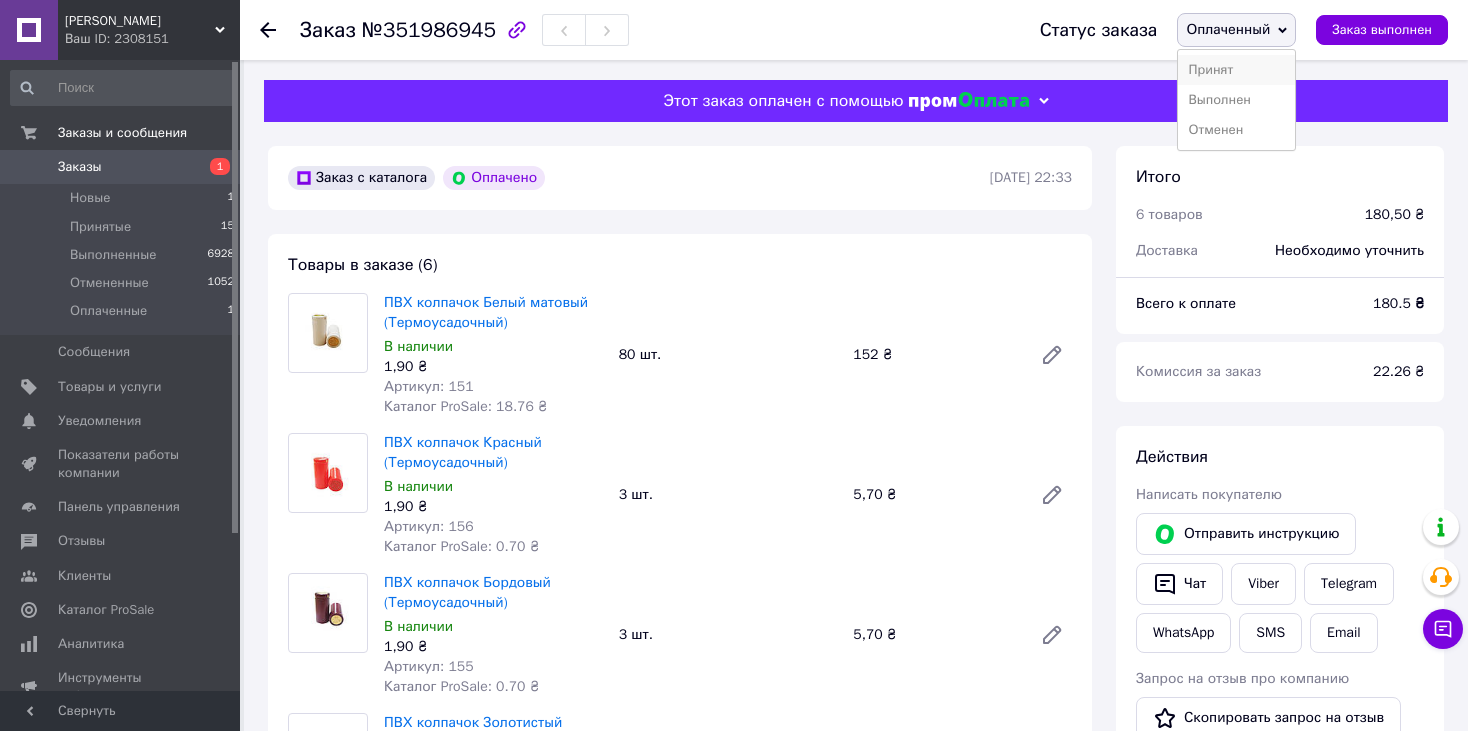 click on "Принят" at bounding box center (1236, 70) 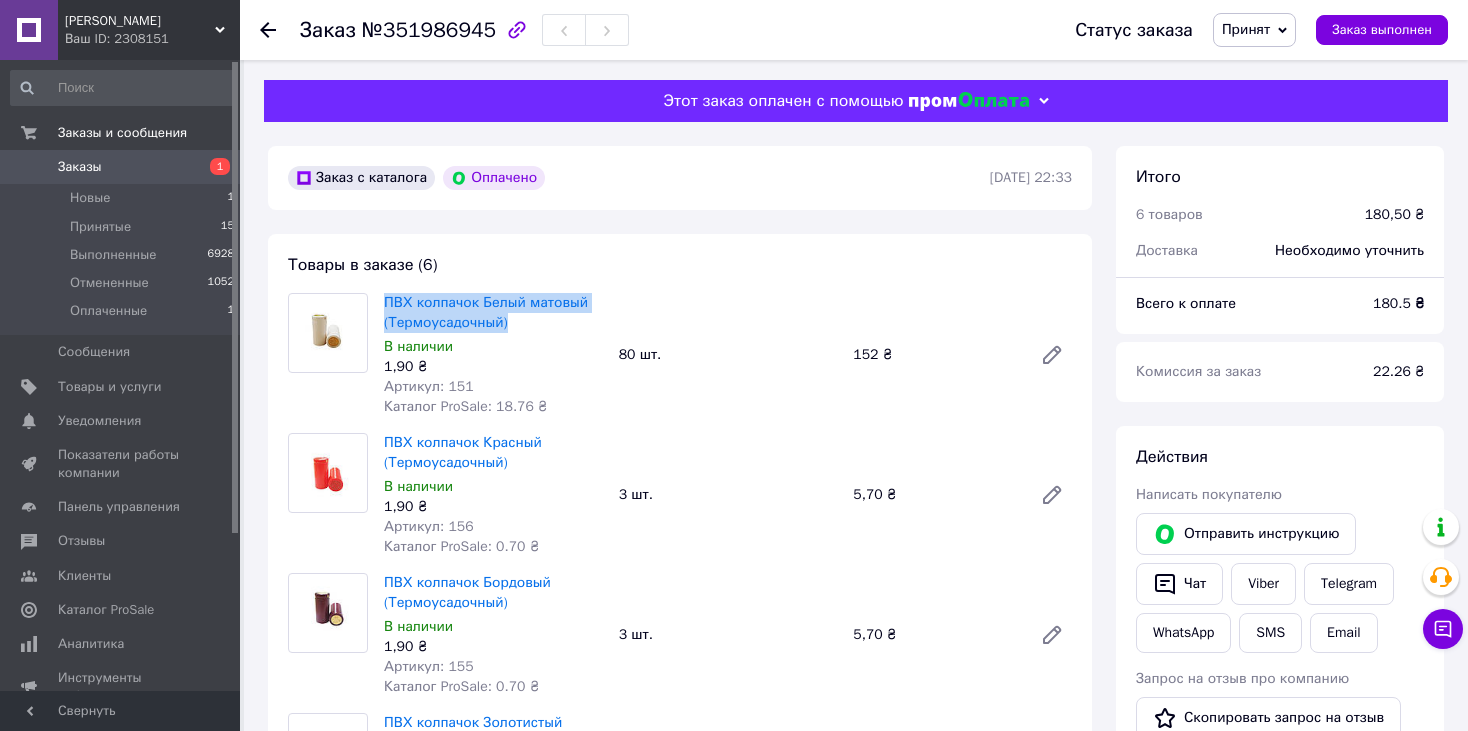 drag, startPoint x: 384, startPoint y: 300, endPoint x: 534, endPoint y: 322, distance: 151.60475 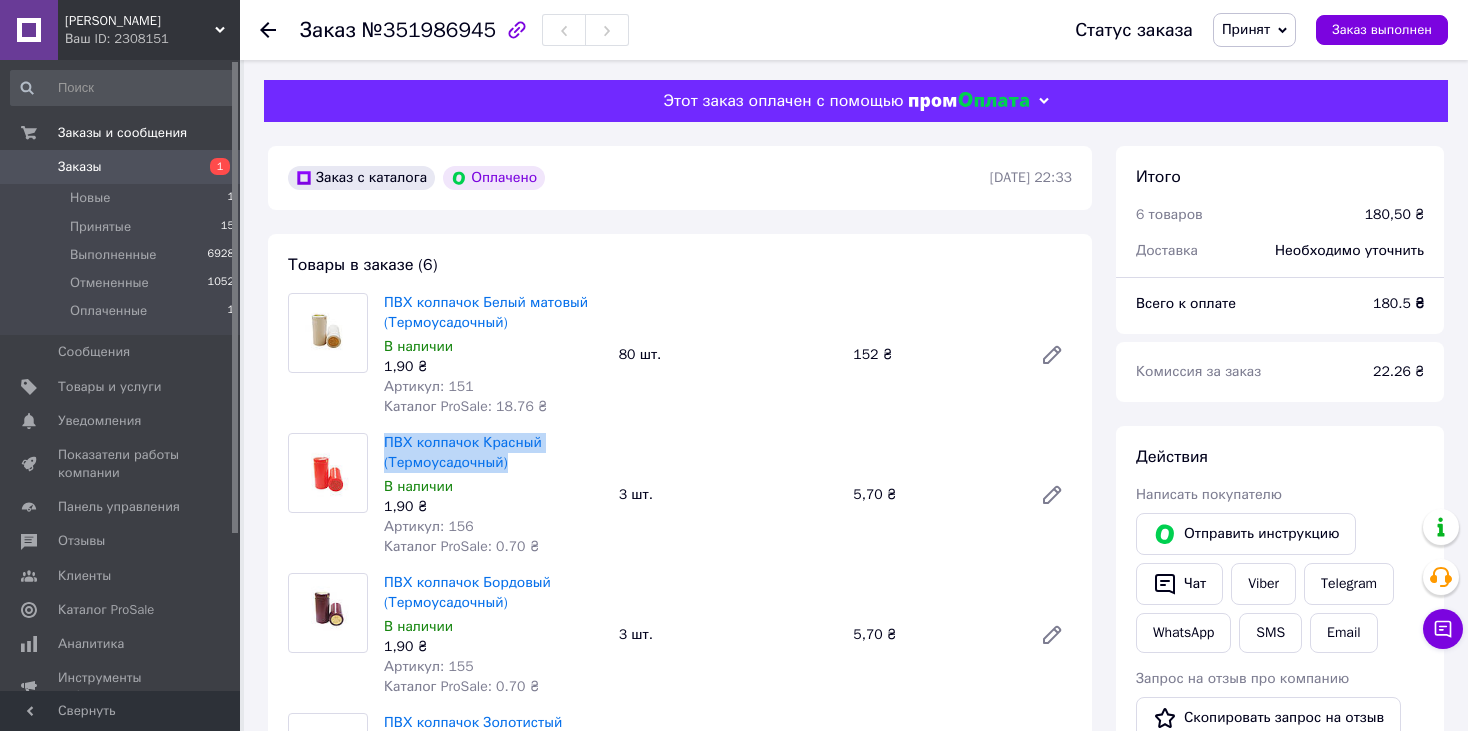 drag, startPoint x: 383, startPoint y: 444, endPoint x: 508, endPoint y: 471, distance: 127.88276 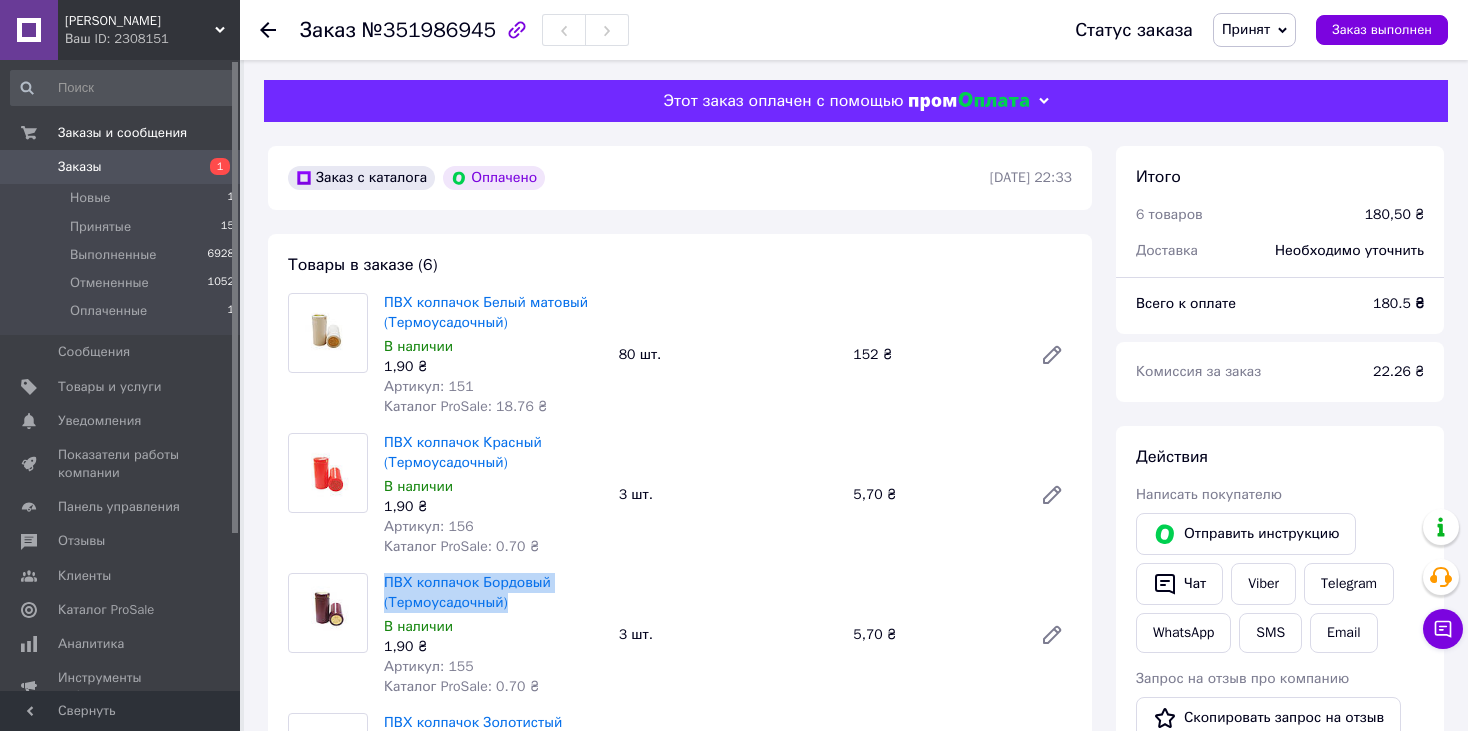 drag, startPoint x: 376, startPoint y: 583, endPoint x: 519, endPoint y: 608, distance: 145.16887 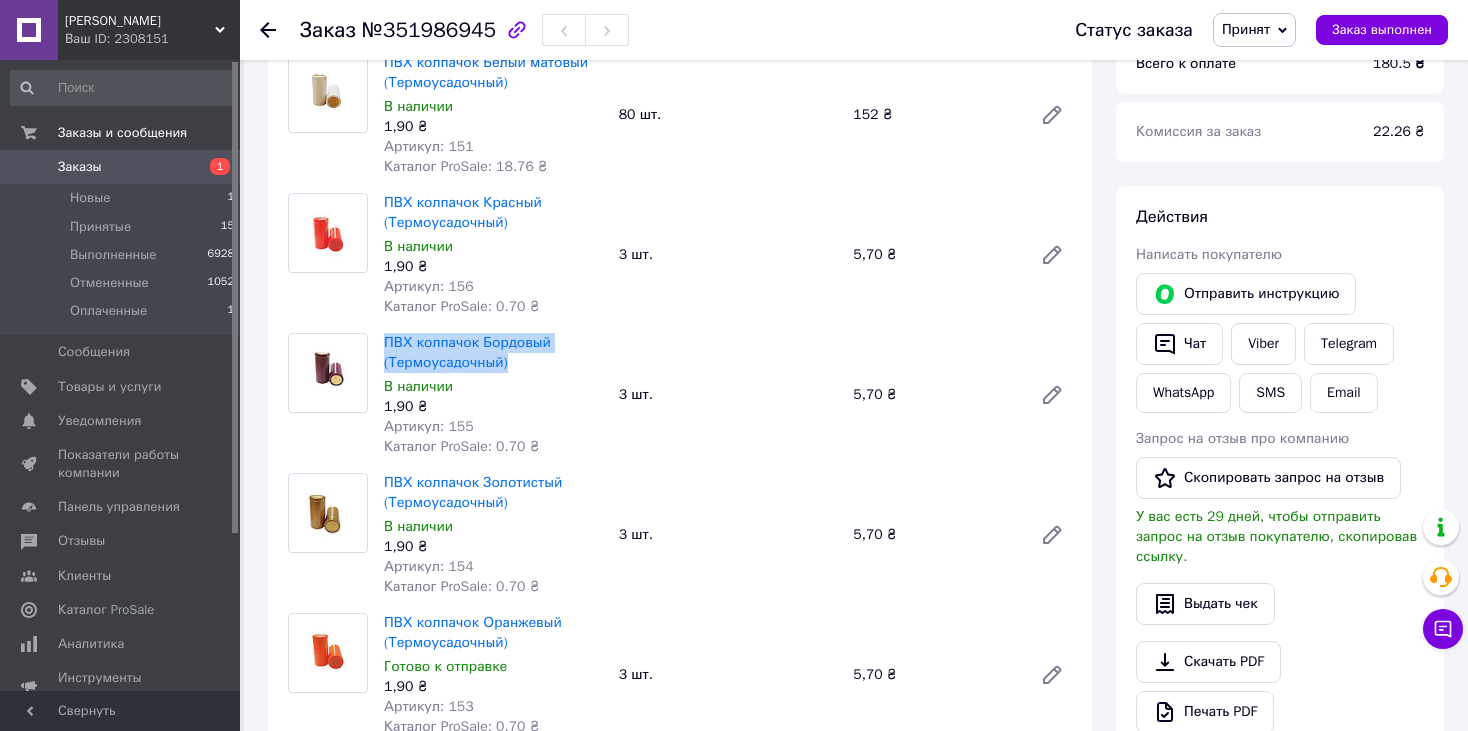 scroll, scrollTop: 300, scrollLeft: 0, axis: vertical 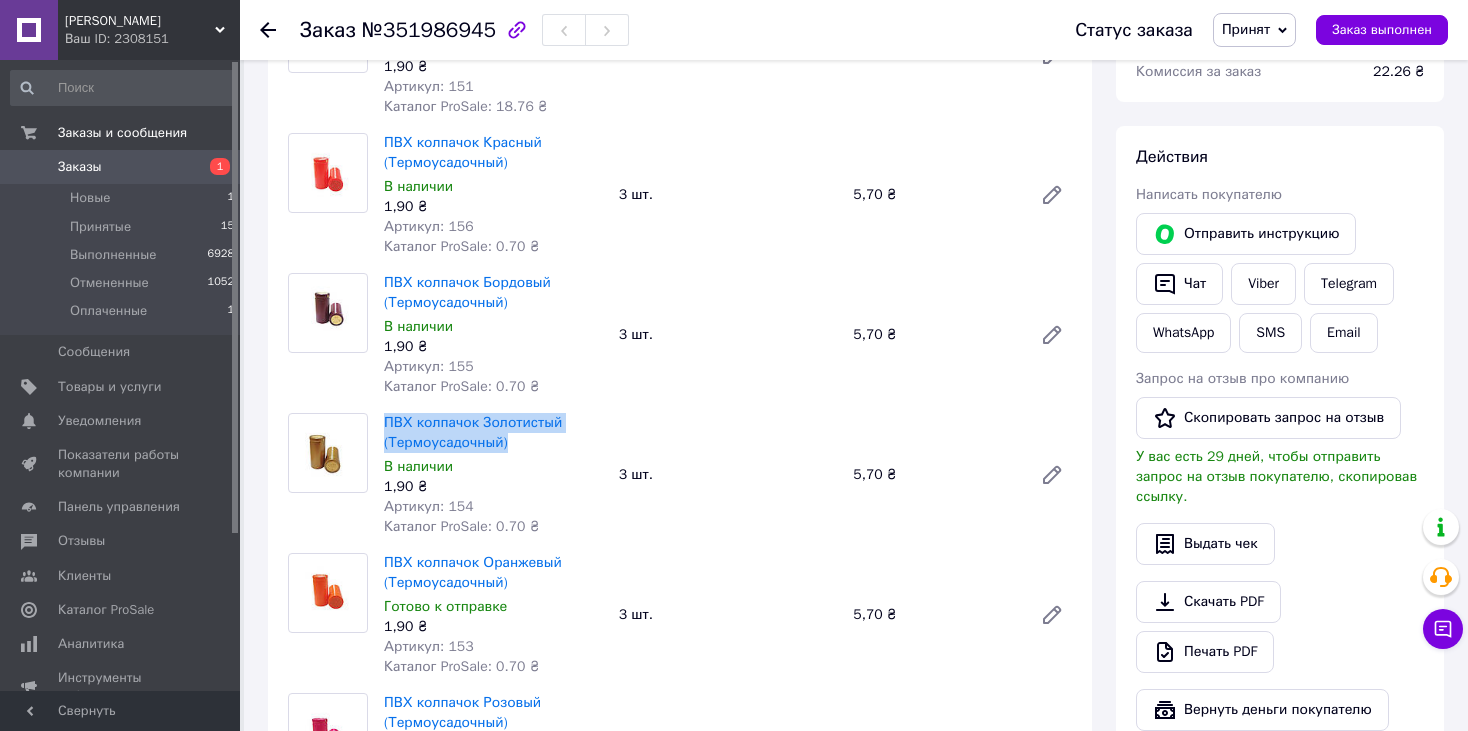 drag, startPoint x: 376, startPoint y: 424, endPoint x: 509, endPoint y: 450, distance: 135.51753 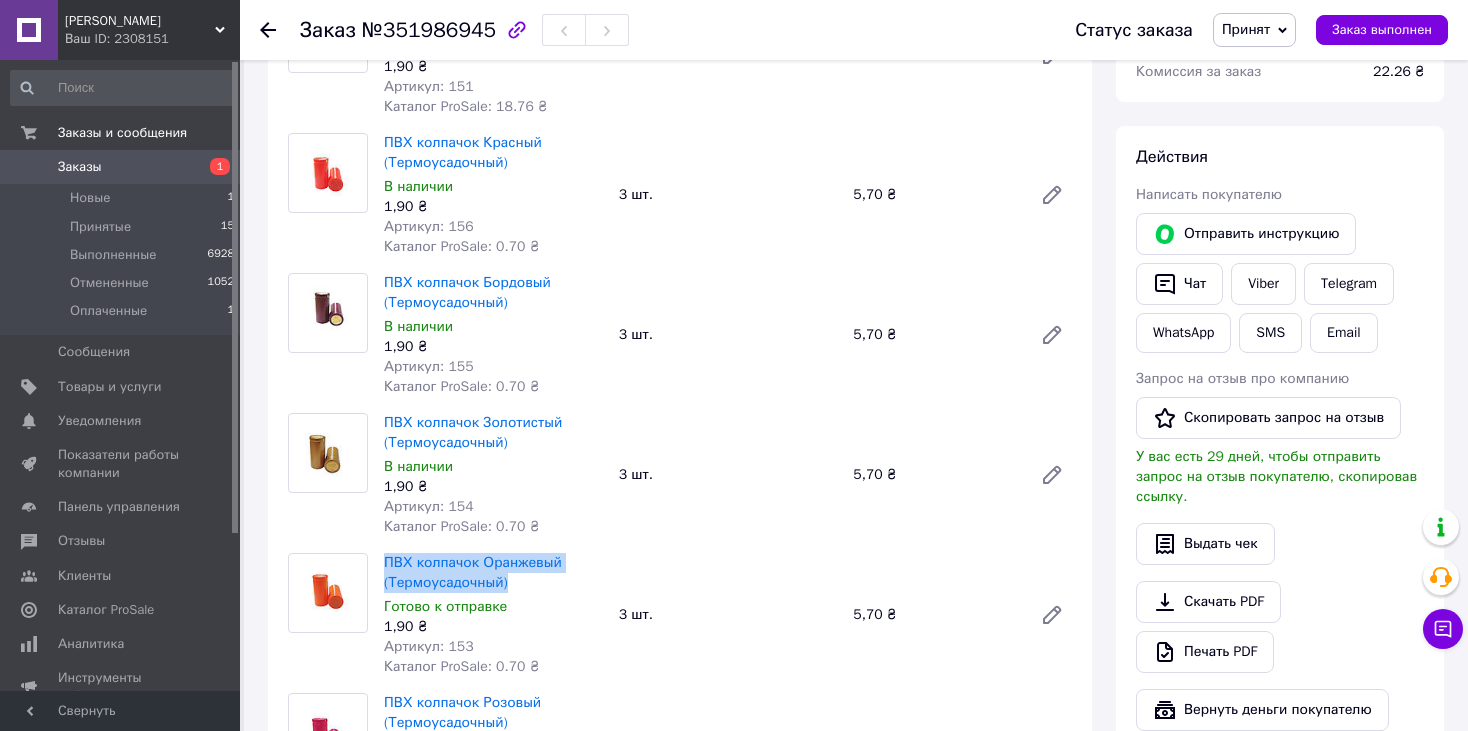 drag, startPoint x: 380, startPoint y: 564, endPoint x: 523, endPoint y: 586, distance: 144.6824 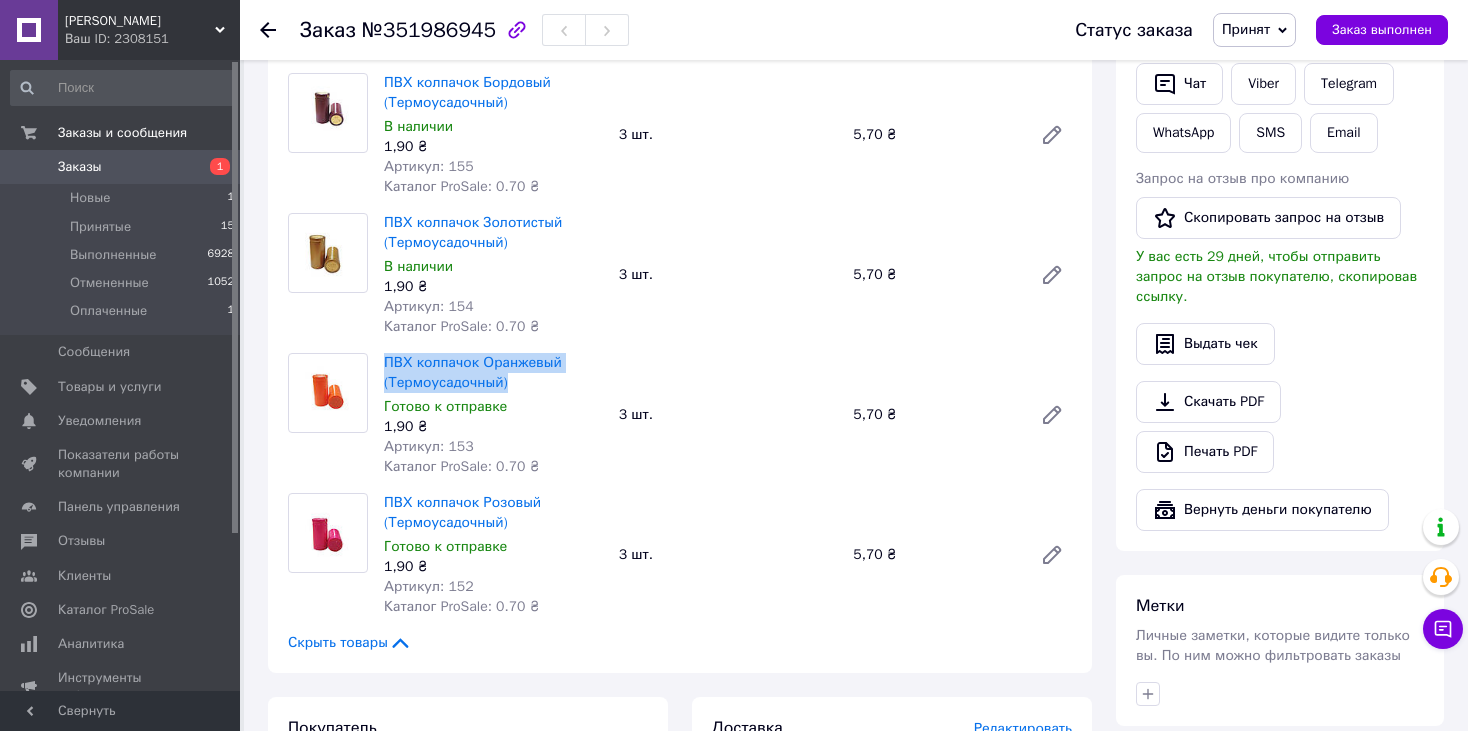 scroll, scrollTop: 600, scrollLeft: 0, axis: vertical 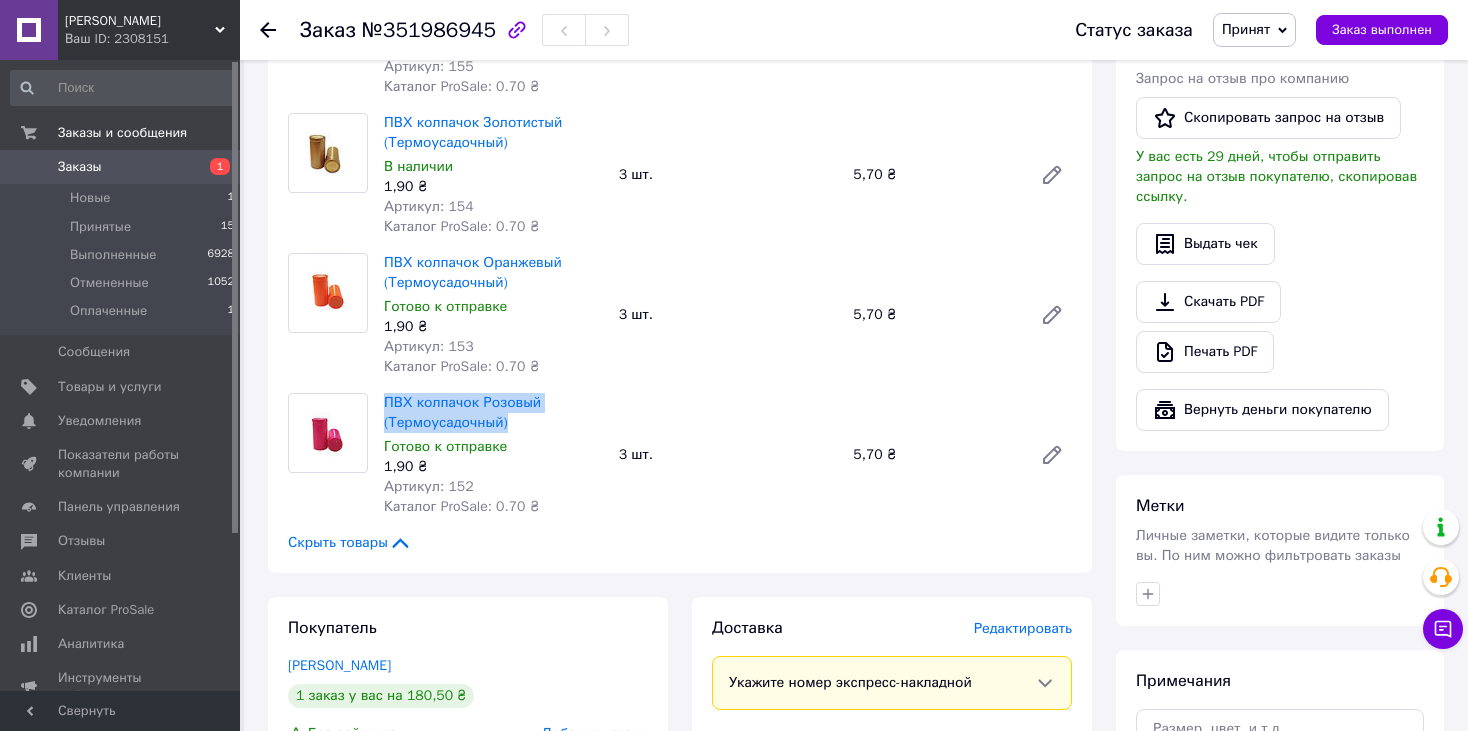 drag, startPoint x: 381, startPoint y: 403, endPoint x: 531, endPoint y: 432, distance: 152.77762 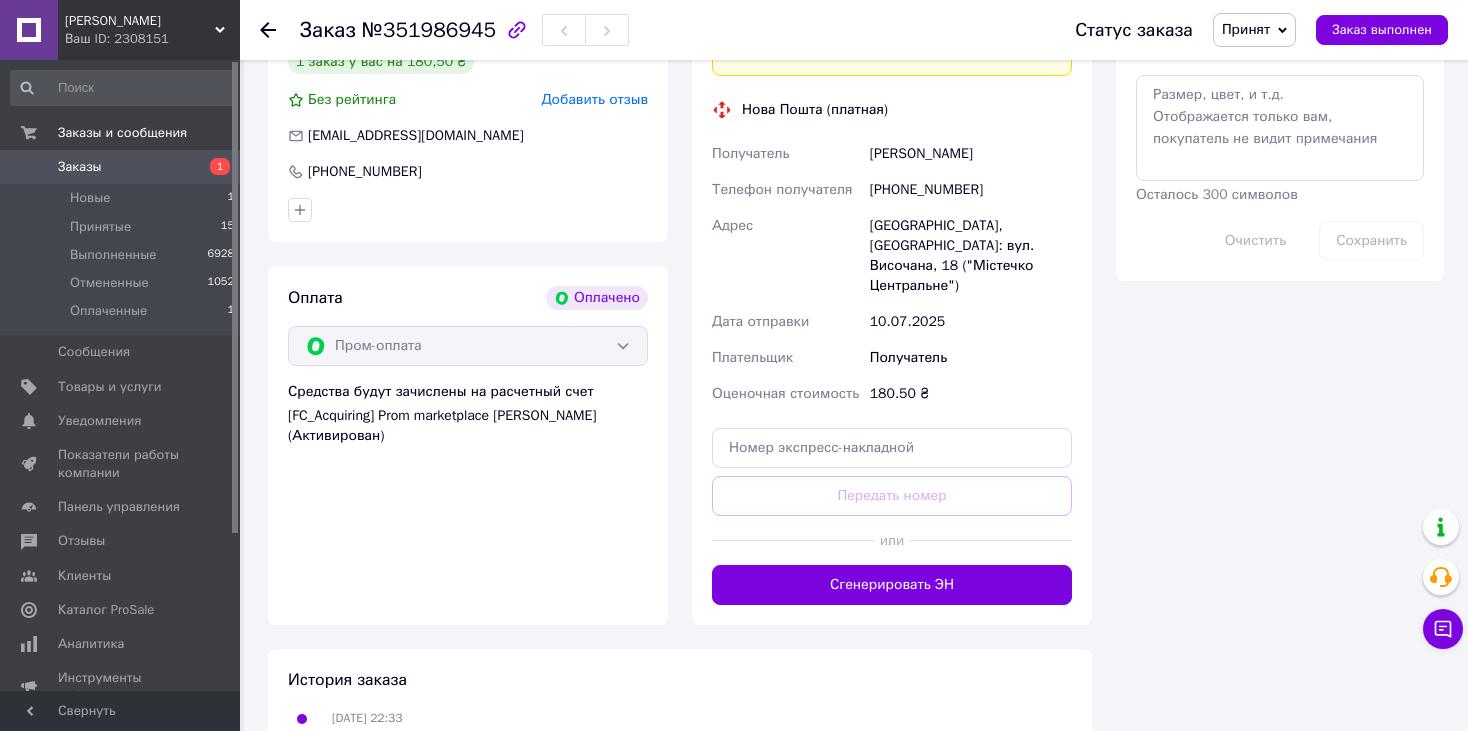 scroll, scrollTop: 1200, scrollLeft: 0, axis: vertical 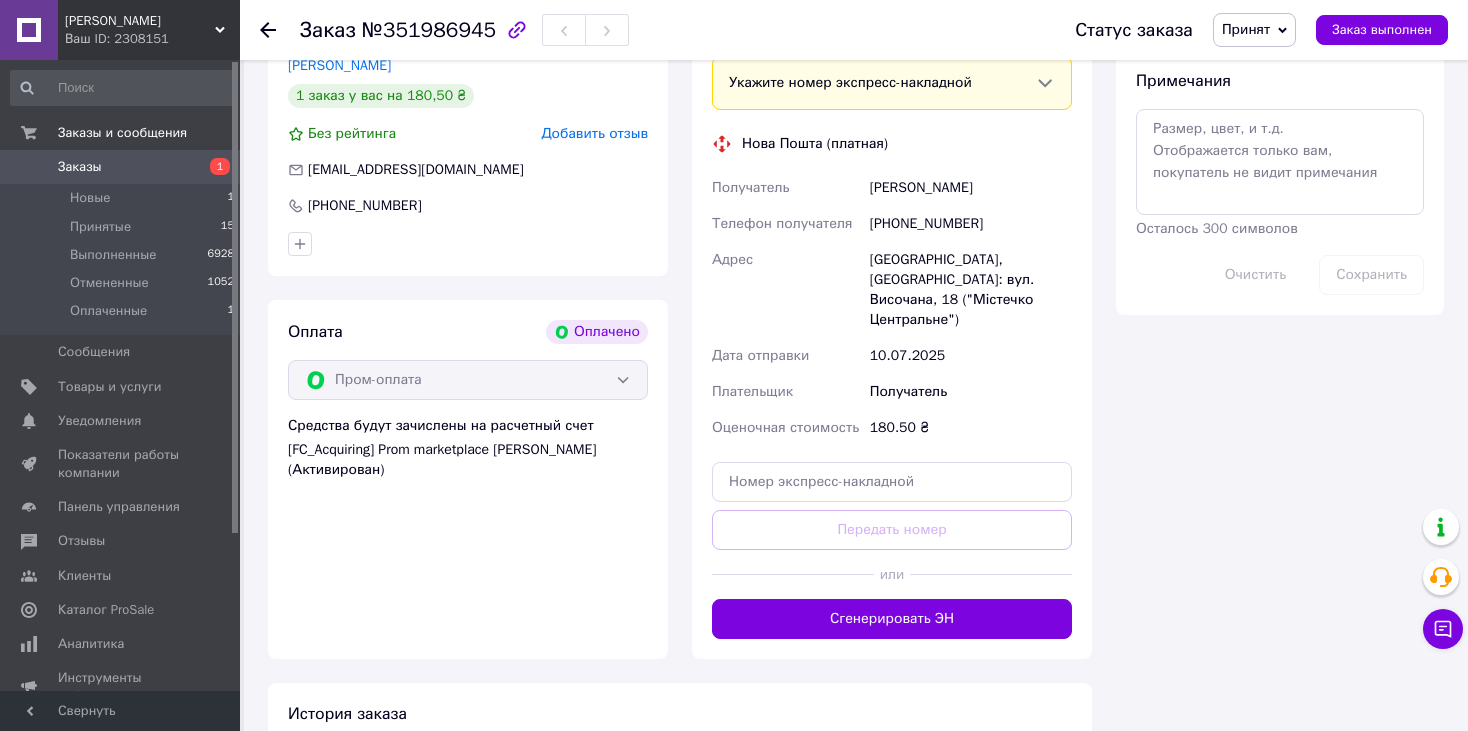 drag, startPoint x: 871, startPoint y: 189, endPoint x: 1034, endPoint y: 177, distance: 163.44112 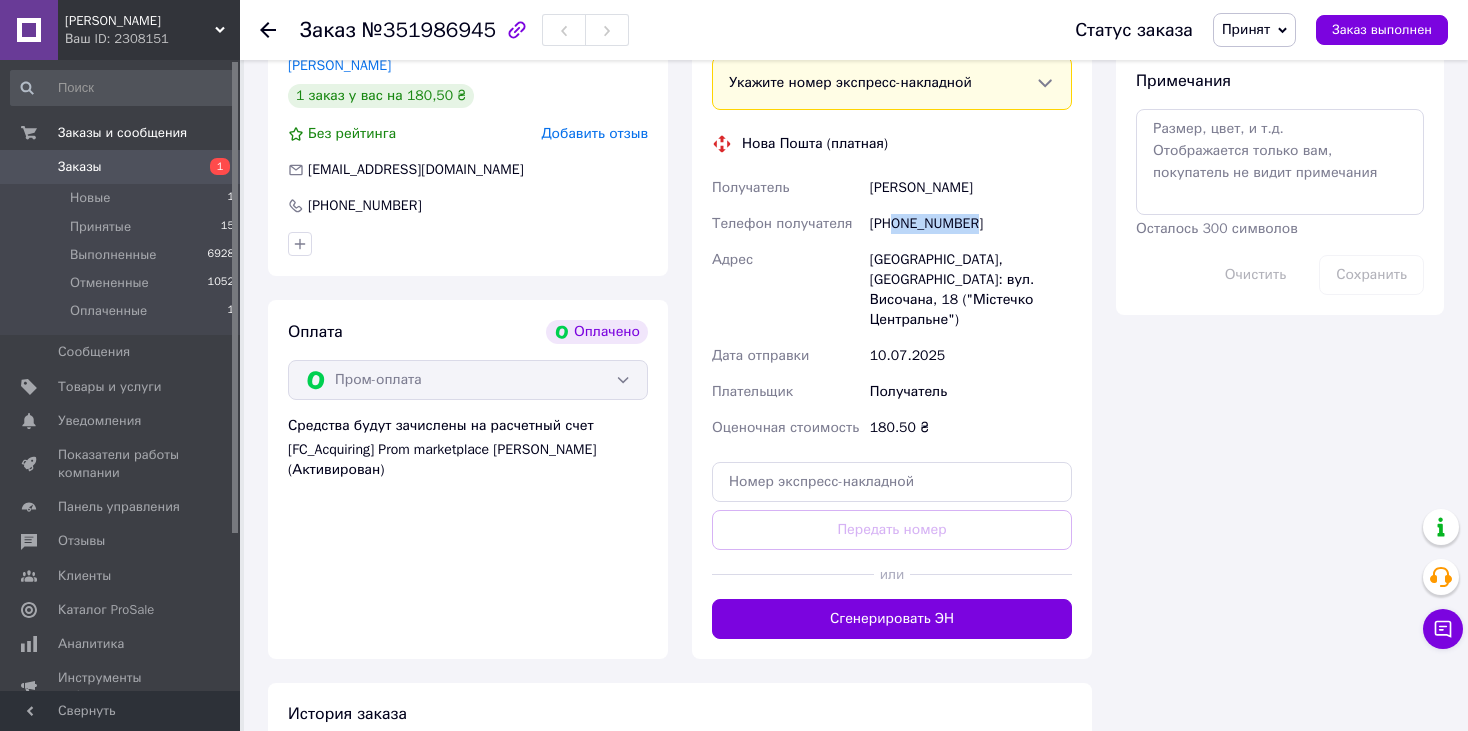 drag, startPoint x: 929, startPoint y: 229, endPoint x: 893, endPoint y: 240, distance: 37.64306 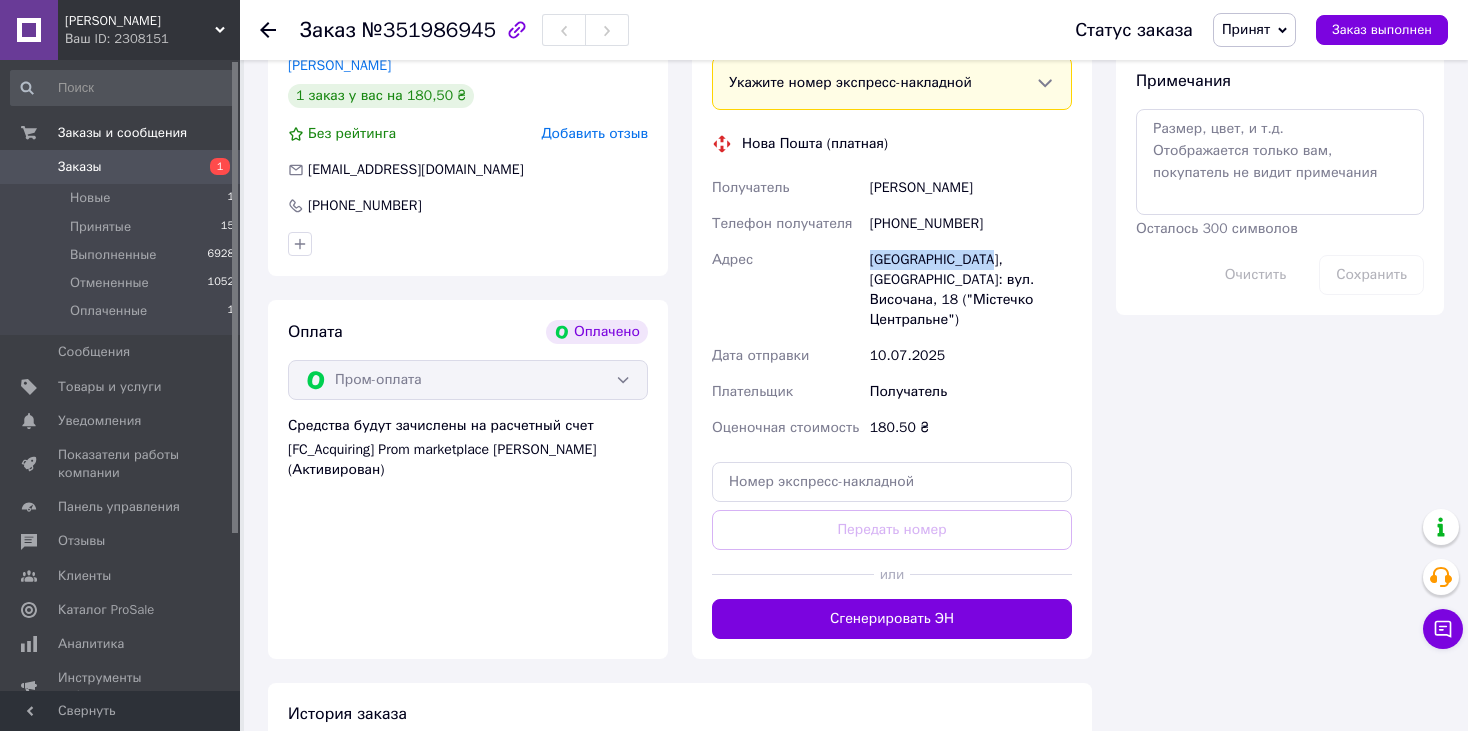 drag, startPoint x: 867, startPoint y: 263, endPoint x: 983, endPoint y: 264, distance: 116.00431 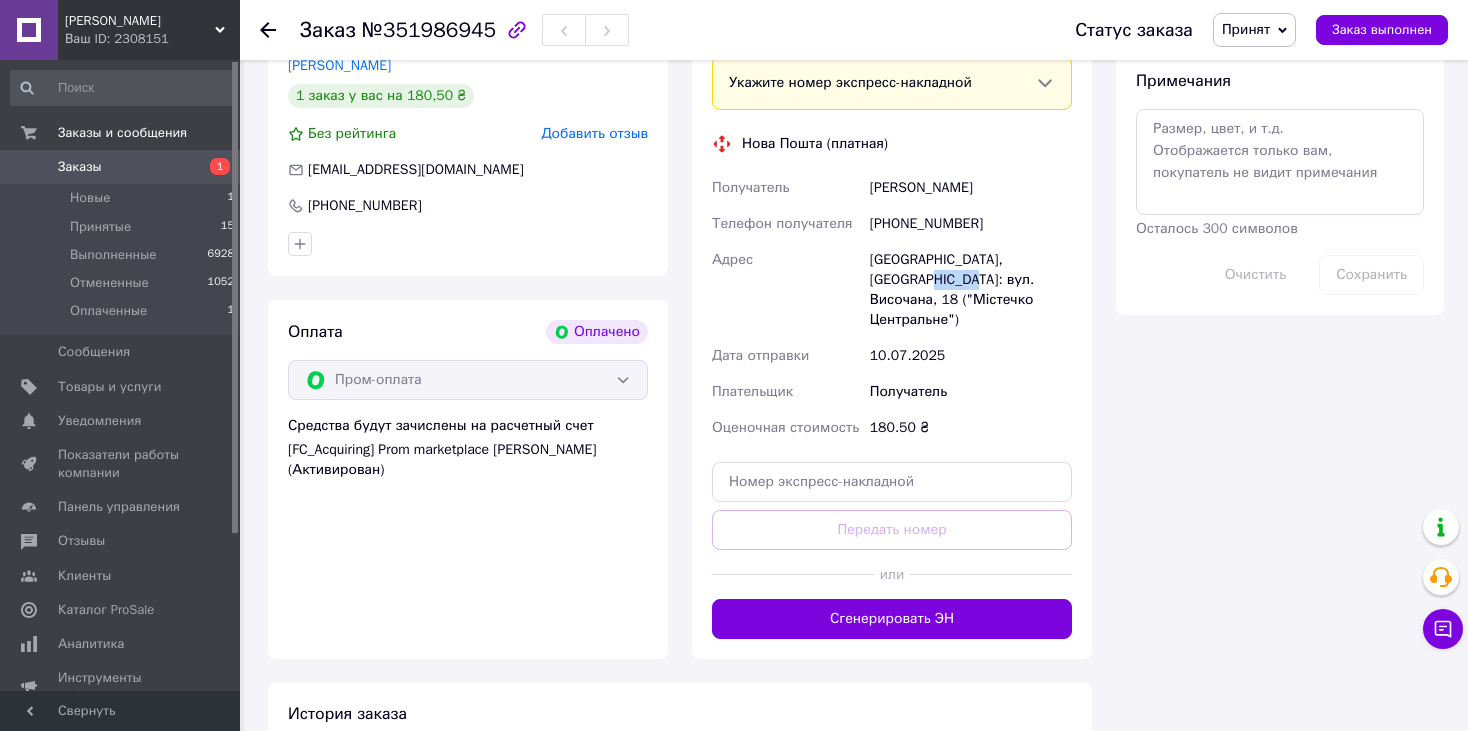drag, startPoint x: 868, startPoint y: 284, endPoint x: 923, endPoint y: 280, distance: 55.145264 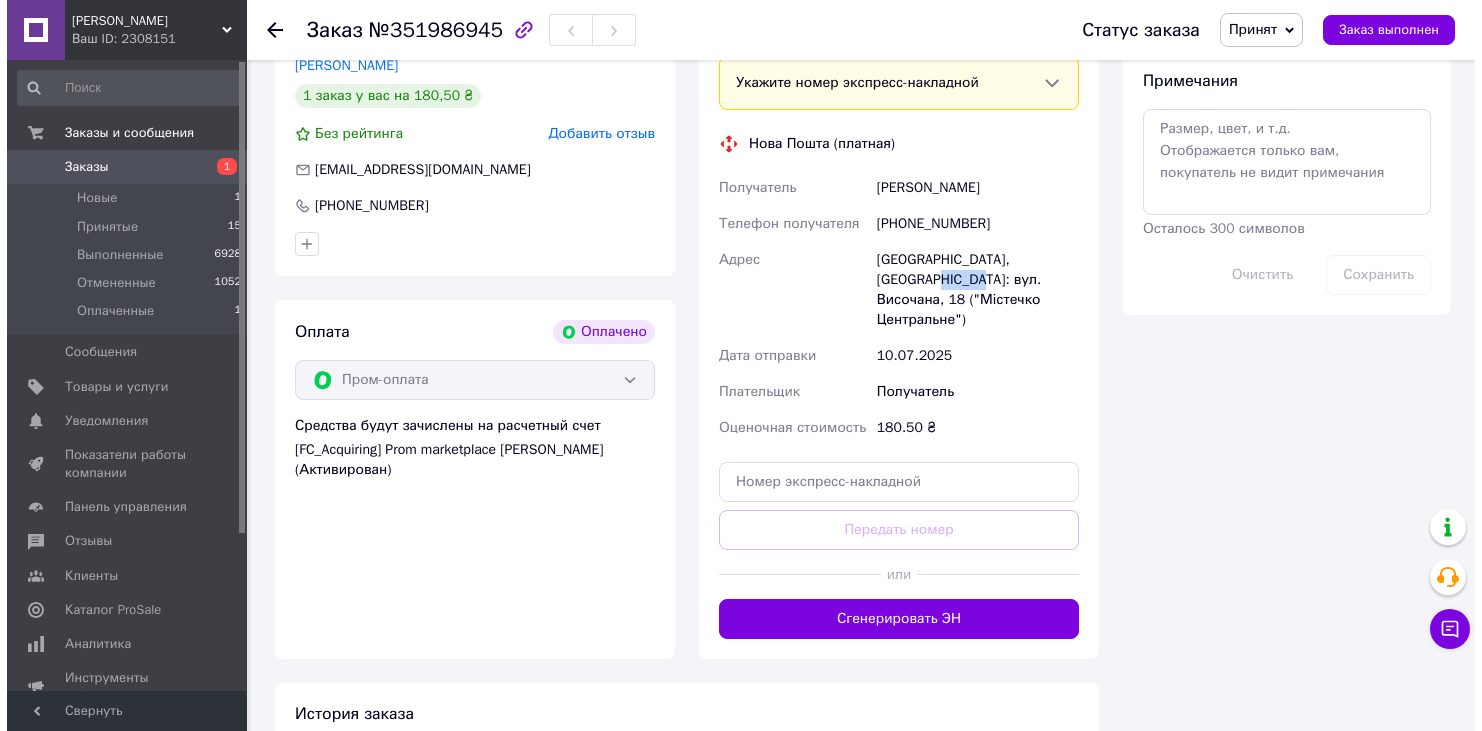 scroll, scrollTop: 1100, scrollLeft: 0, axis: vertical 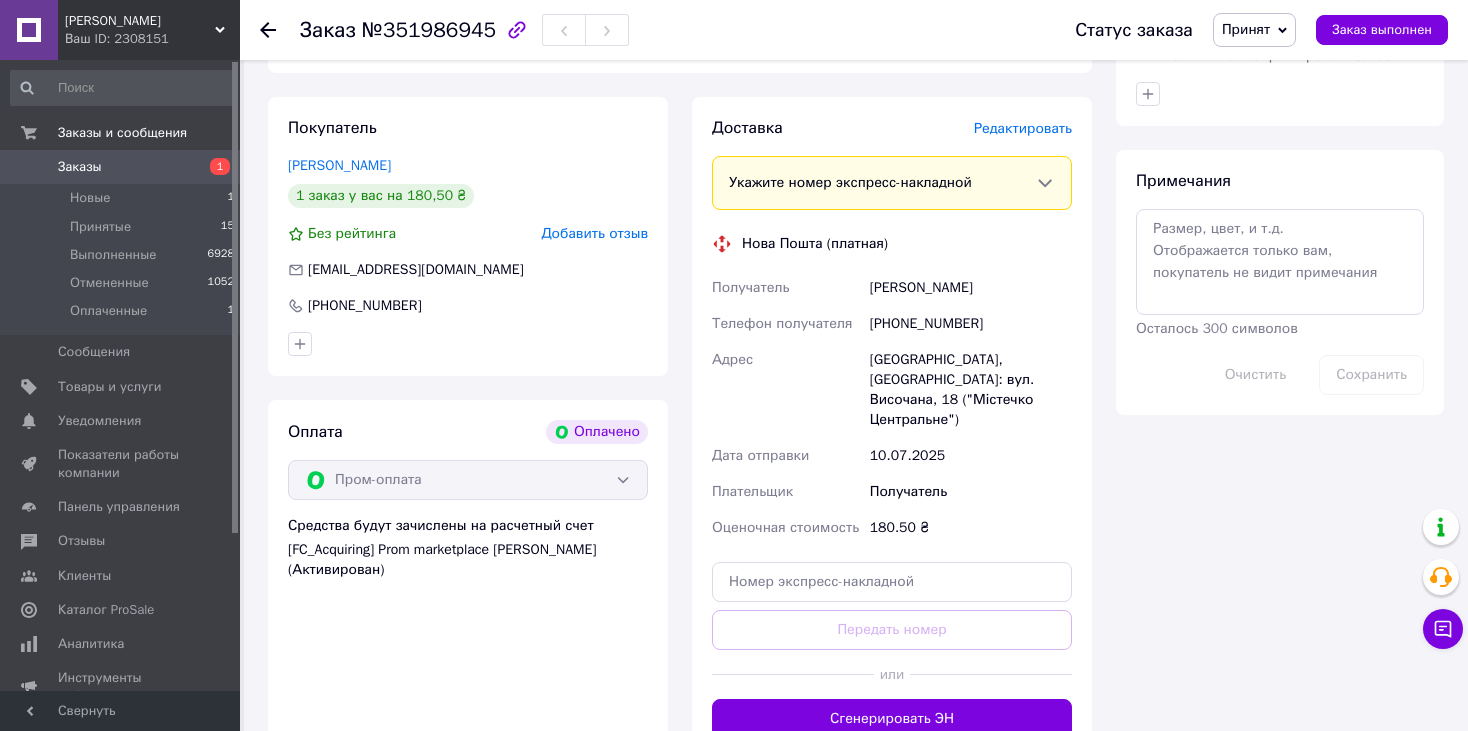 click on "Редактировать" at bounding box center (1023, 128) 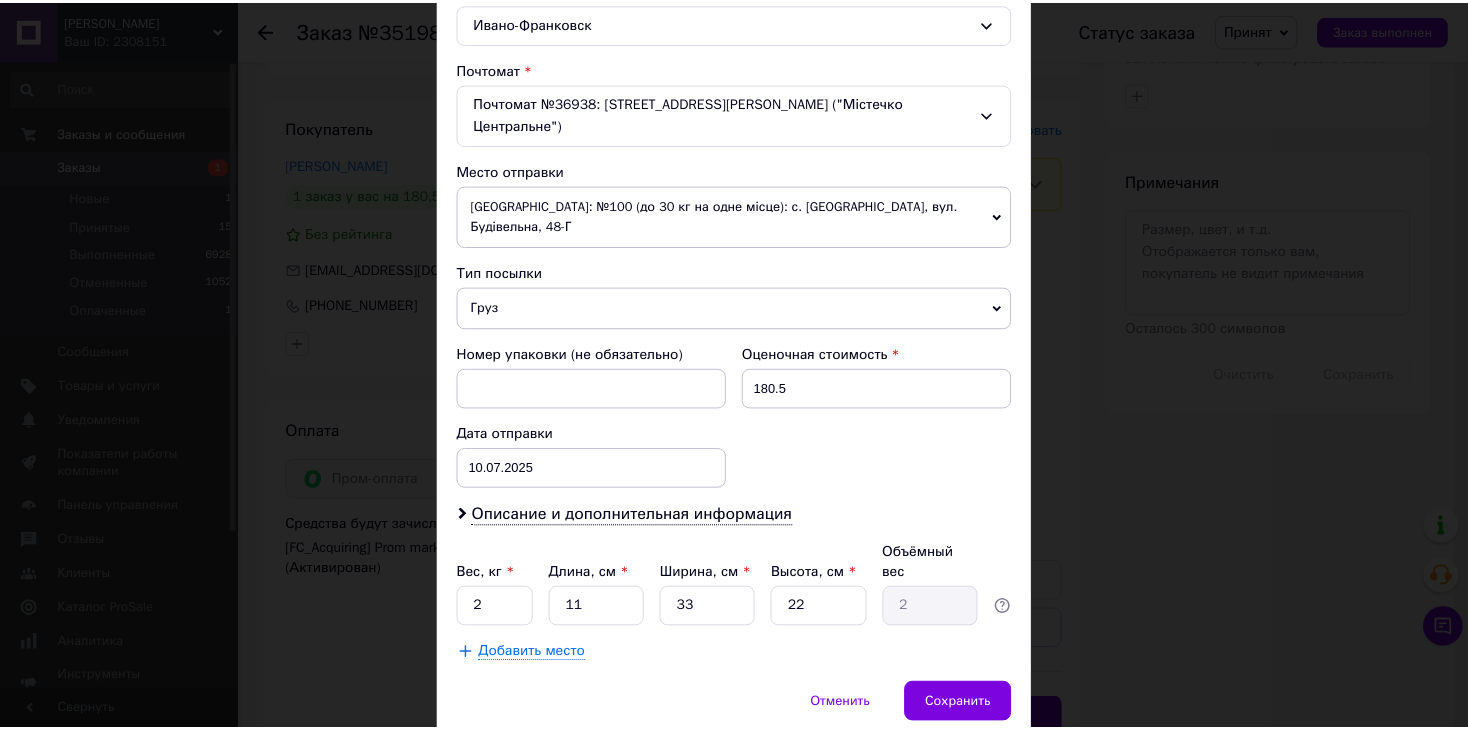scroll, scrollTop: 591, scrollLeft: 0, axis: vertical 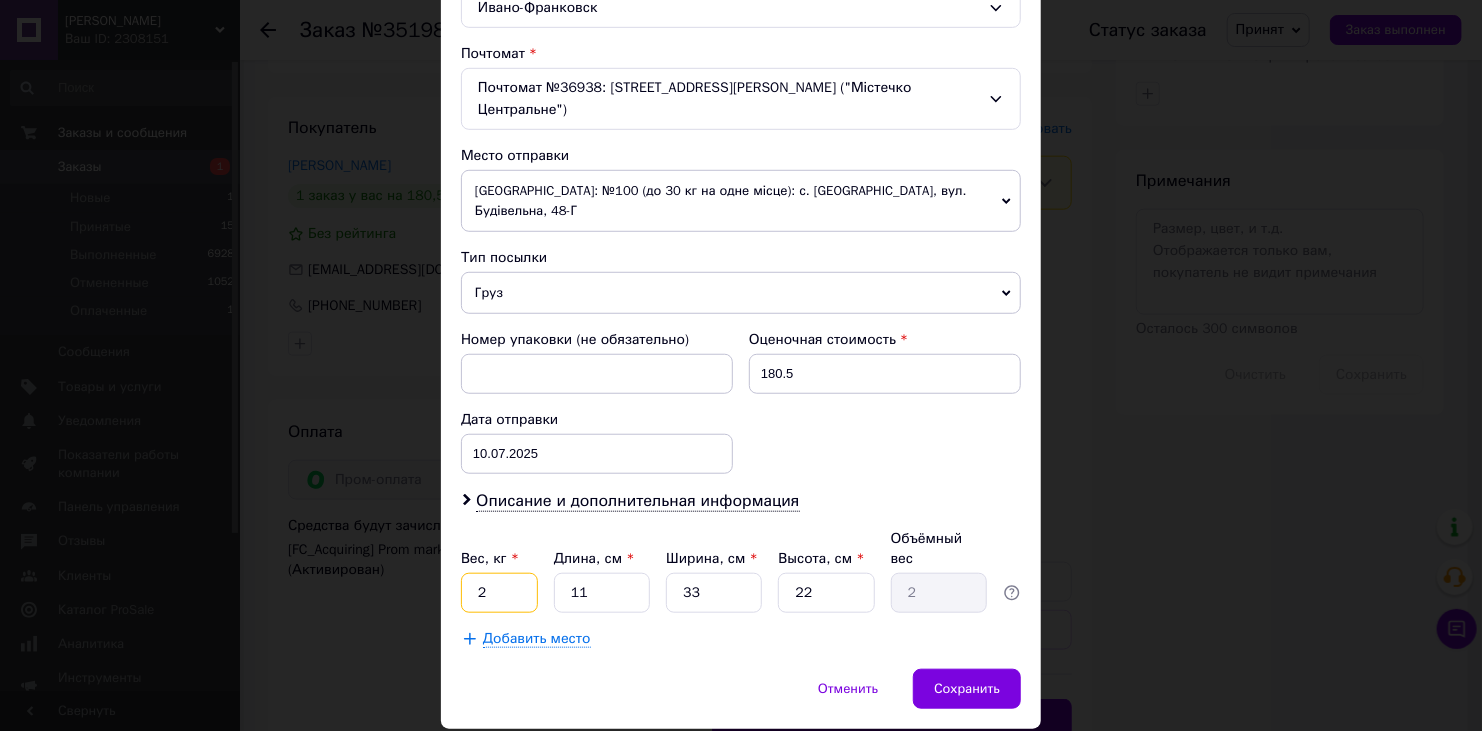 click on "2" at bounding box center (499, 593) 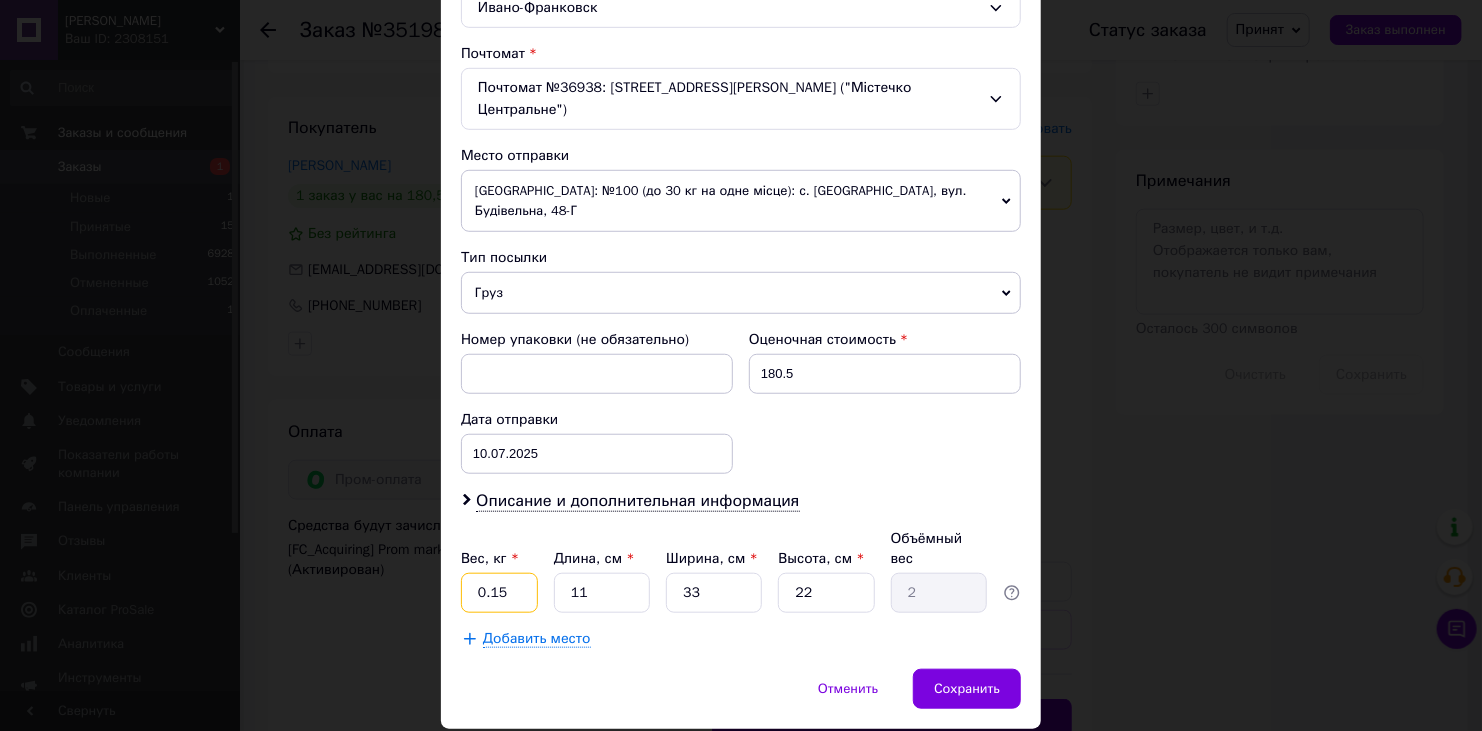 type on "0.15" 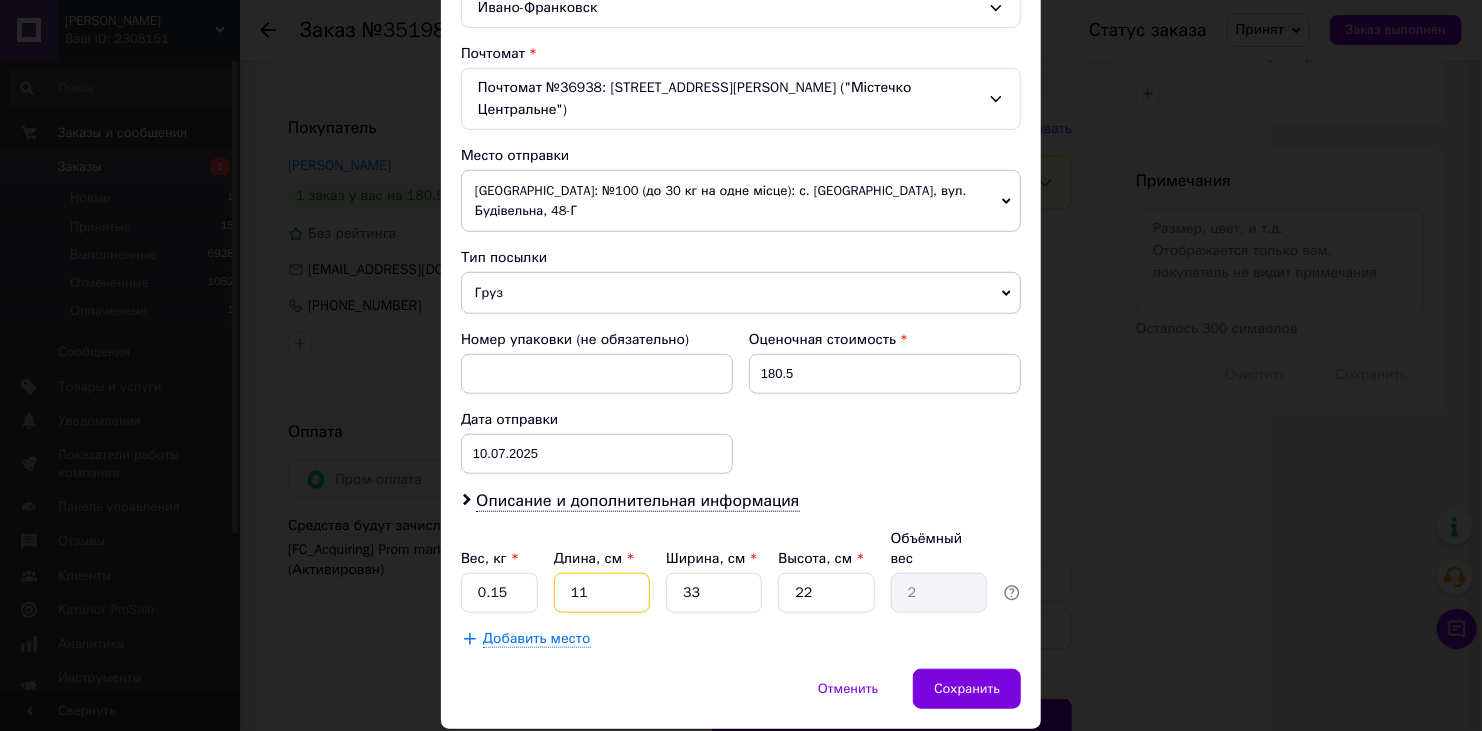 type on "2" 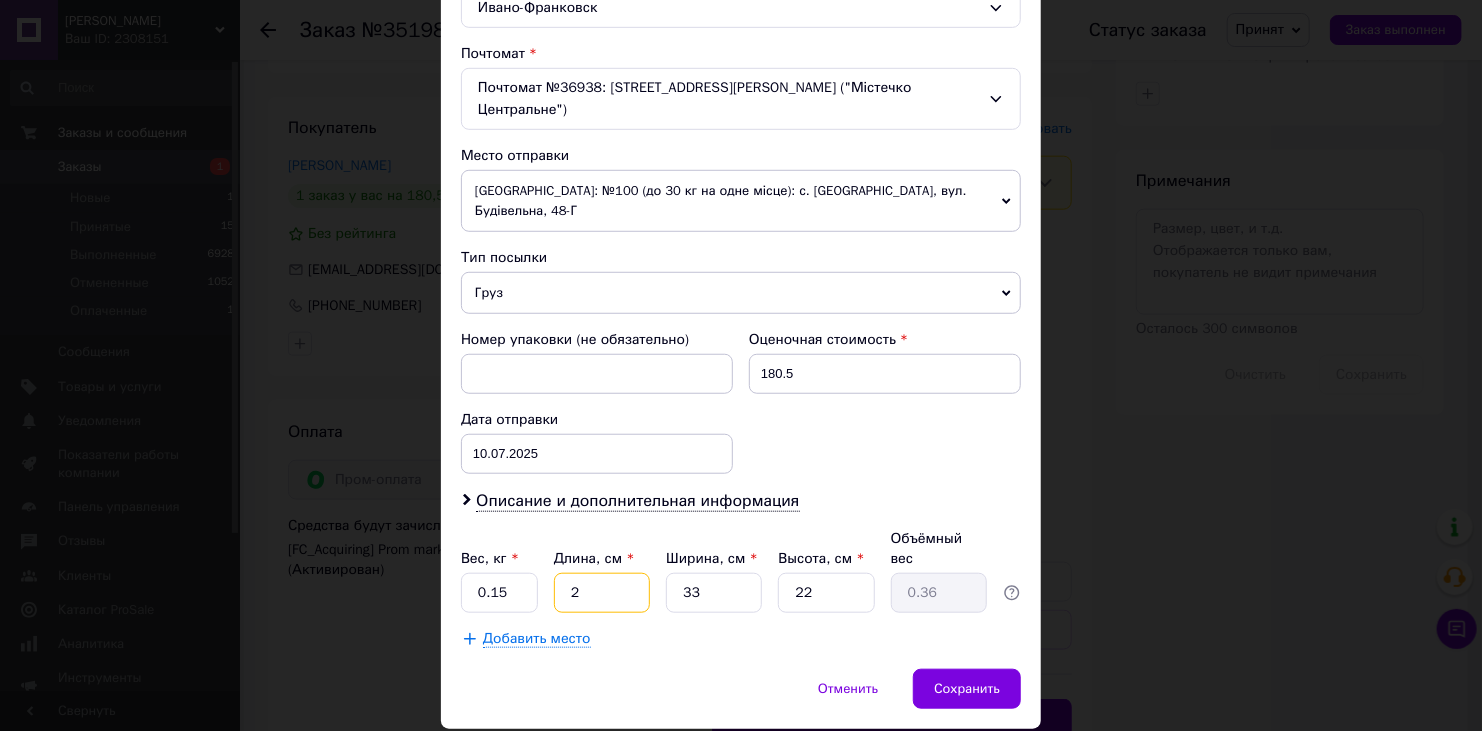 type on "20" 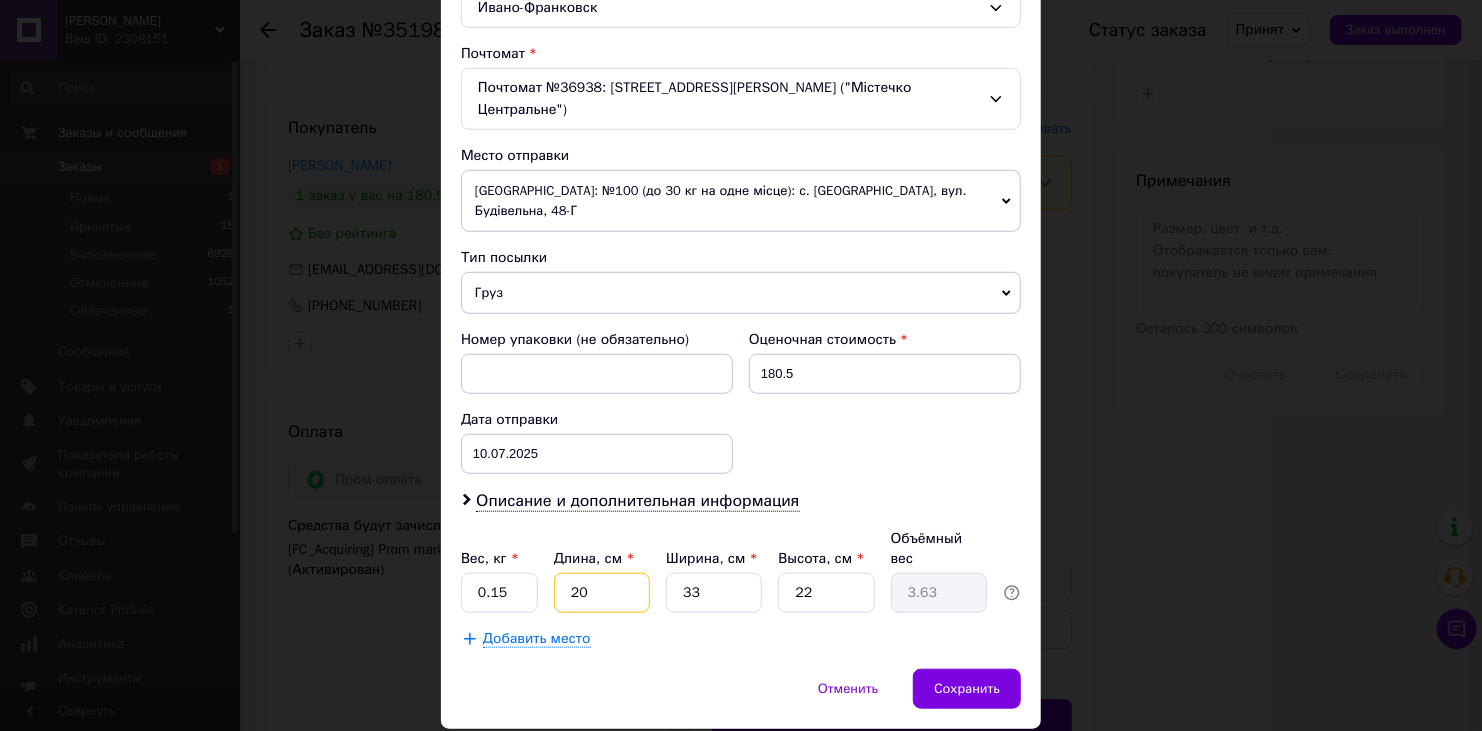 type on "20" 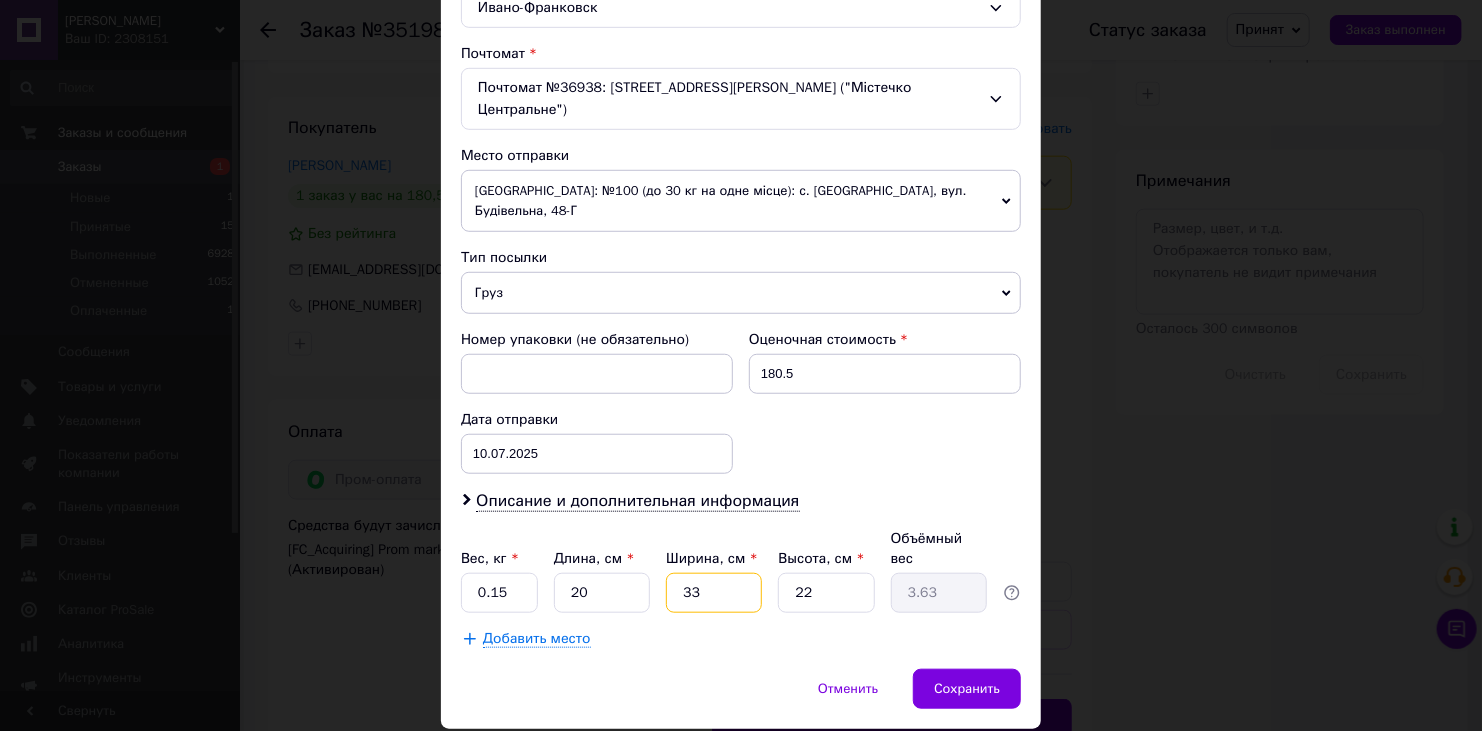 type on "2" 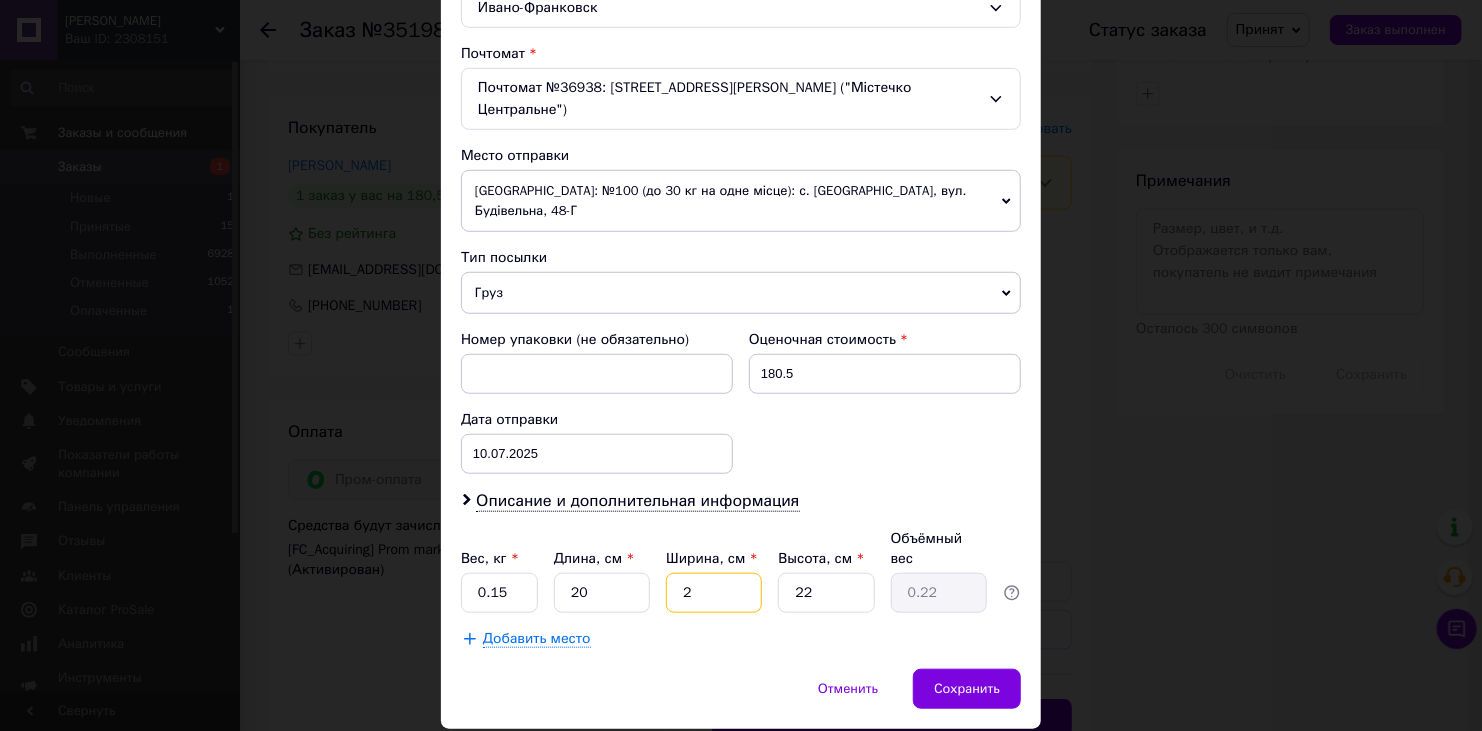 type on "20" 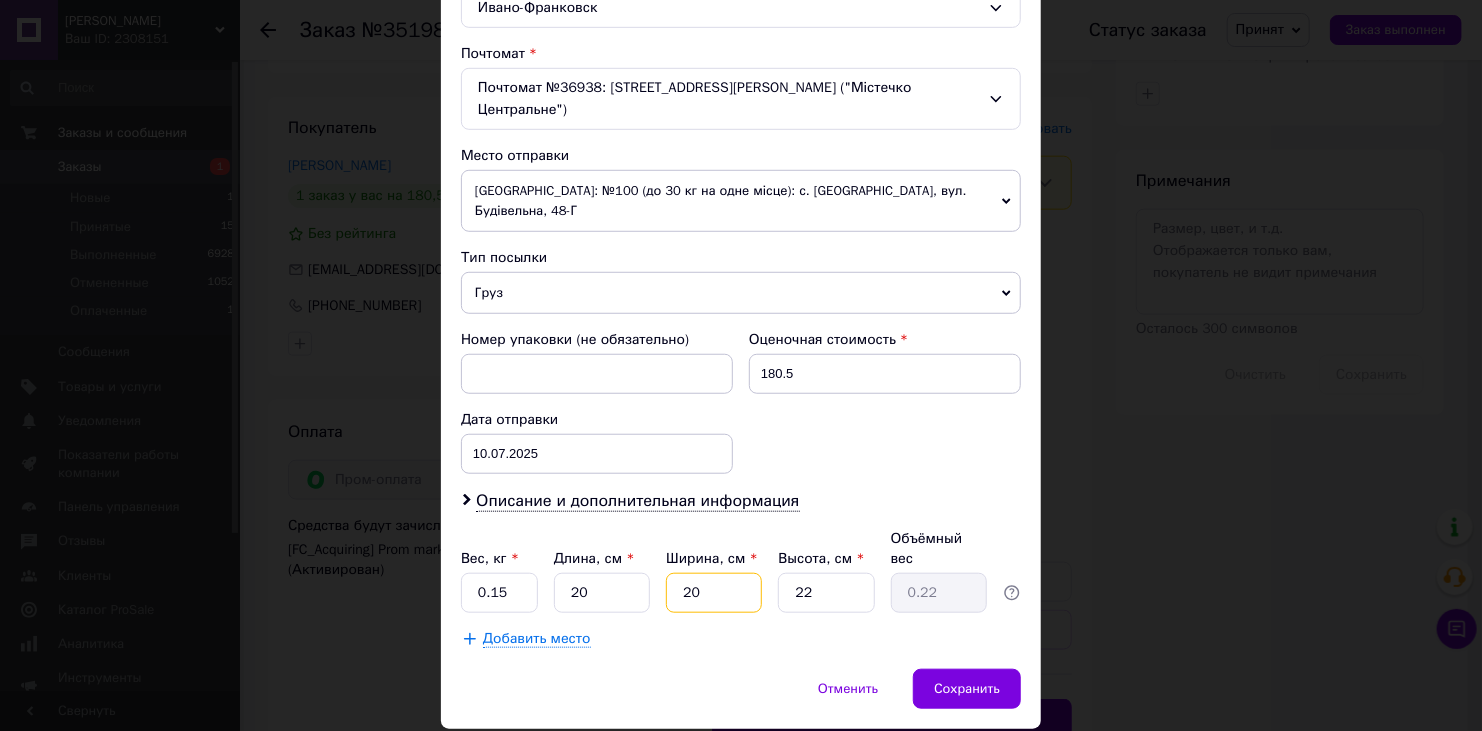 type on "2.2" 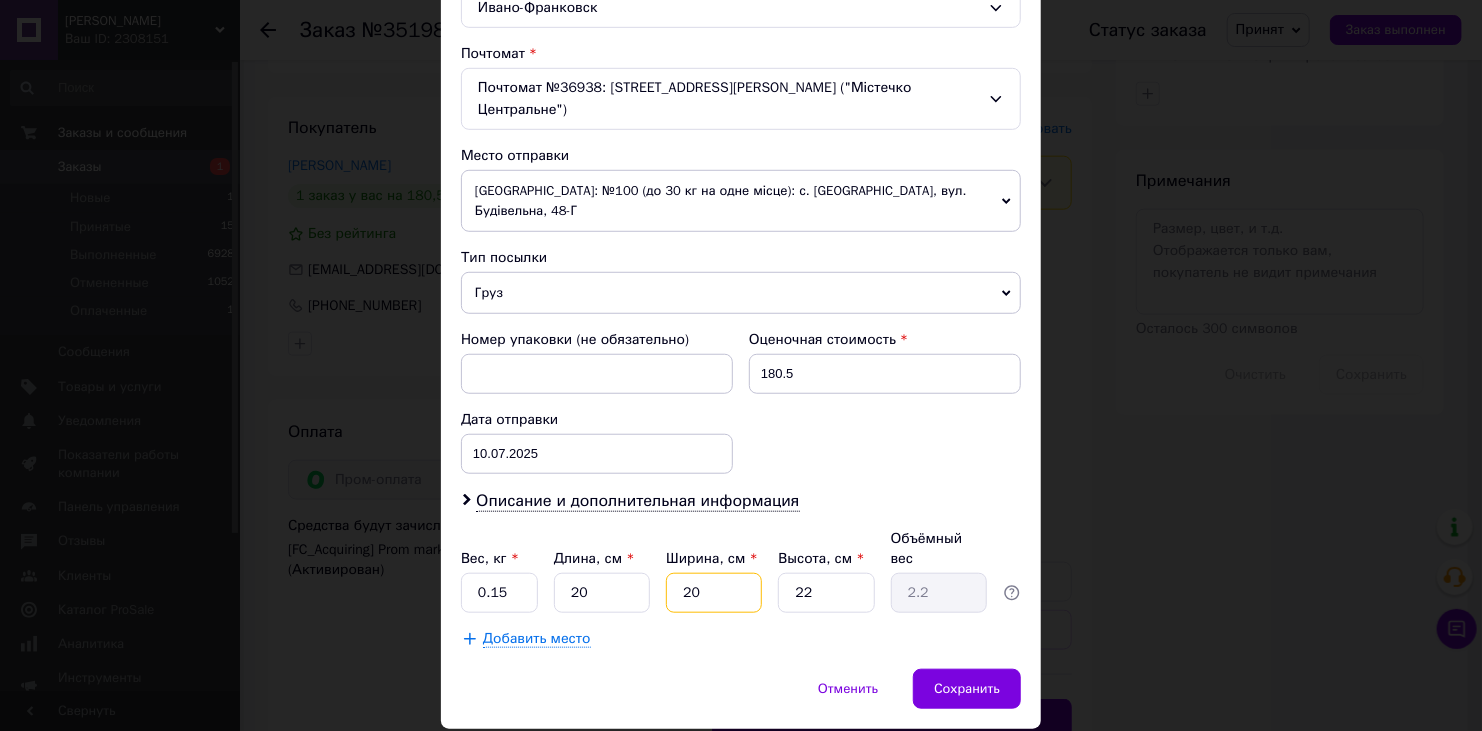 type on "20" 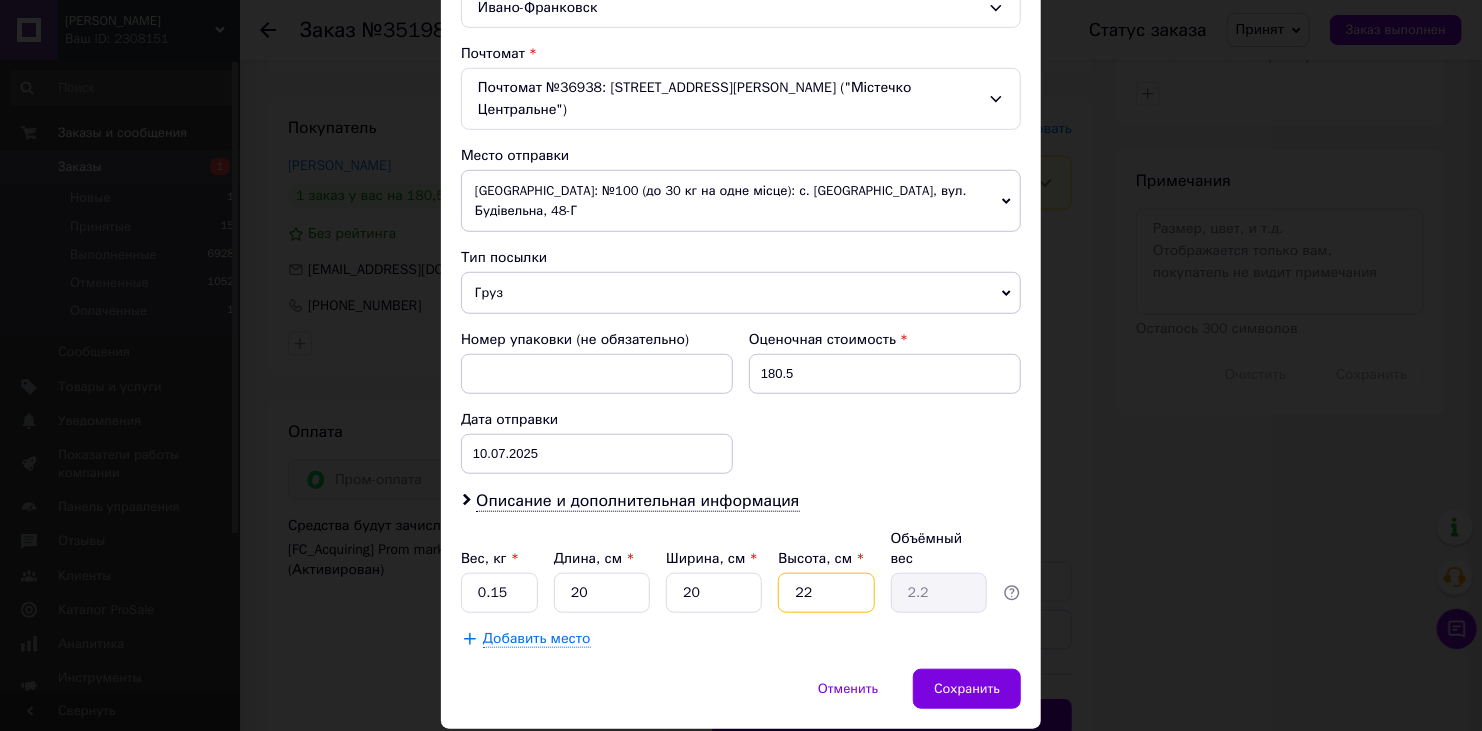 type on "5" 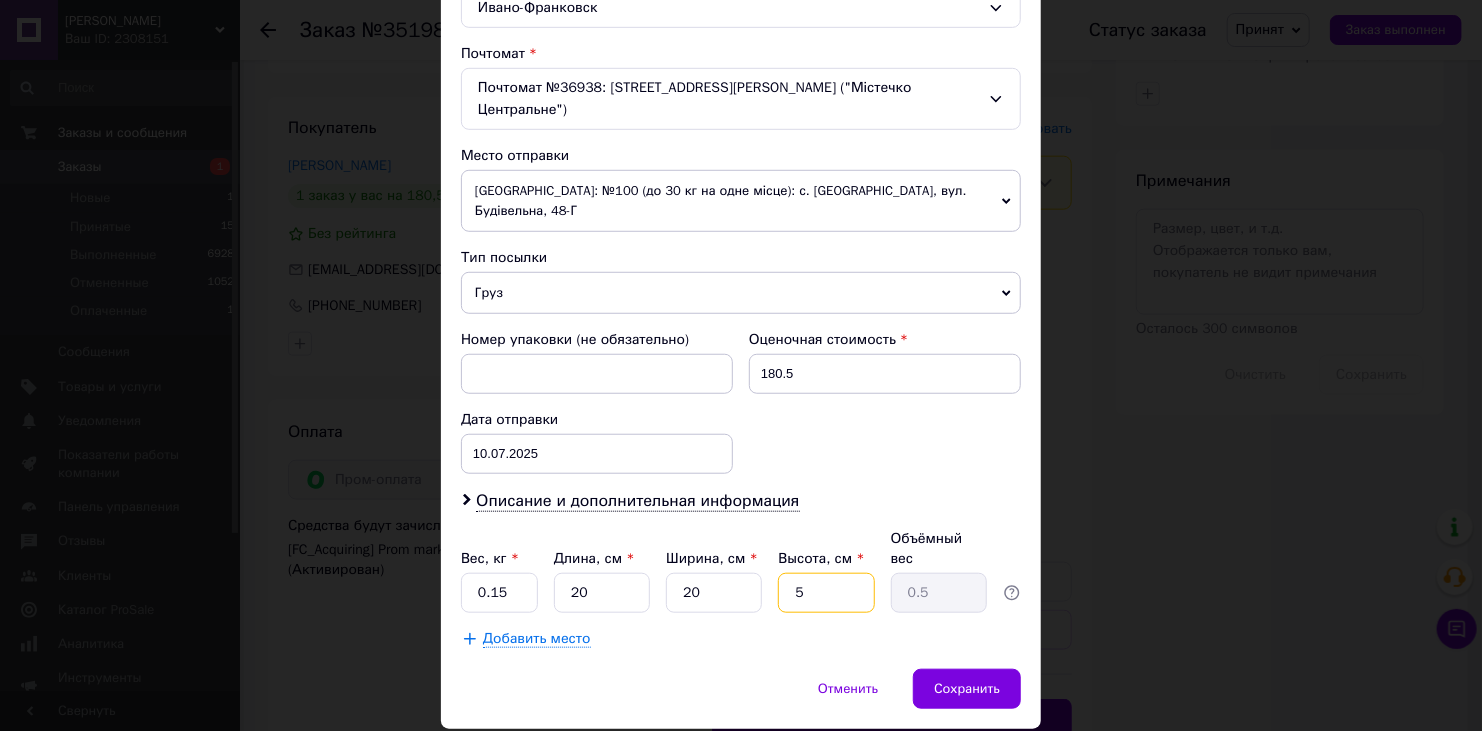 type 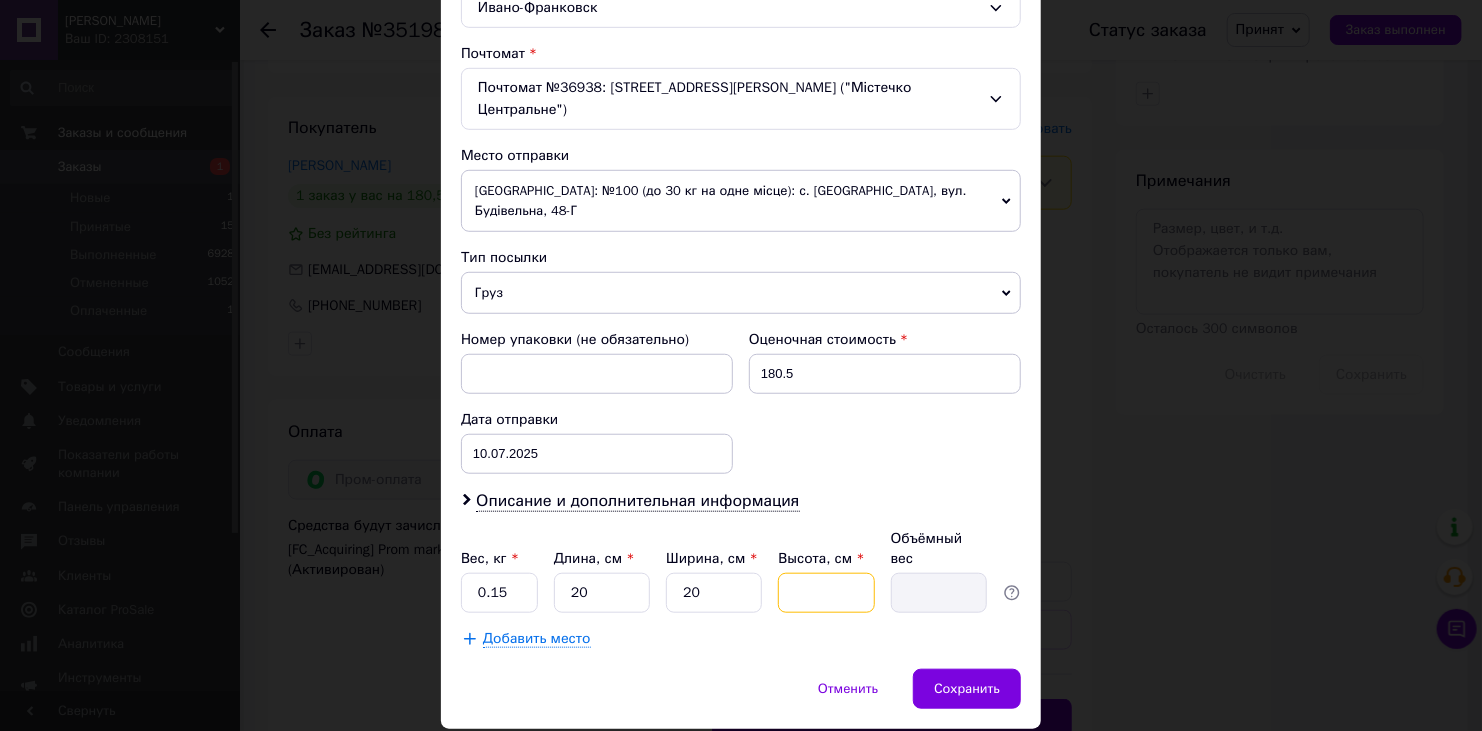 type on "4" 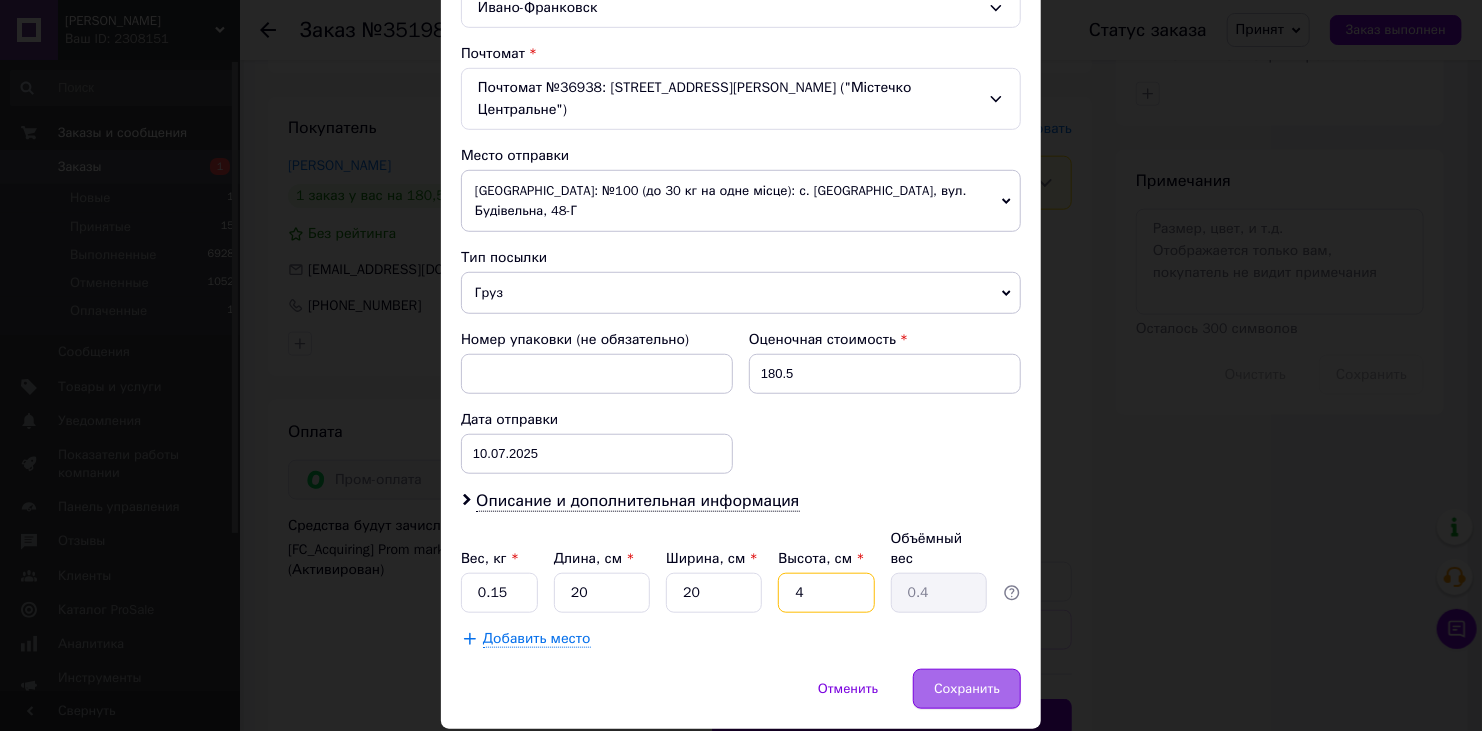 type on "4" 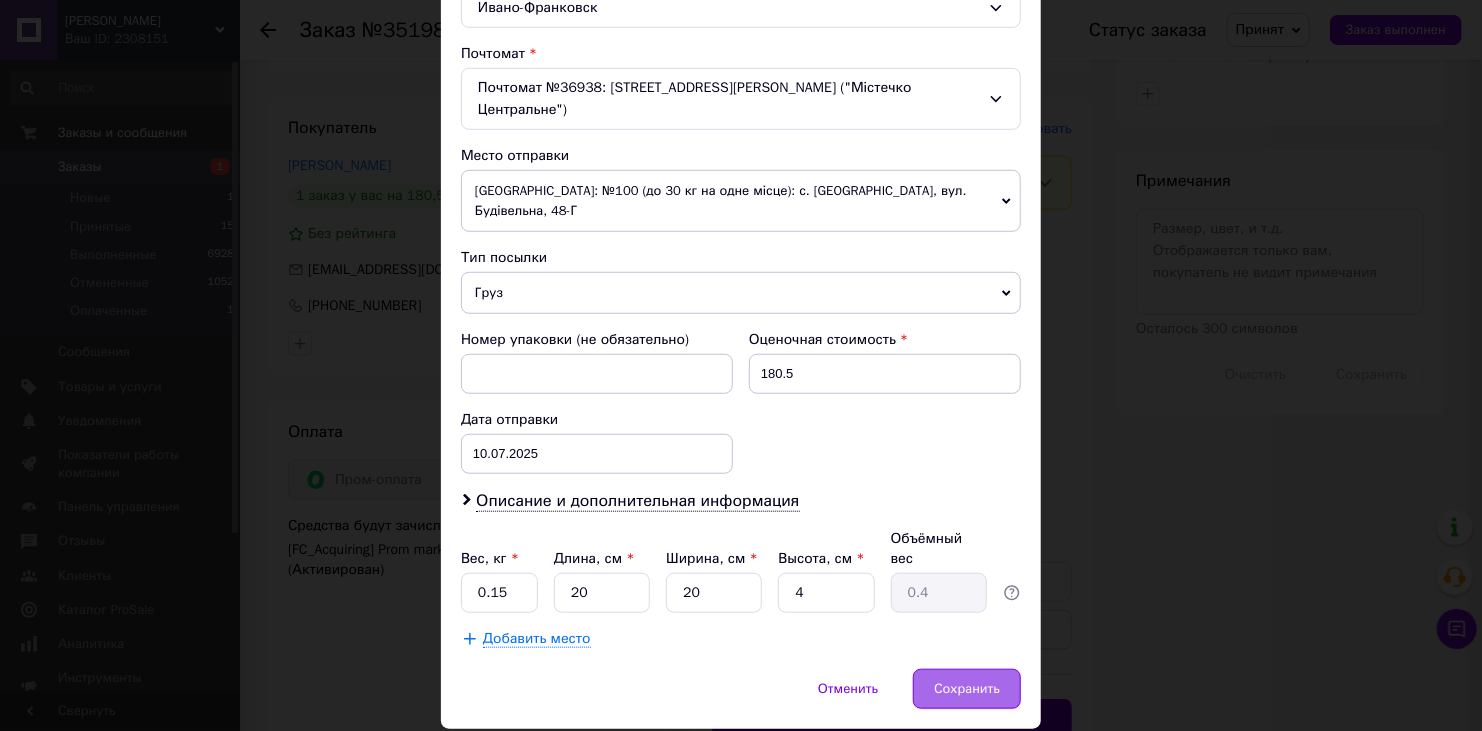 click on "Сохранить" at bounding box center [967, 689] 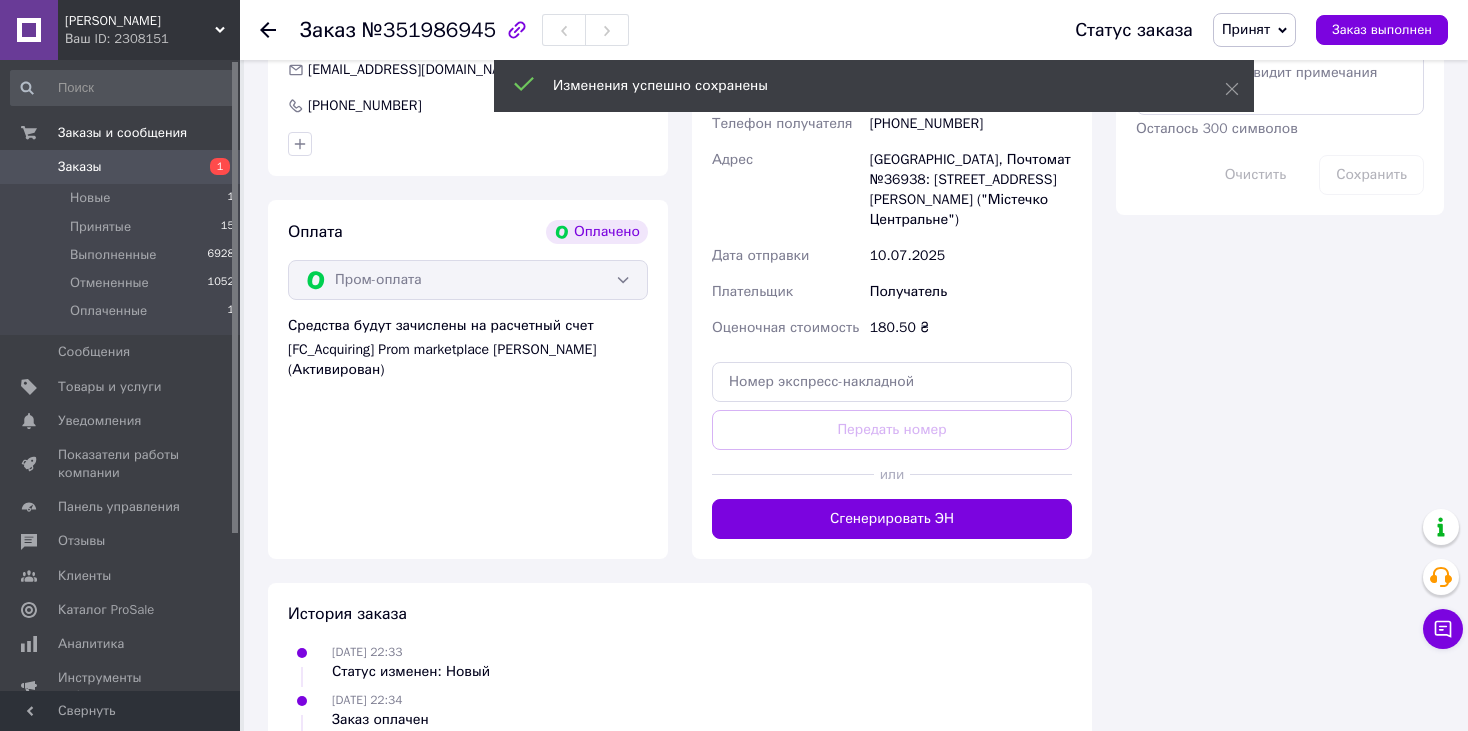 scroll, scrollTop: 1400, scrollLeft: 0, axis: vertical 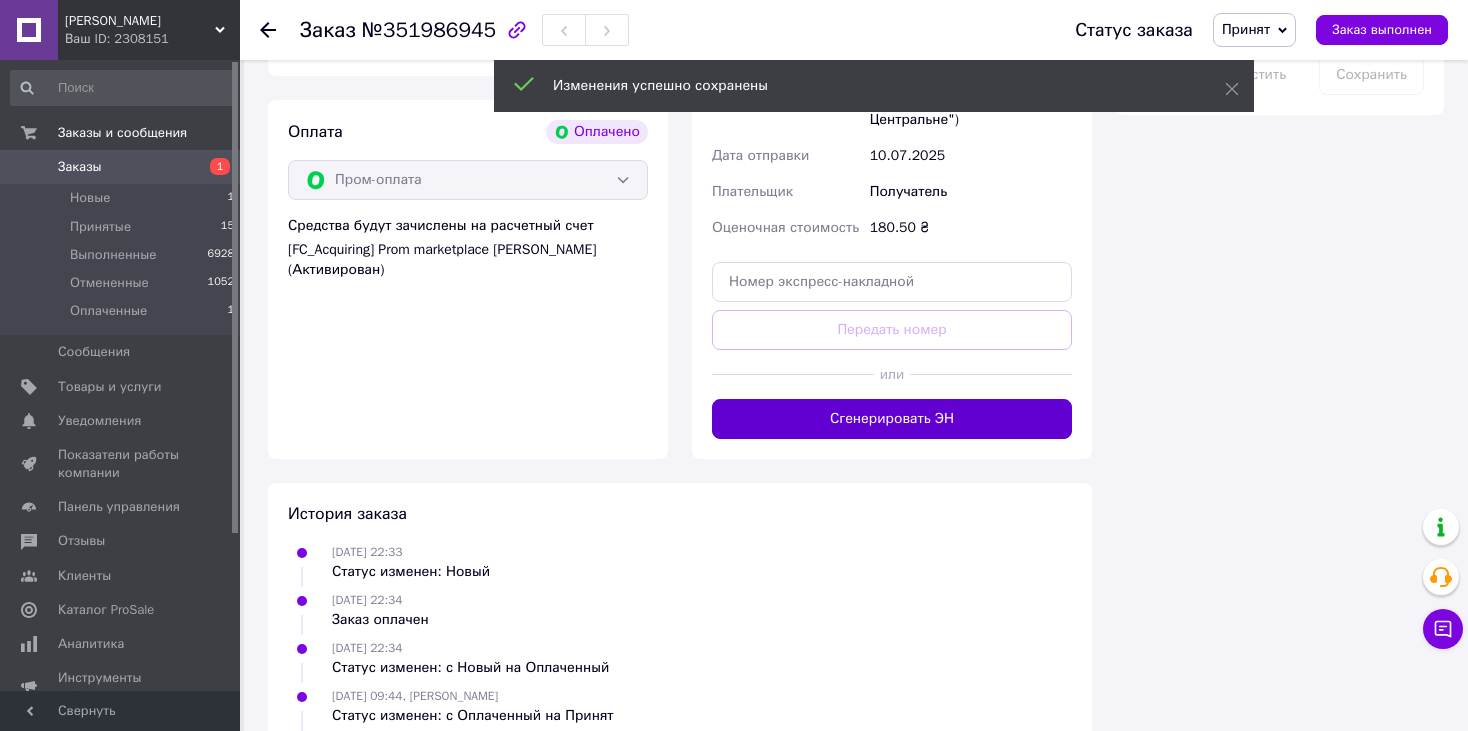 click on "Сгенерировать ЭН" at bounding box center [892, 419] 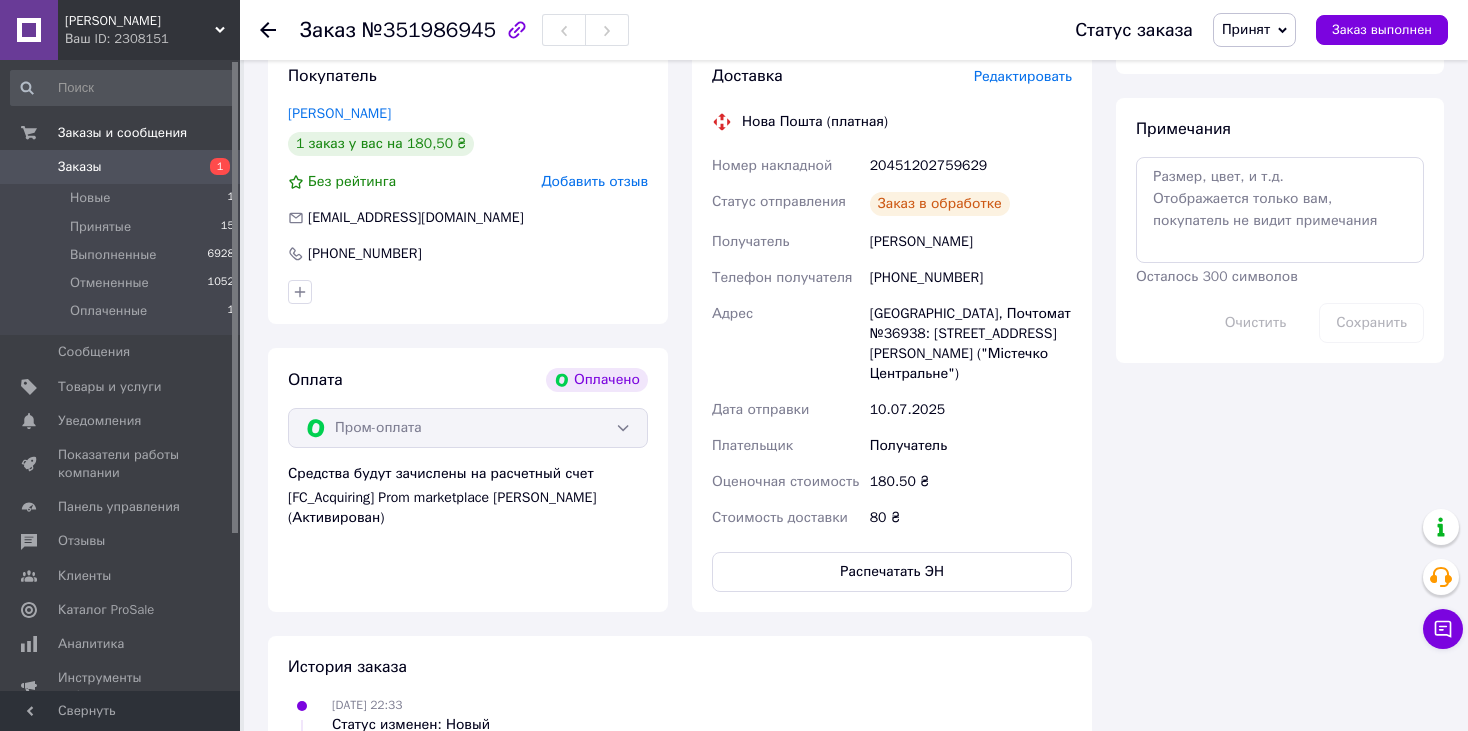 scroll, scrollTop: 1000, scrollLeft: 0, axis: vertical 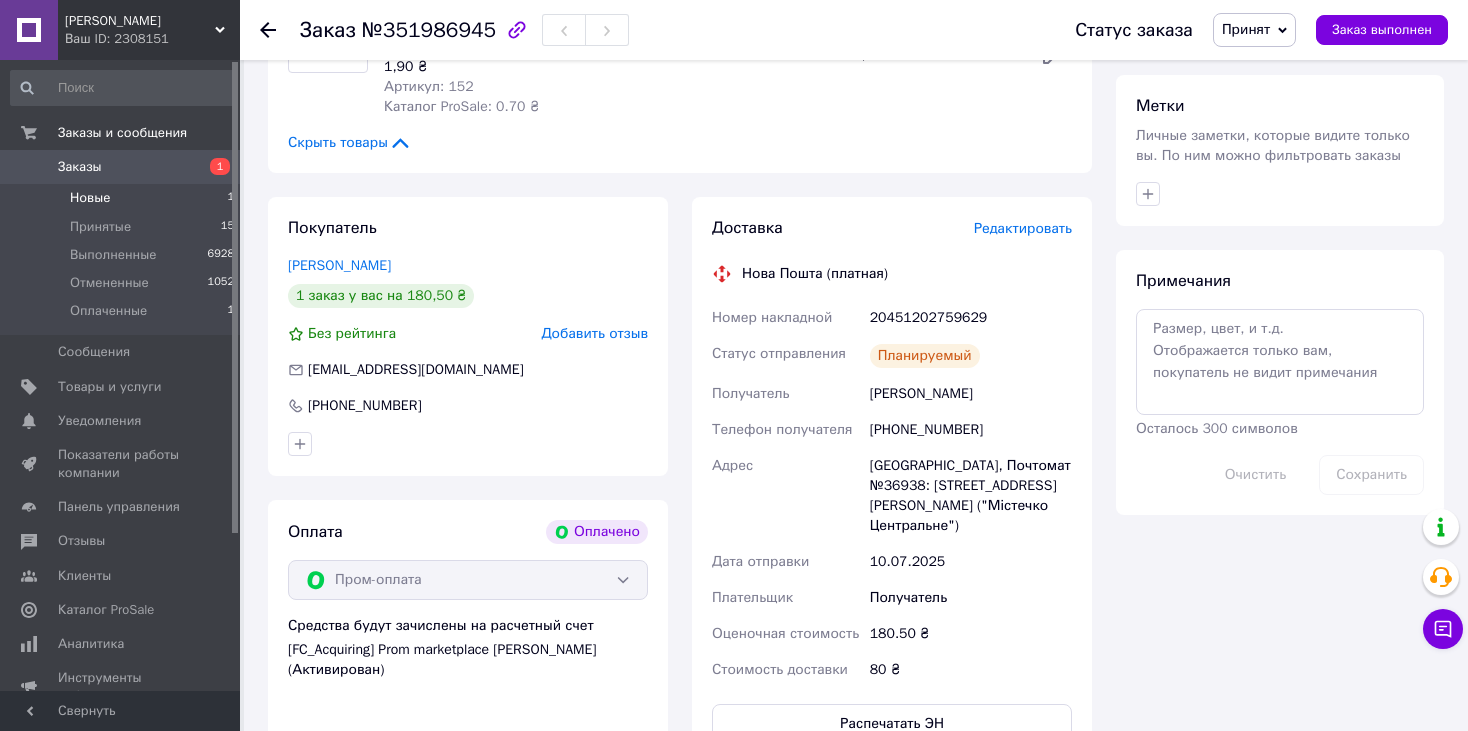 click on "Новые" at bounding box center [90, 198] 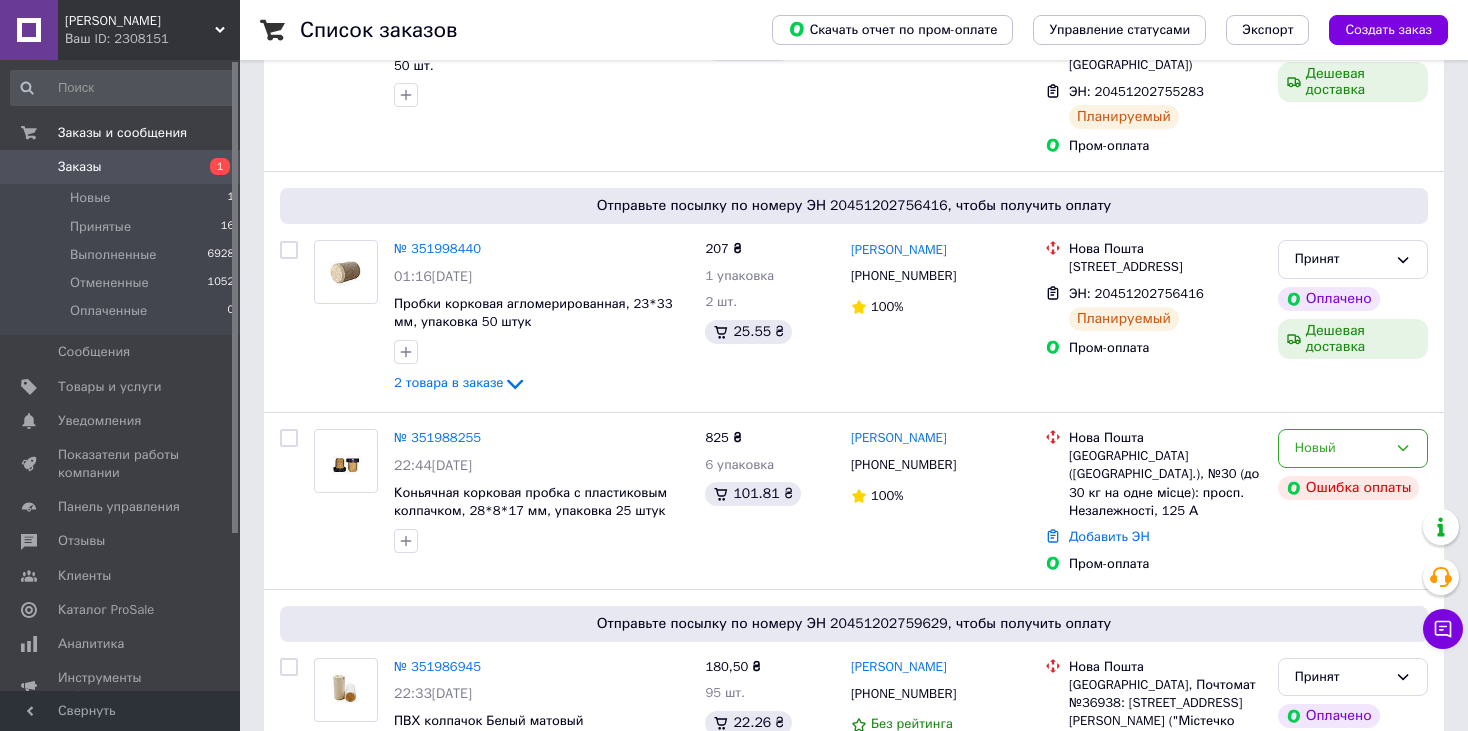 scroll, scrollTop: 400, scrollLeft: 0, axis: vertical 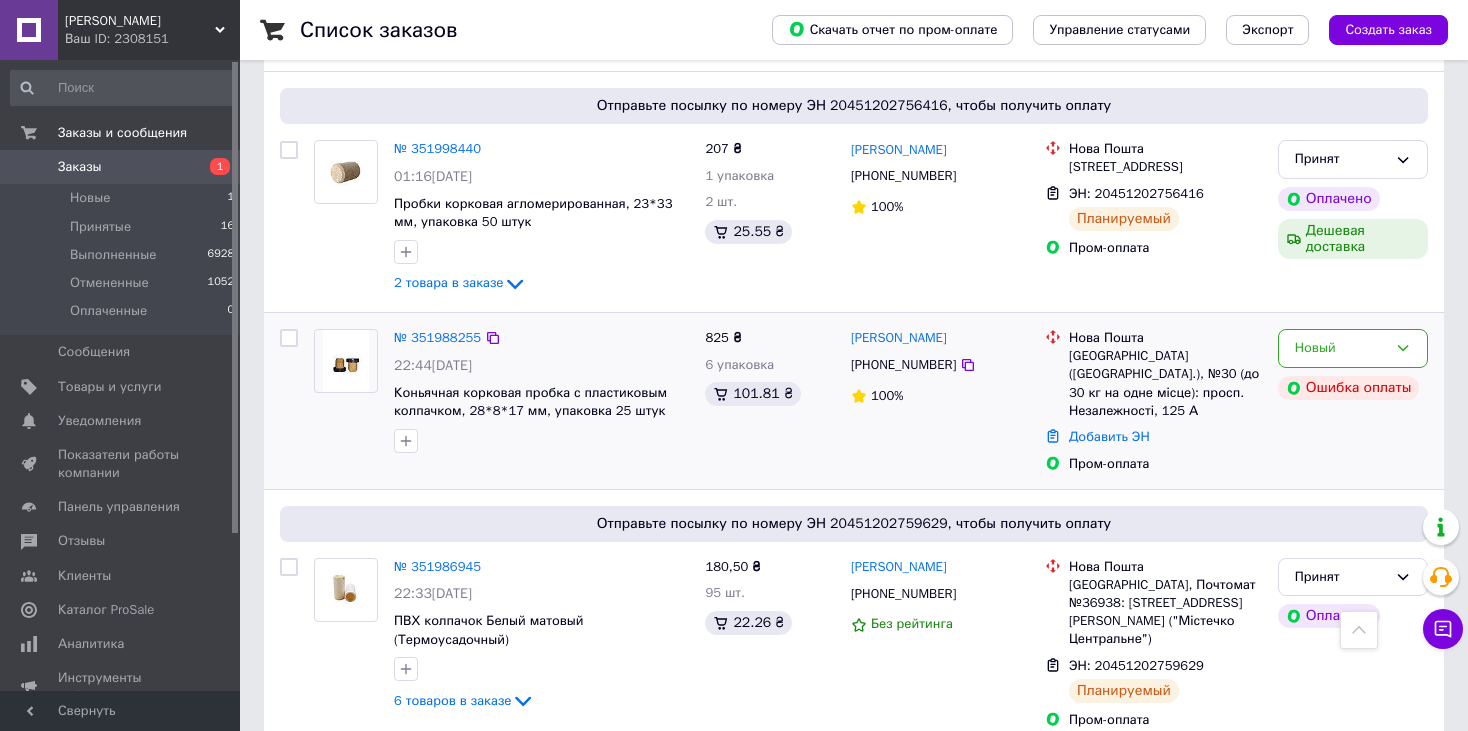 drag, startPoint x: 849, startPoint y: 313, endPoint x: 967, endPoint y: 311, distance: 118.016945 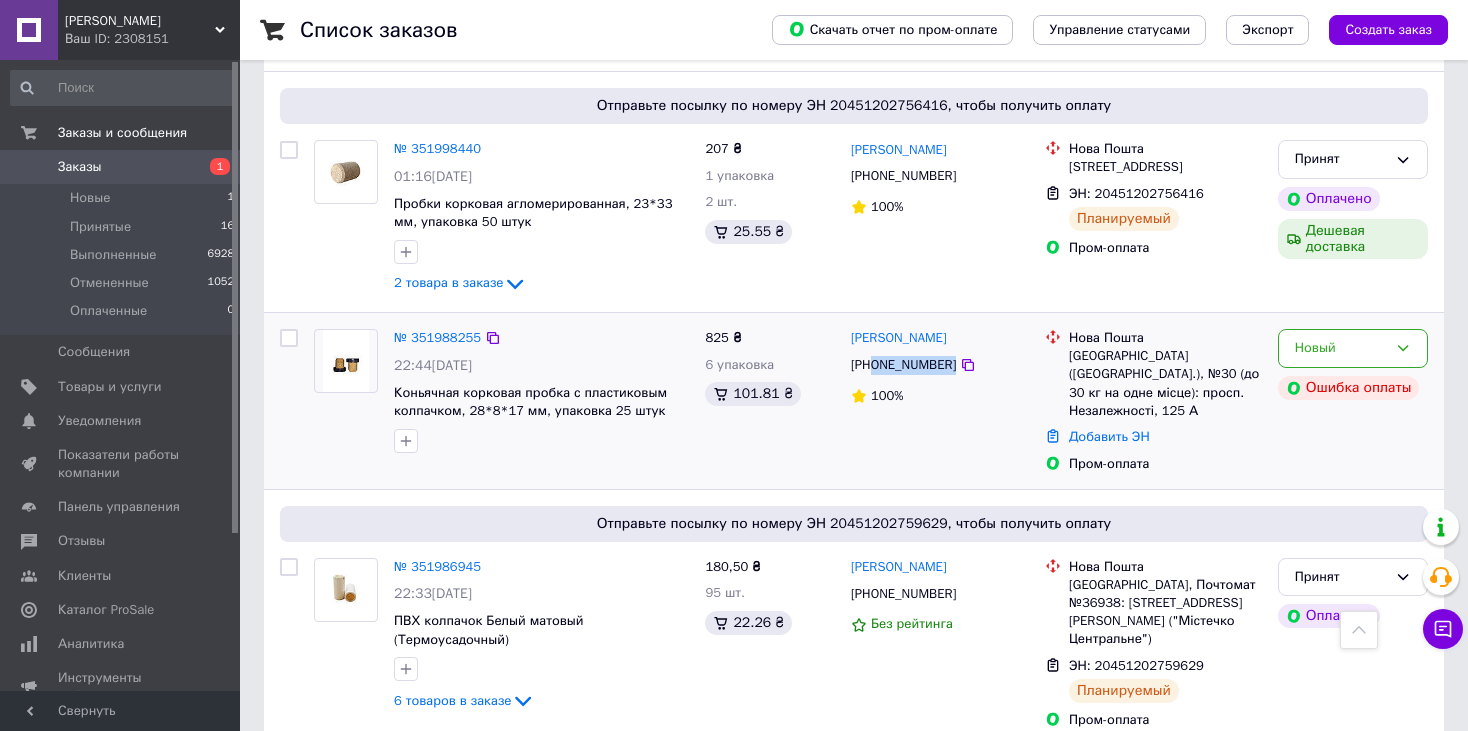 drag, startPoint x: 947, startPoint y: 345, endPoint x: 875, endPoint y: 350, distance: 72.1734 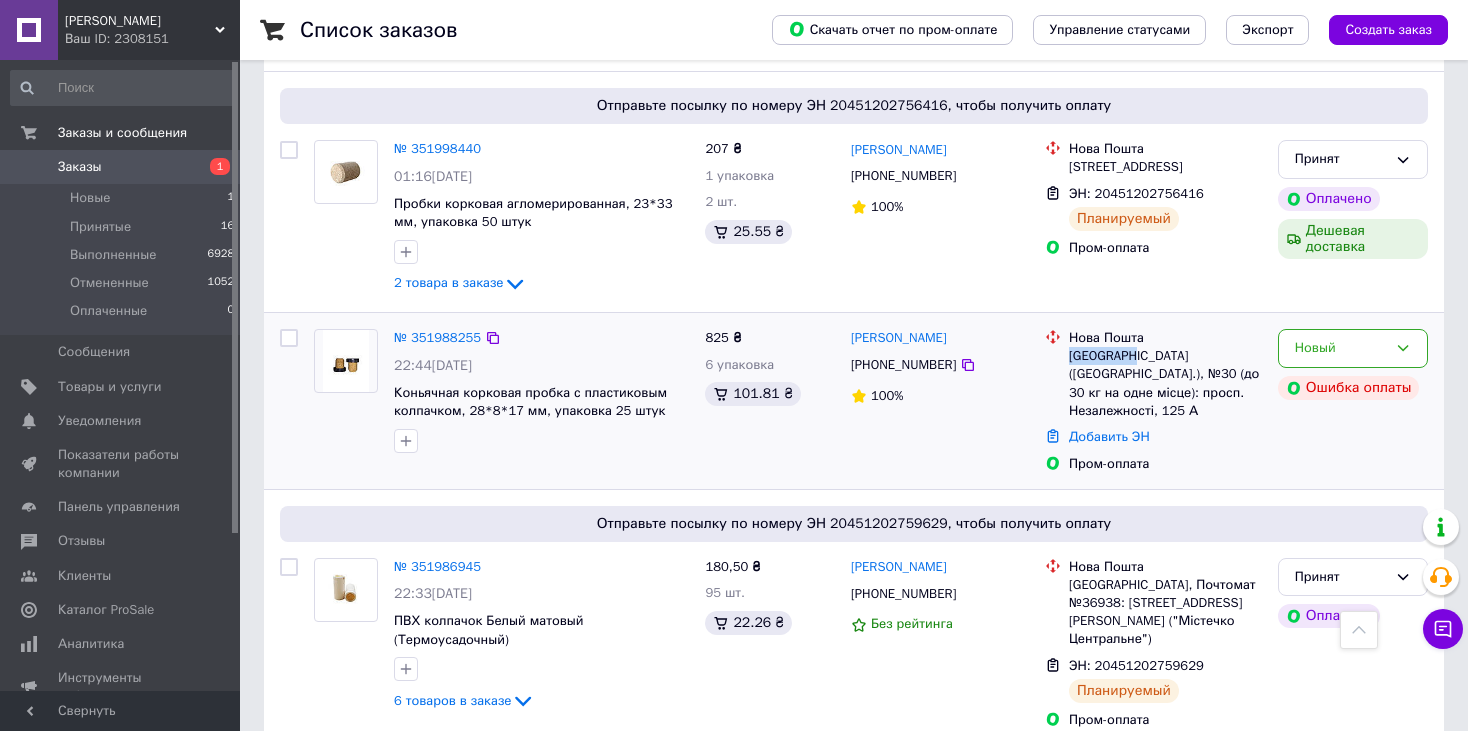 drag, startPoint x: 1069, startPoint y: 338, endPoint x: 1123, endPoint y: 341, distance: 54.08327 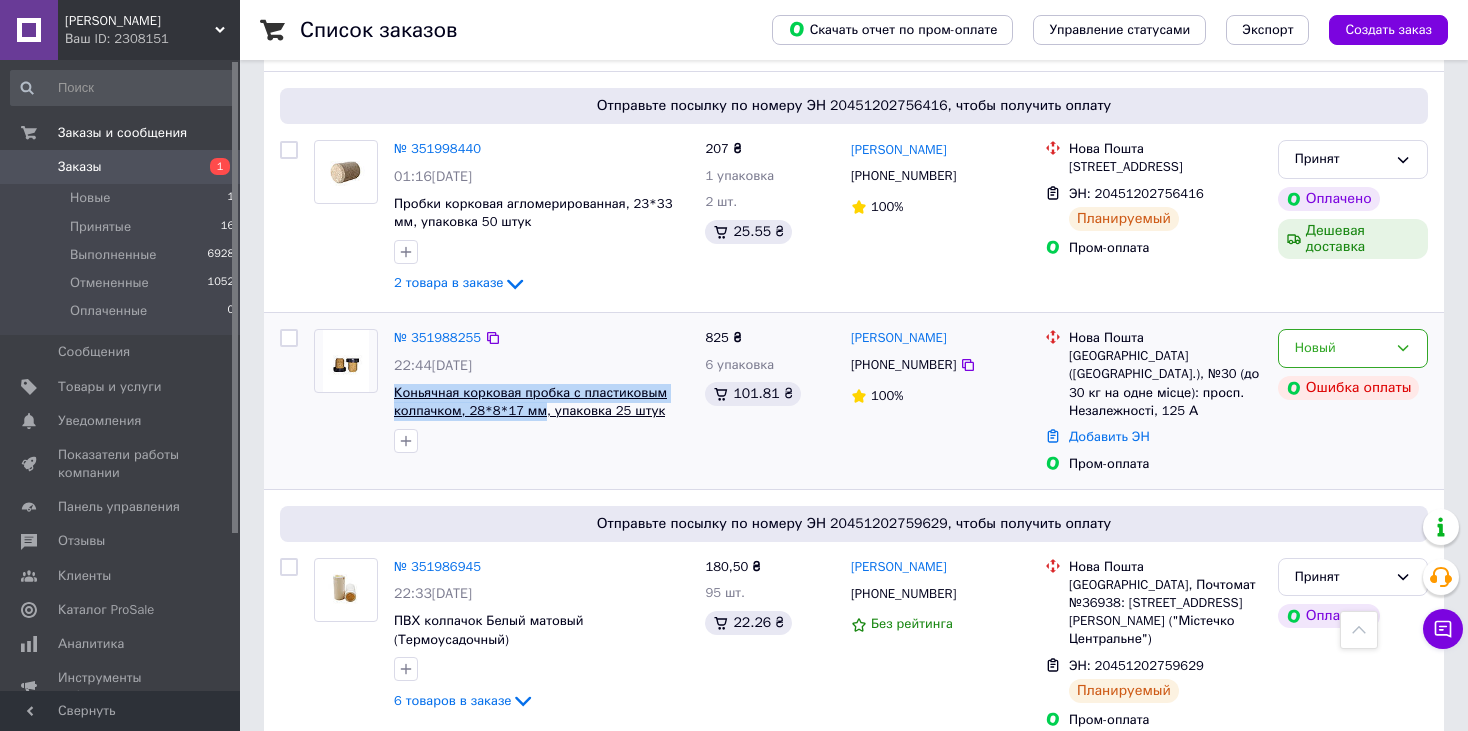drag, startPoint x: 390, startPoint y: 366, endPoint x: 530, endPoint y: 400, distance: 144.06943 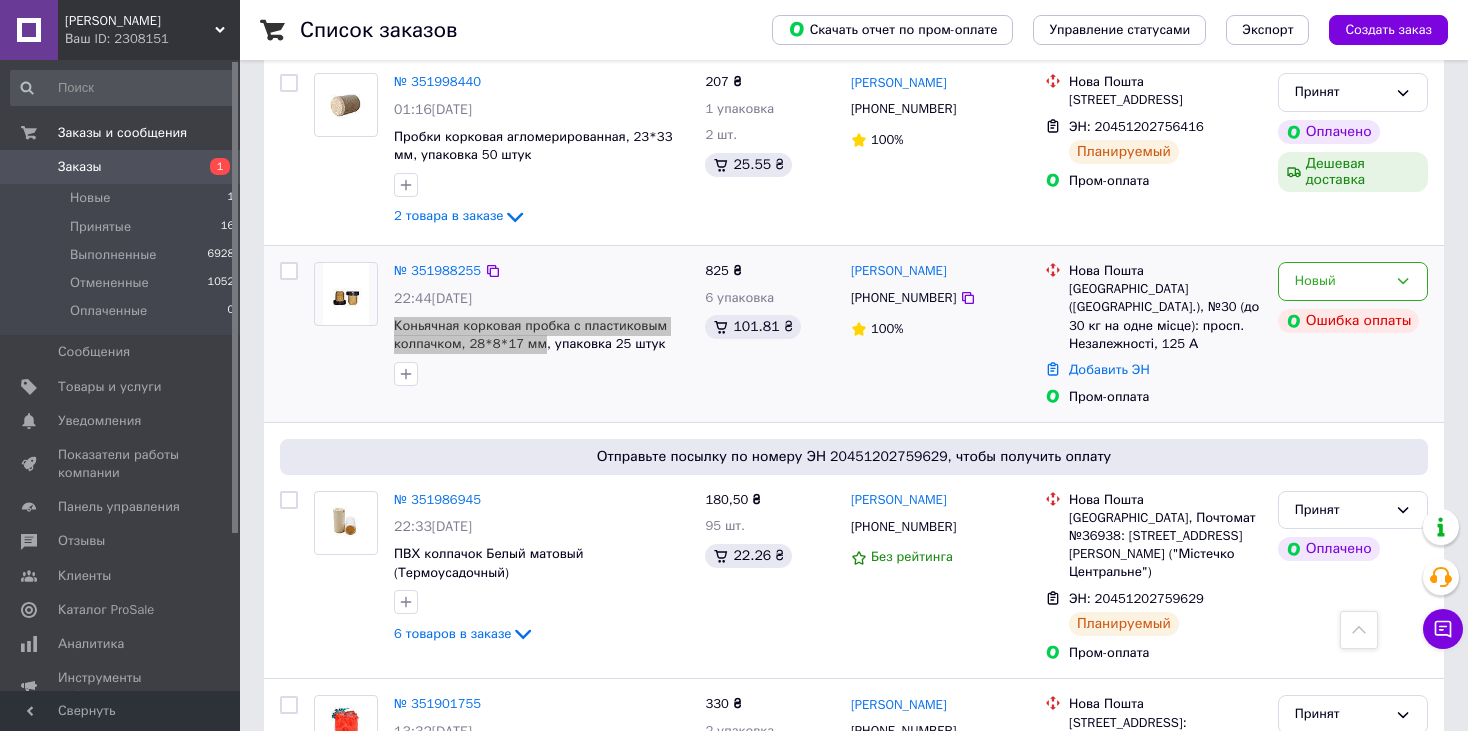 scroll, scrollTop: 500, scrollLeft: 0, axis: vertical 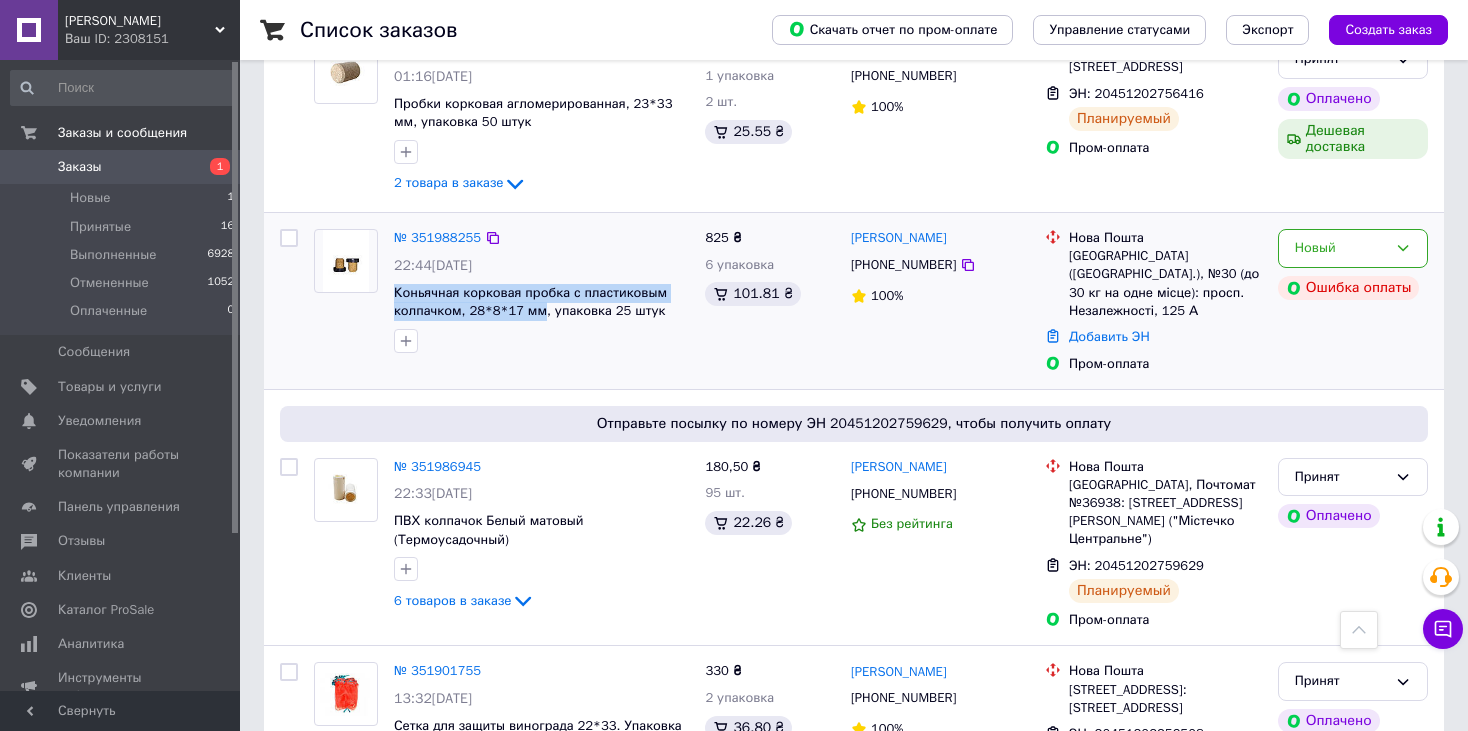 click at bounding box center [346, 261] 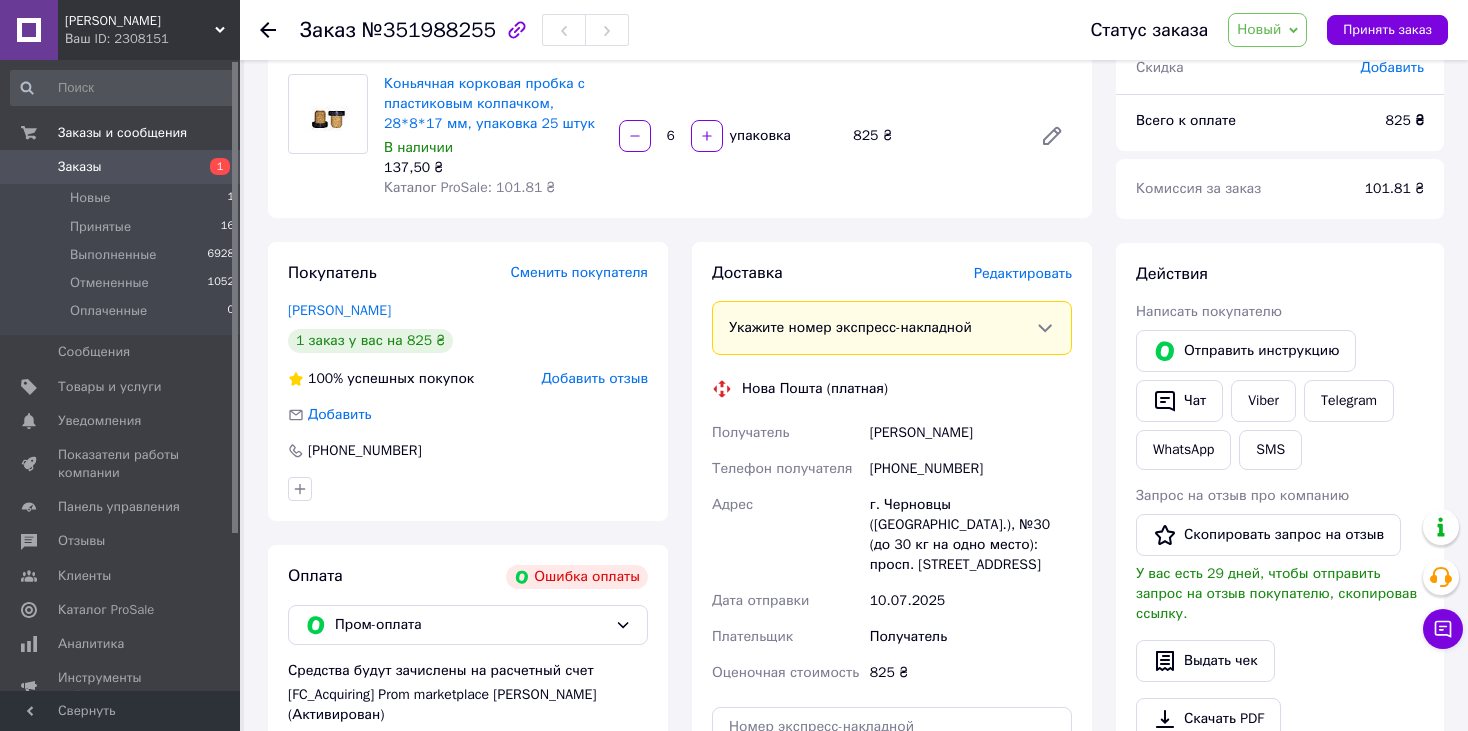 scroll, scrollTop: 500, scrollLeft: 0, axis: vertical 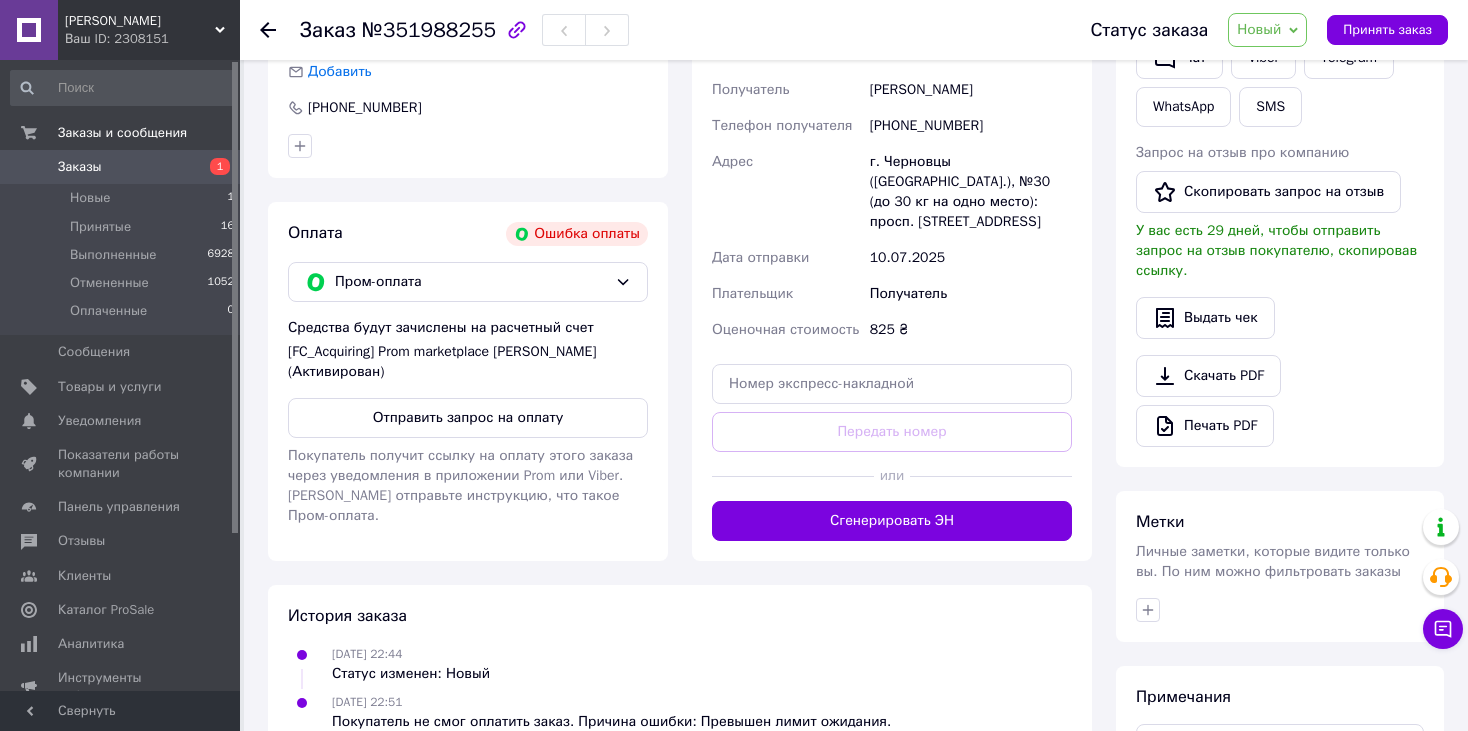 click on "Оплата Ошибка оплаты Пром-оплата Средства будут зачислены на расчетный счет [FC_Acquiring] Prom marketplace [PERSON_NAME] (Активирован) Отправить запрос на оплату Покупатель получит ссылку на оплату этого
заказа через уведомления в приложении Prom или Viber. [PERSON_NAME]
отправьте инструкцию, что такое Пром-оплата." at bounding box center [468, 381] 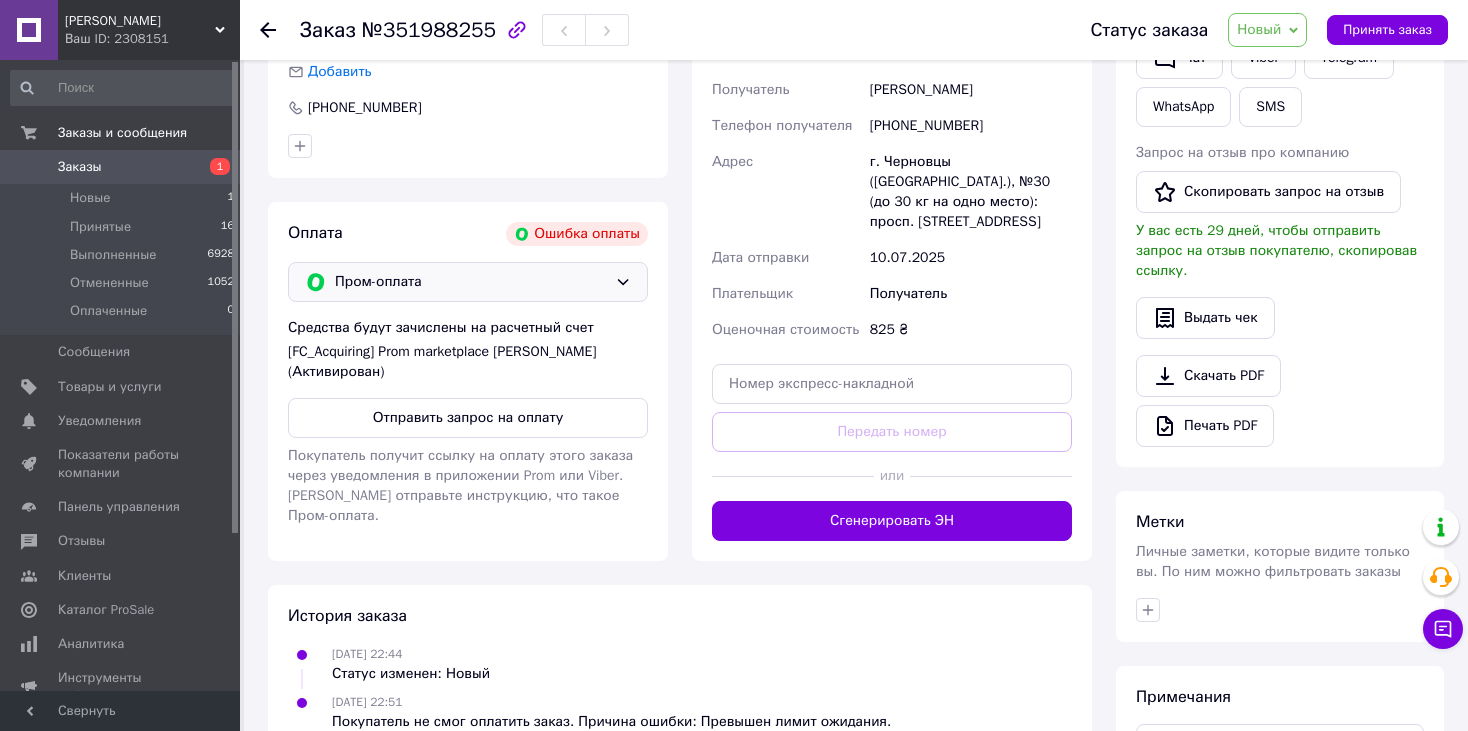 click on "Пром-оплата" at bounding box center [471, 282] 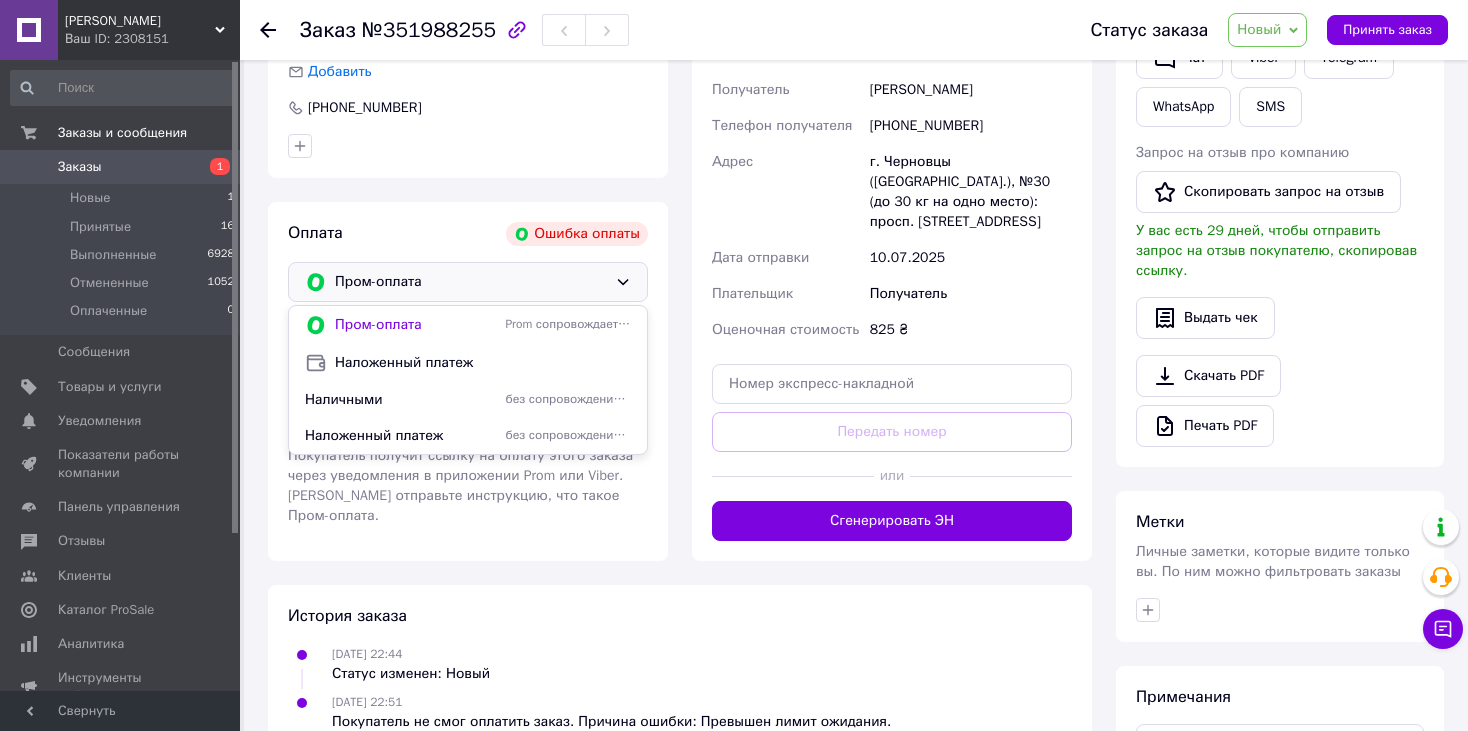 click on "Наложенный платеж" at bounding box center [468, 363] 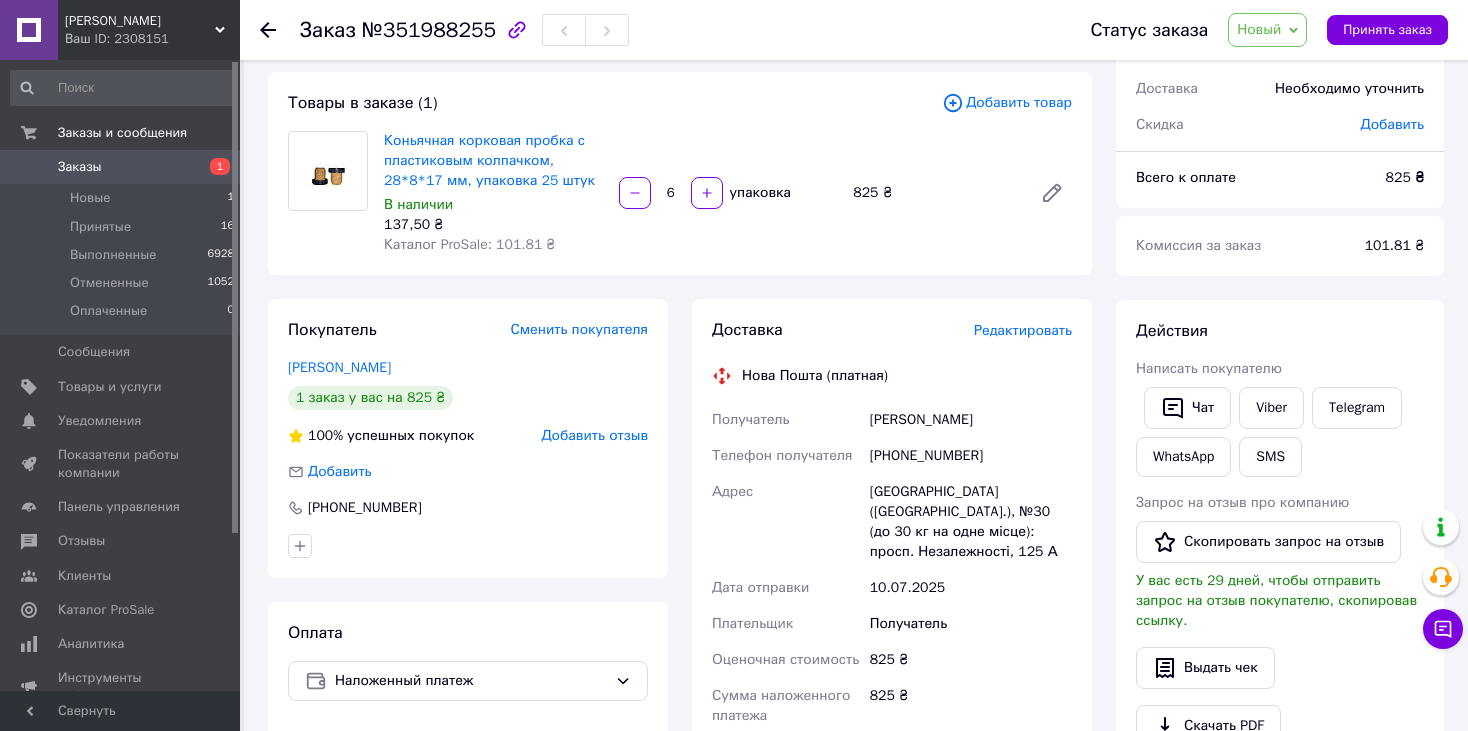 scroll, scrollTop: 0, scrollLeft: 0, axis: both 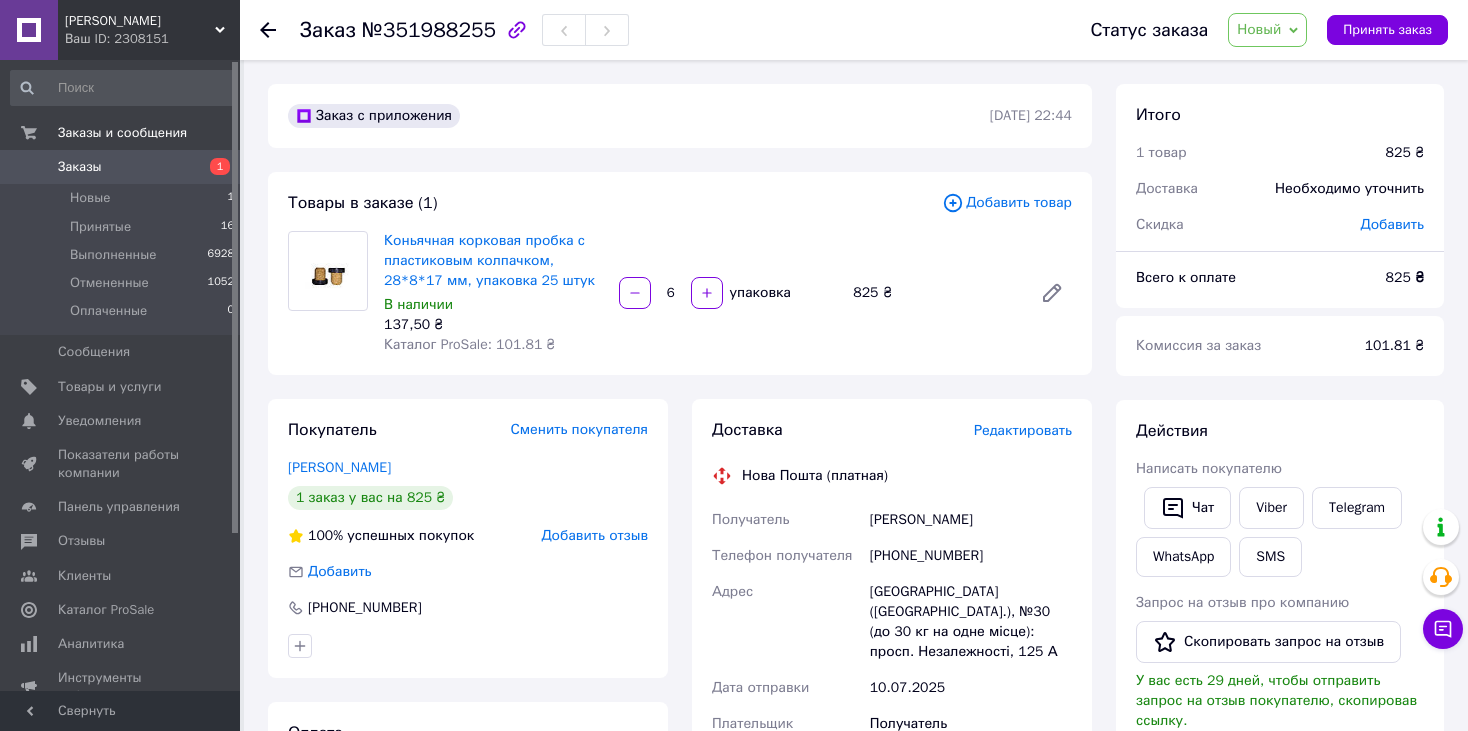 click on "Добавить товар" at bounding box center (1007, 203) 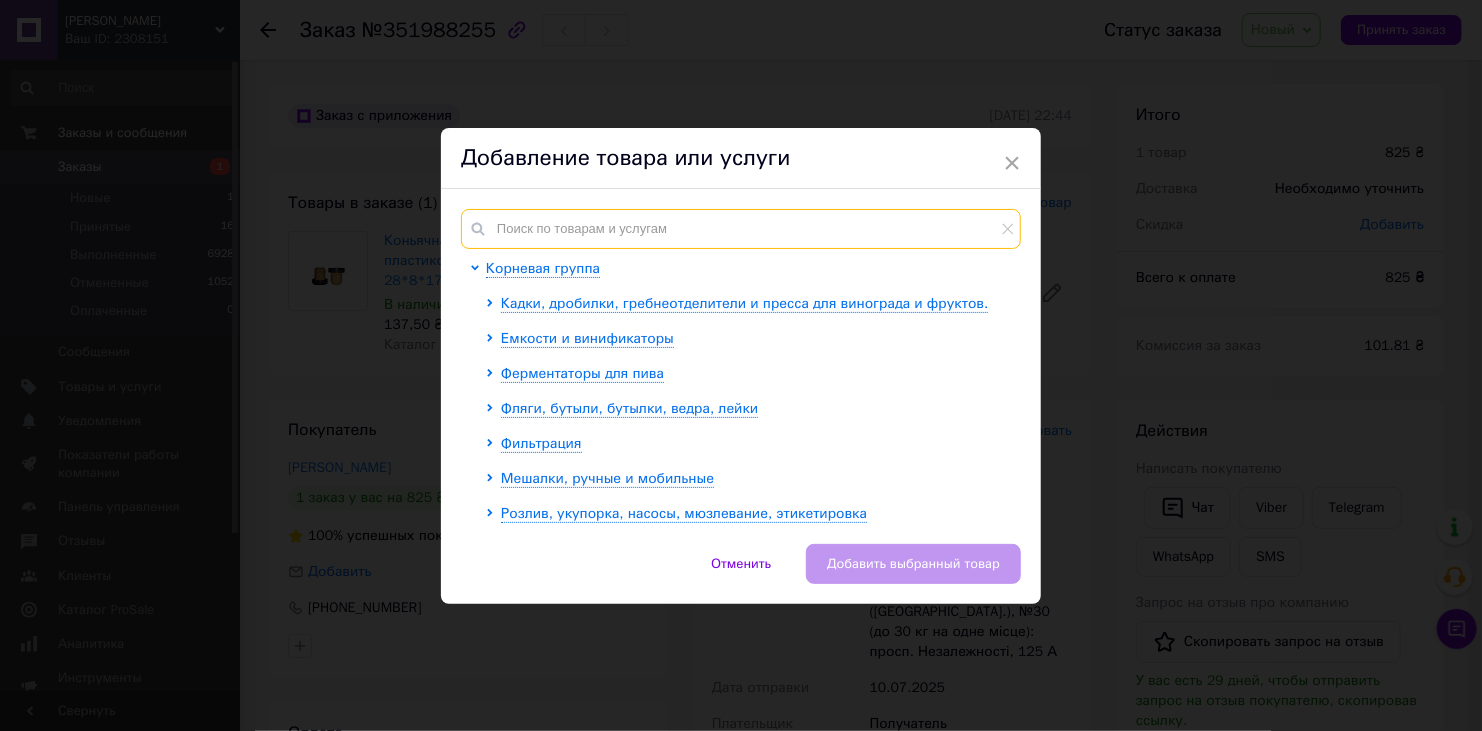 click at bounding box center [741, 229] 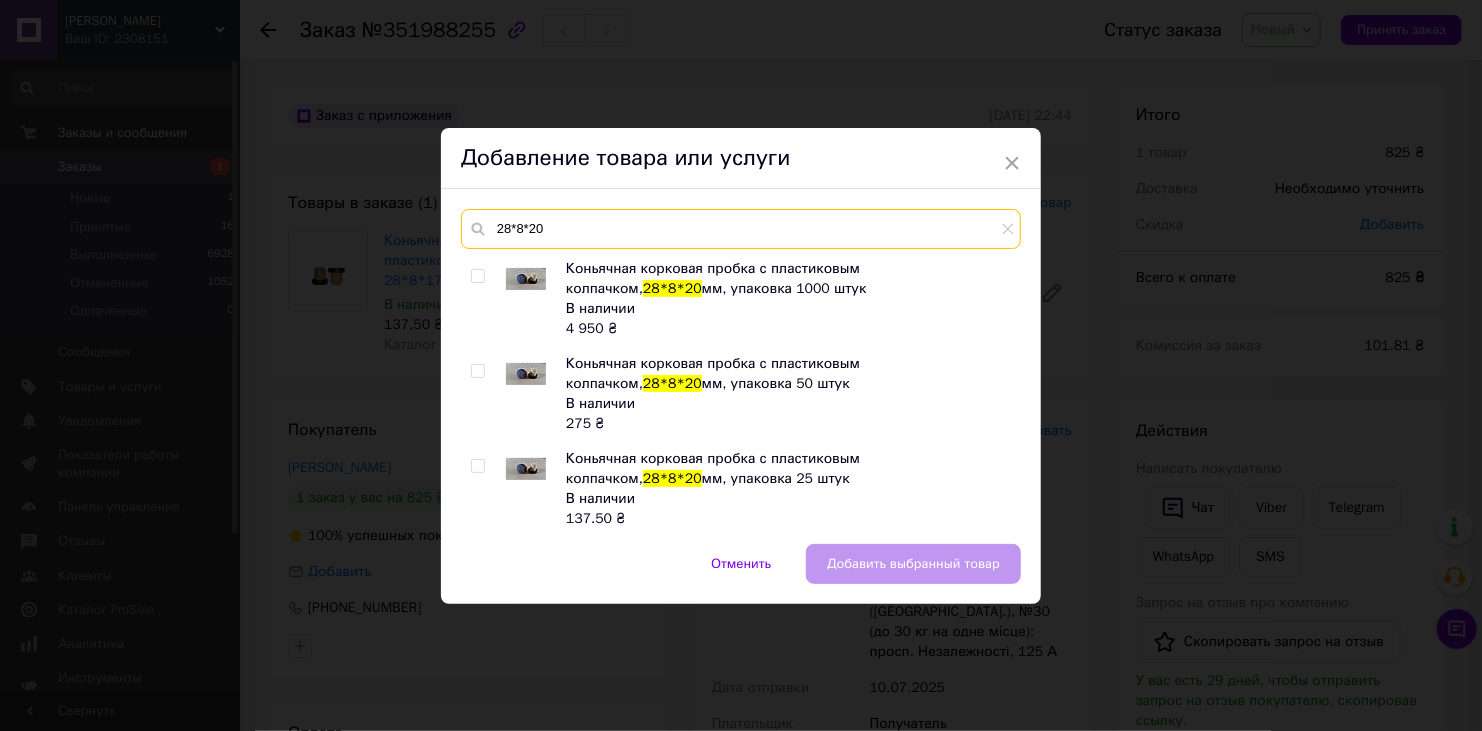 type on "28*8*20" 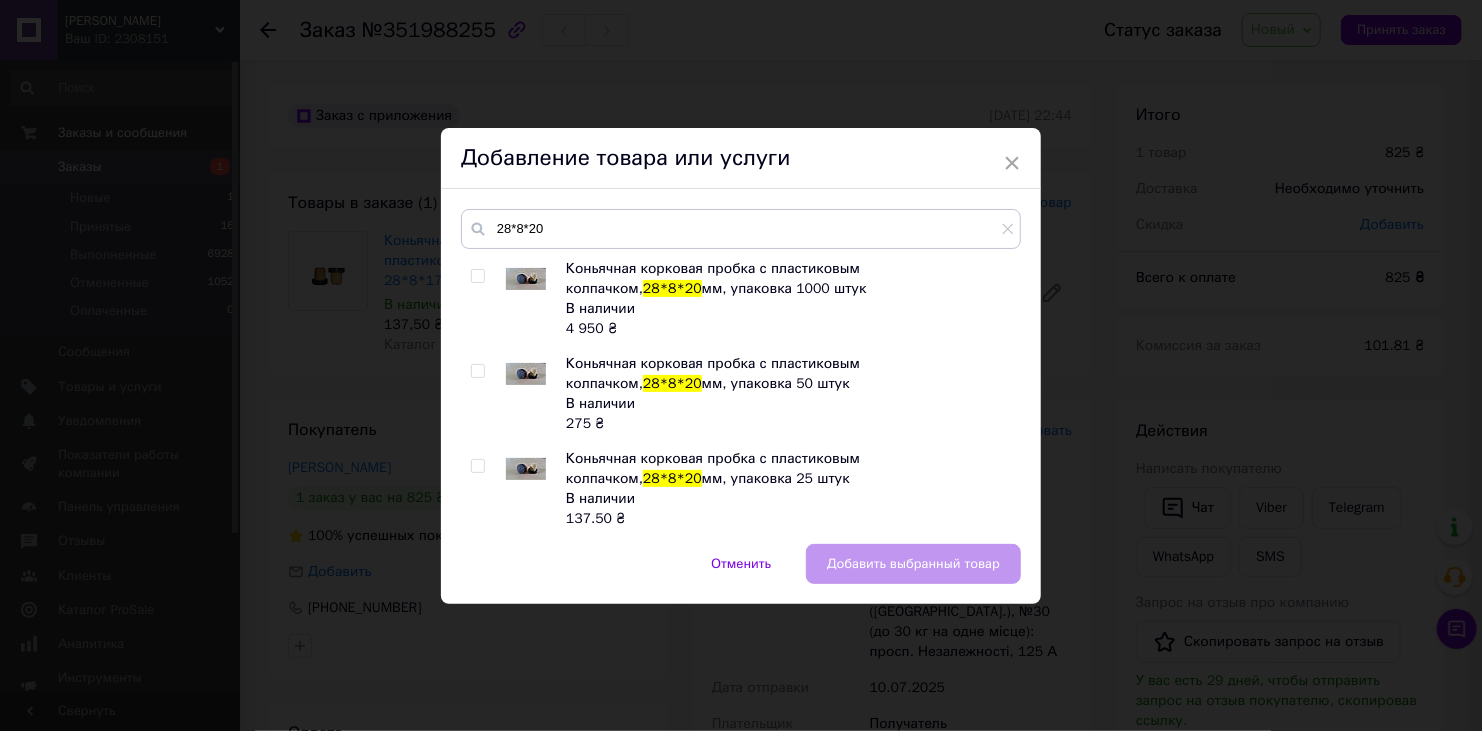 click at bounding box center (477, 371) 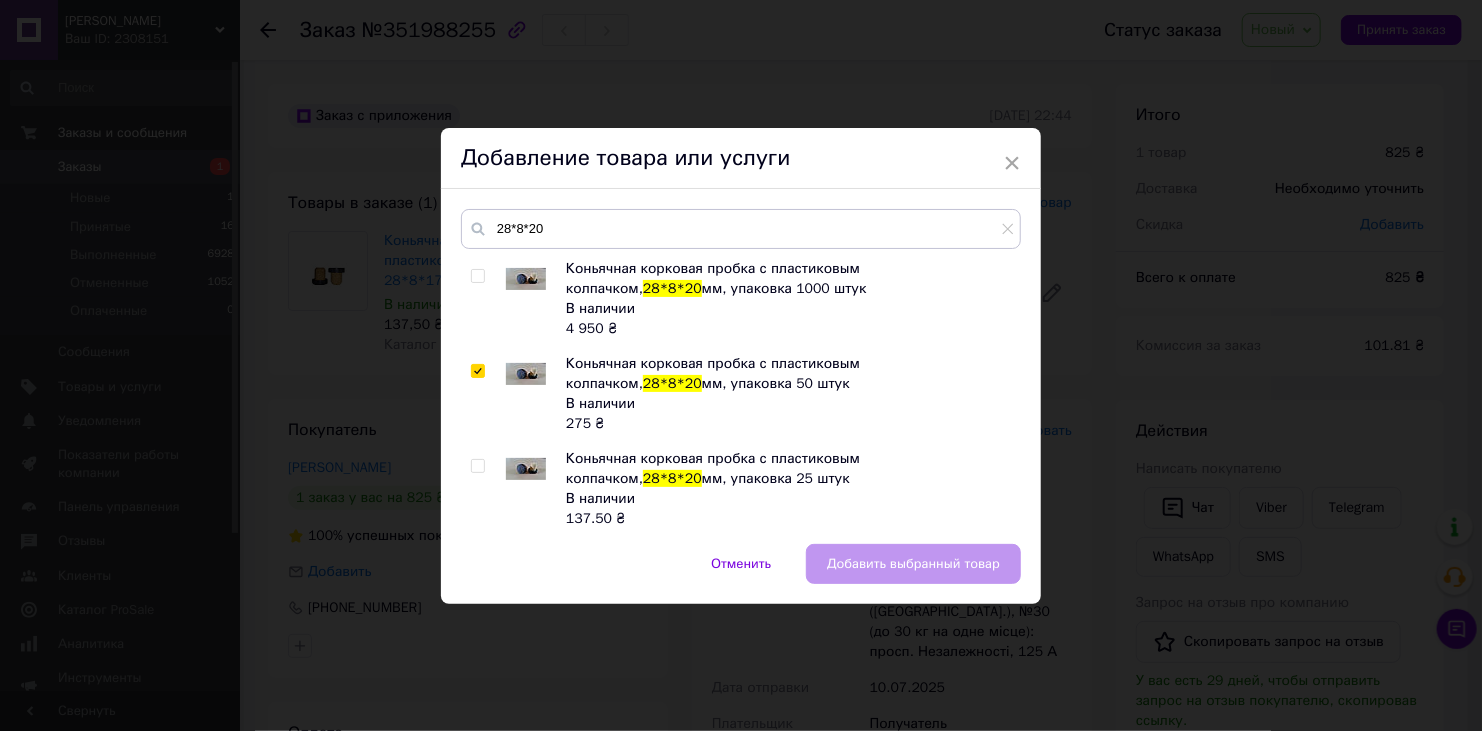 checkbox on "true" 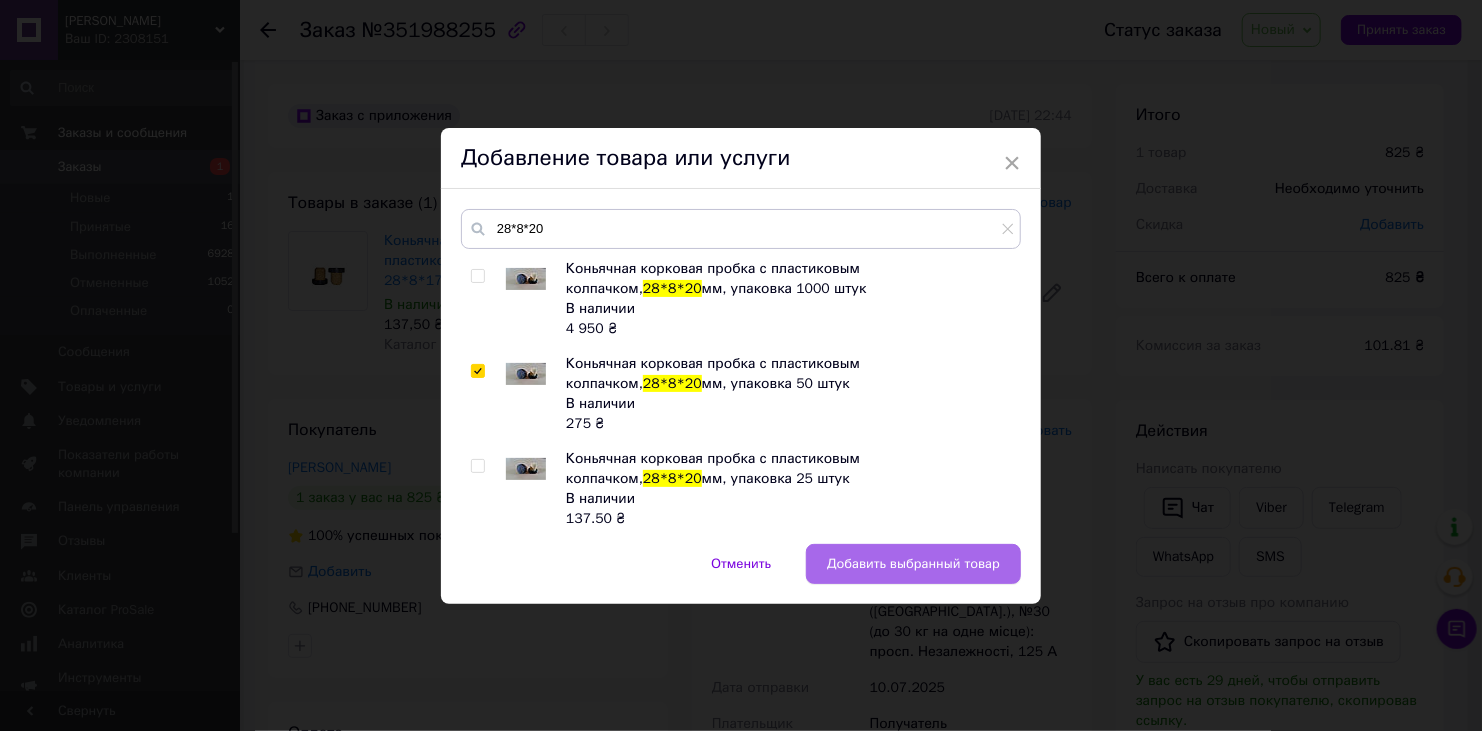 click on "Добавить выбранный товар" at bounding box center (913, 564) 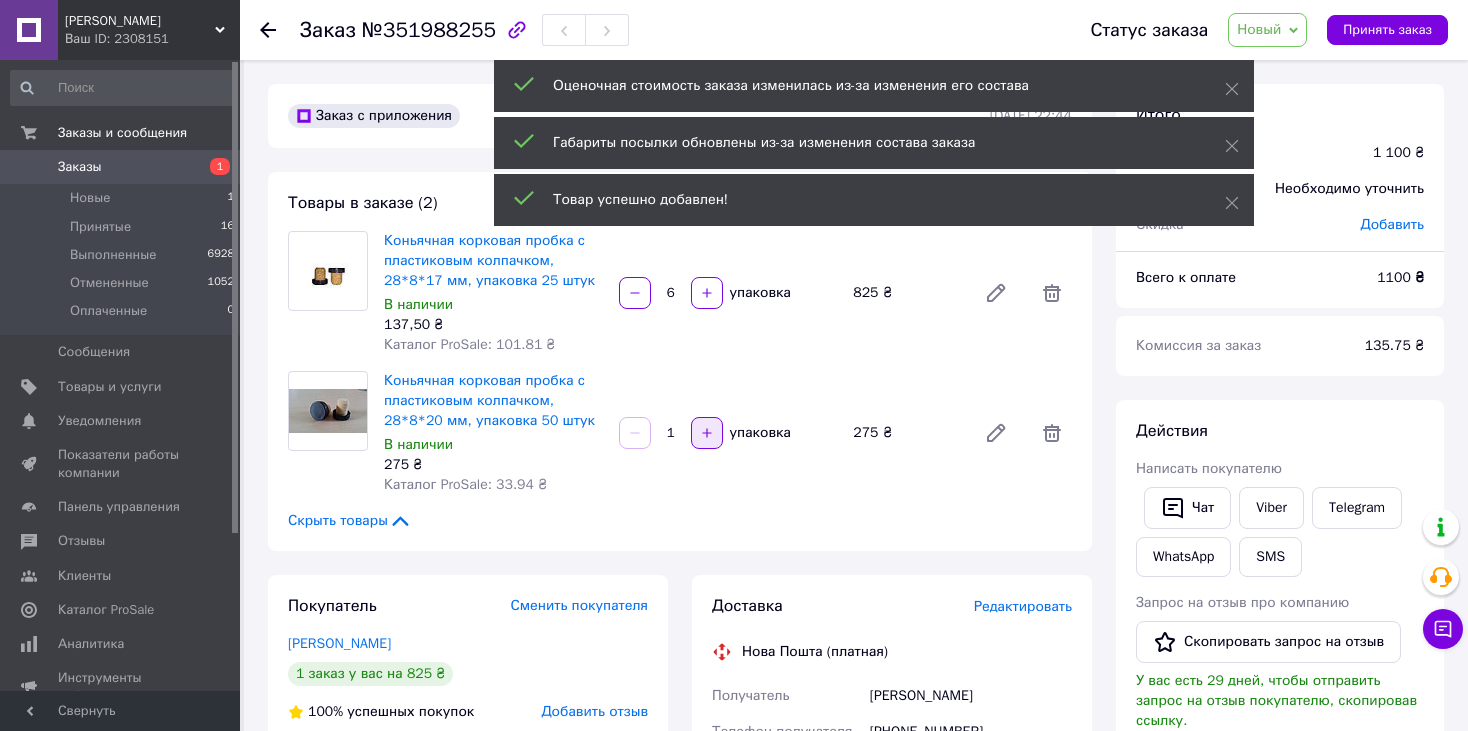 click at bounding box center (707, 433) 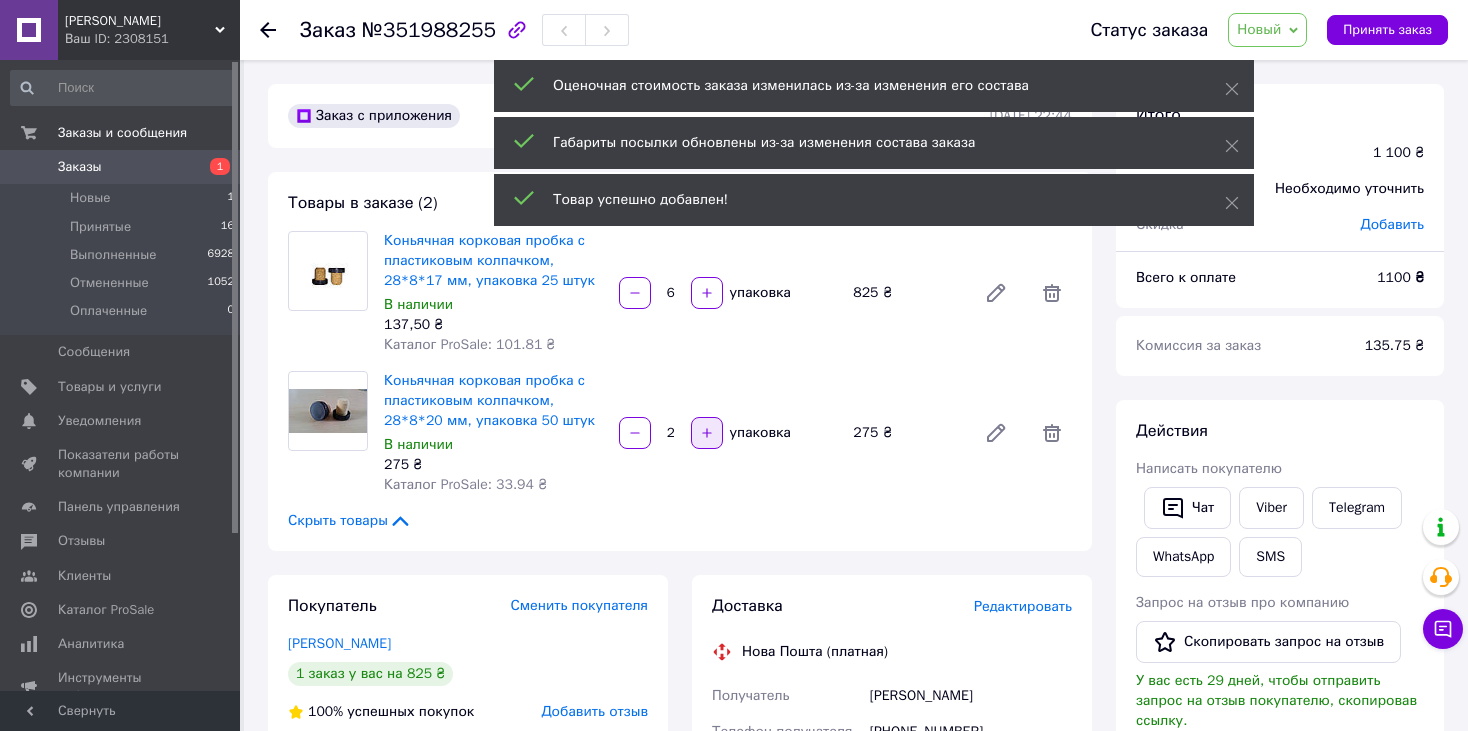 click at bounding box center (707, 433) 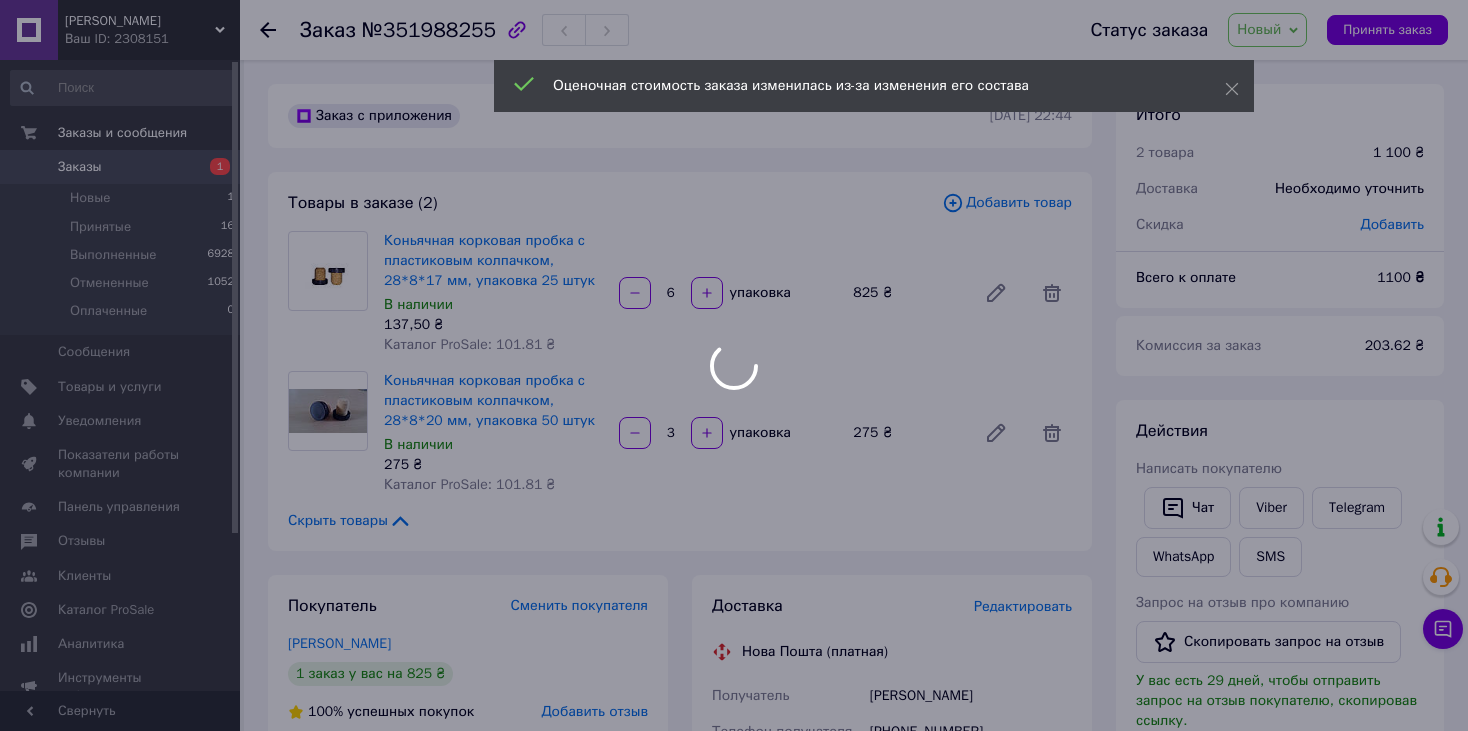 type on "3" 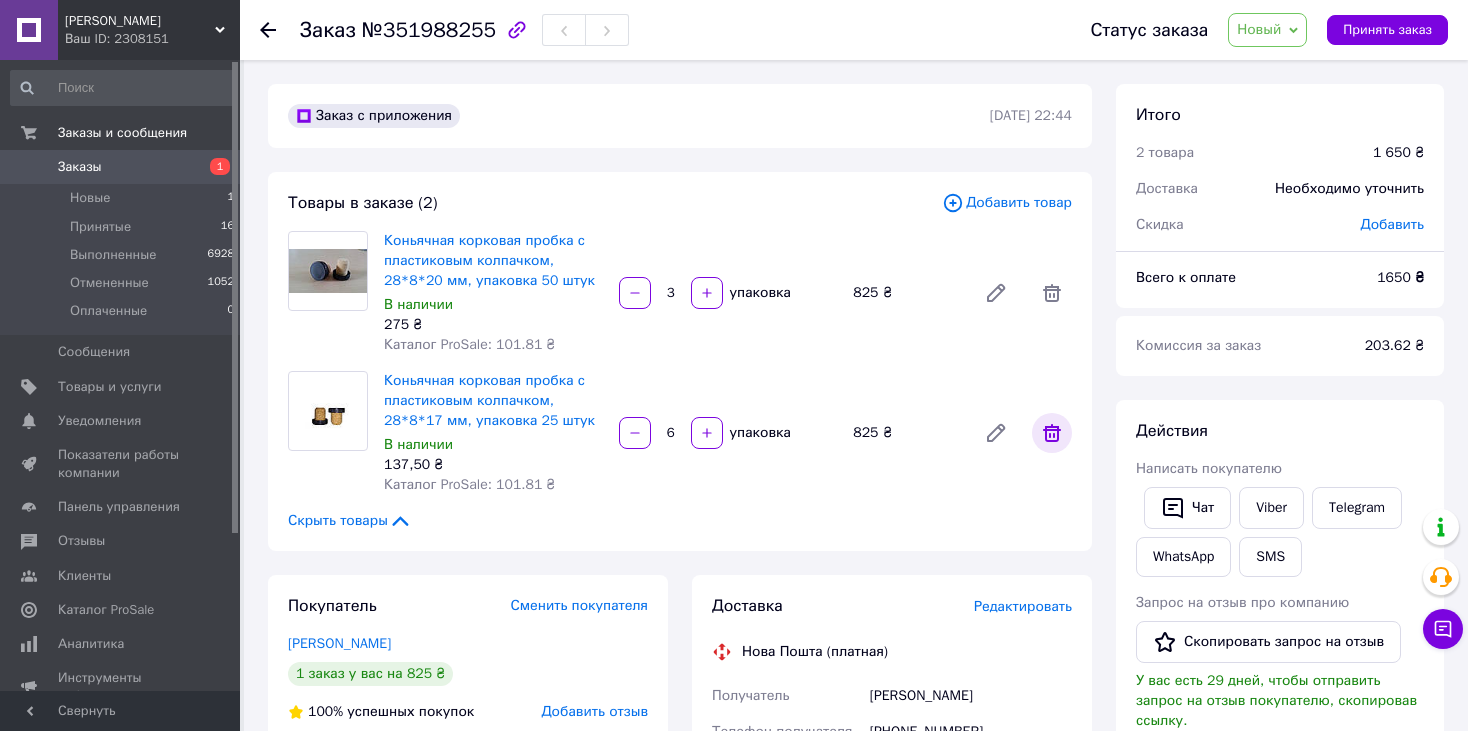 click 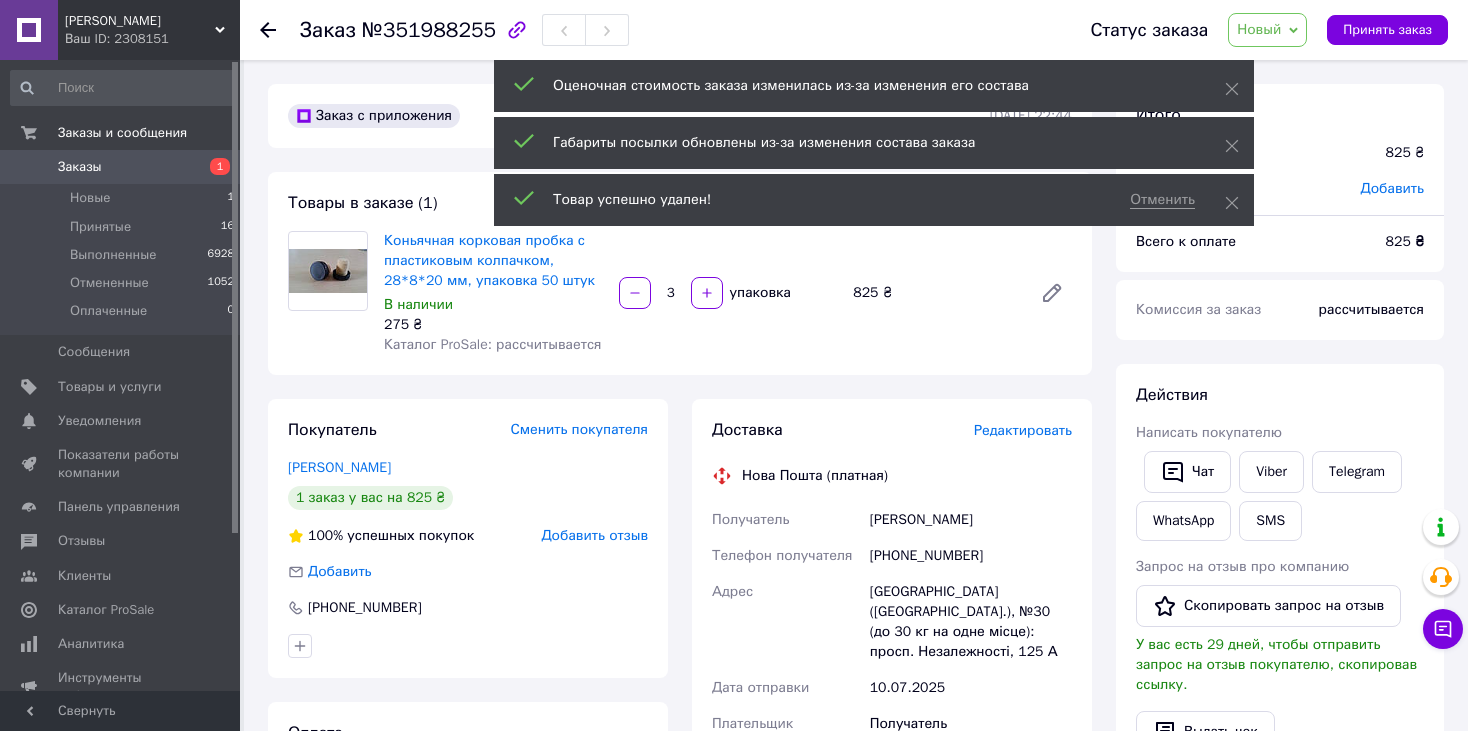 click on "Новый" at bounding box center [1259, 29] 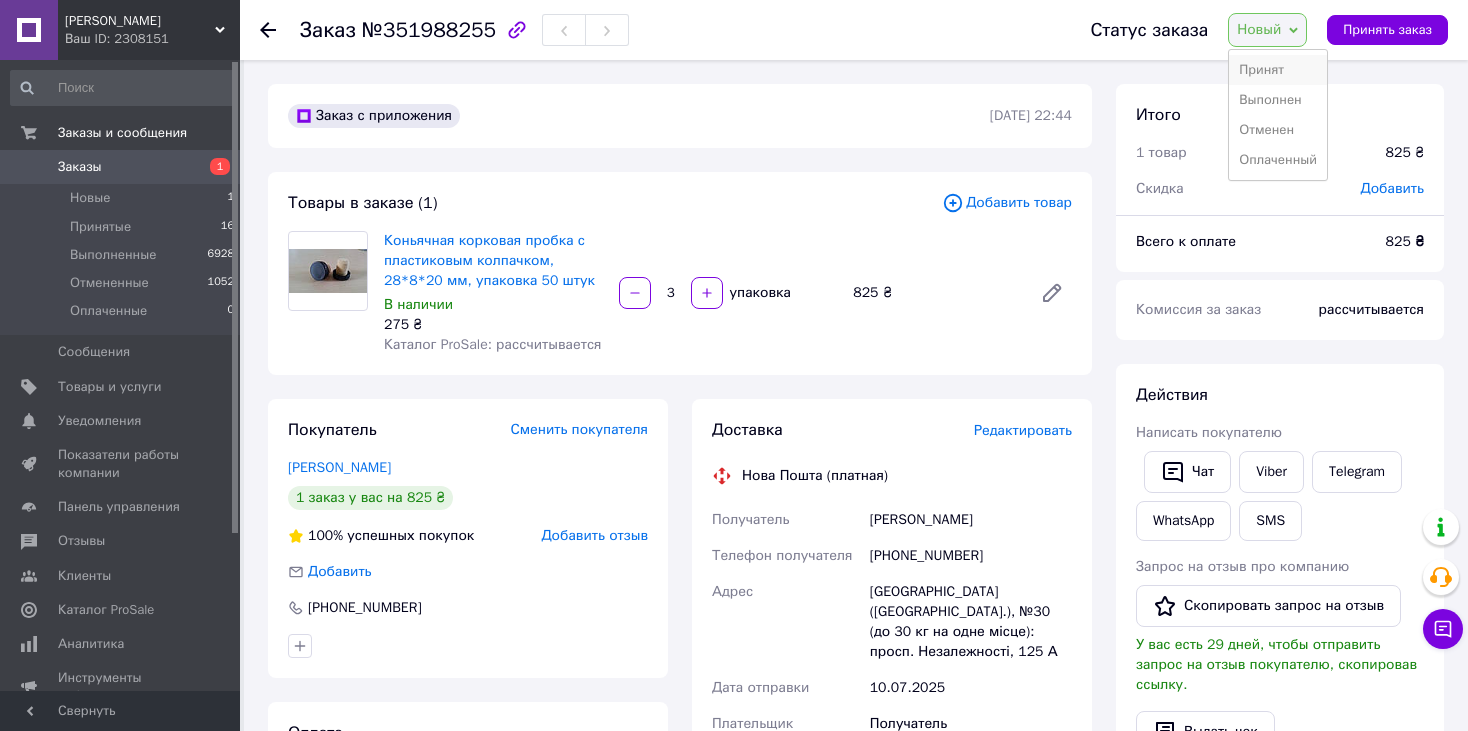 click on "Принят" at bounding box center (1278, 70) 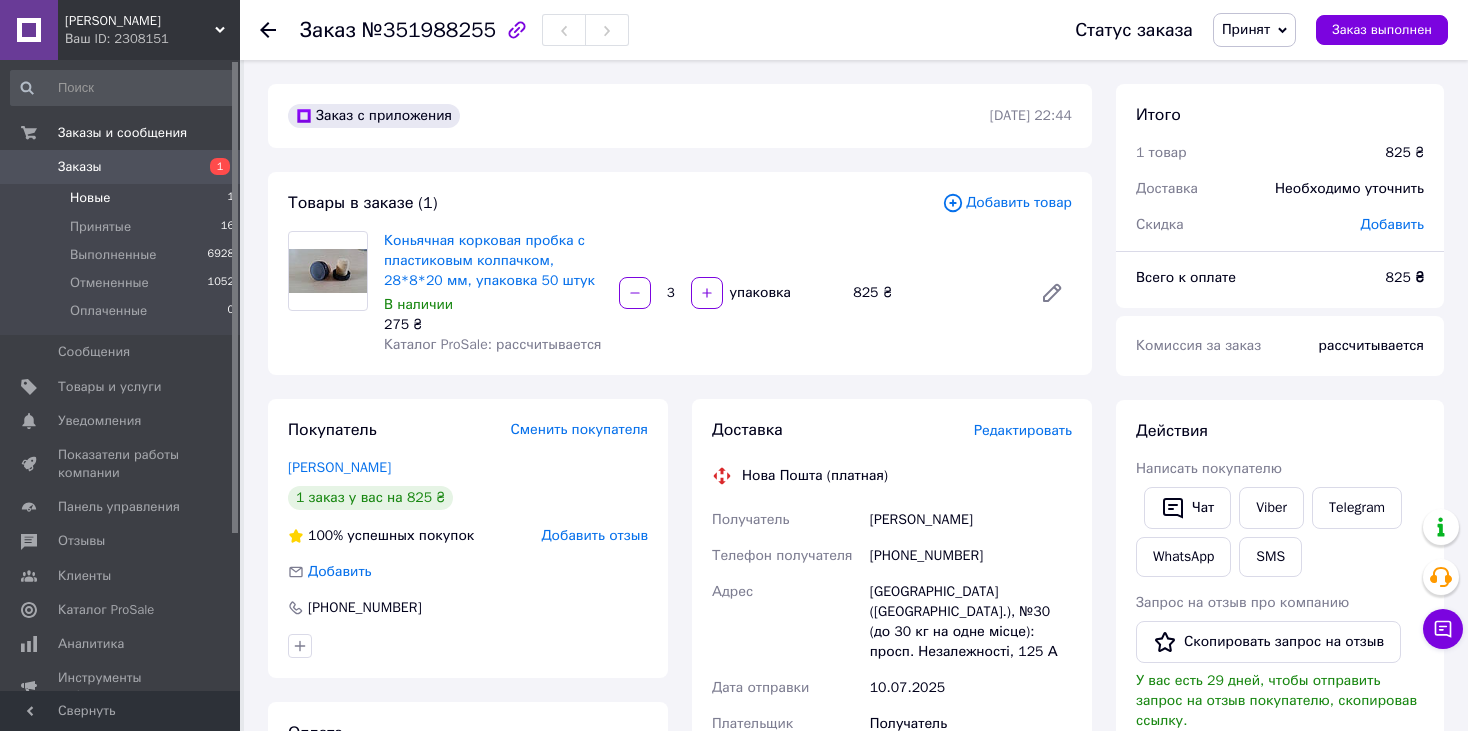 click on "Новые" at bounding box center [90, 198] 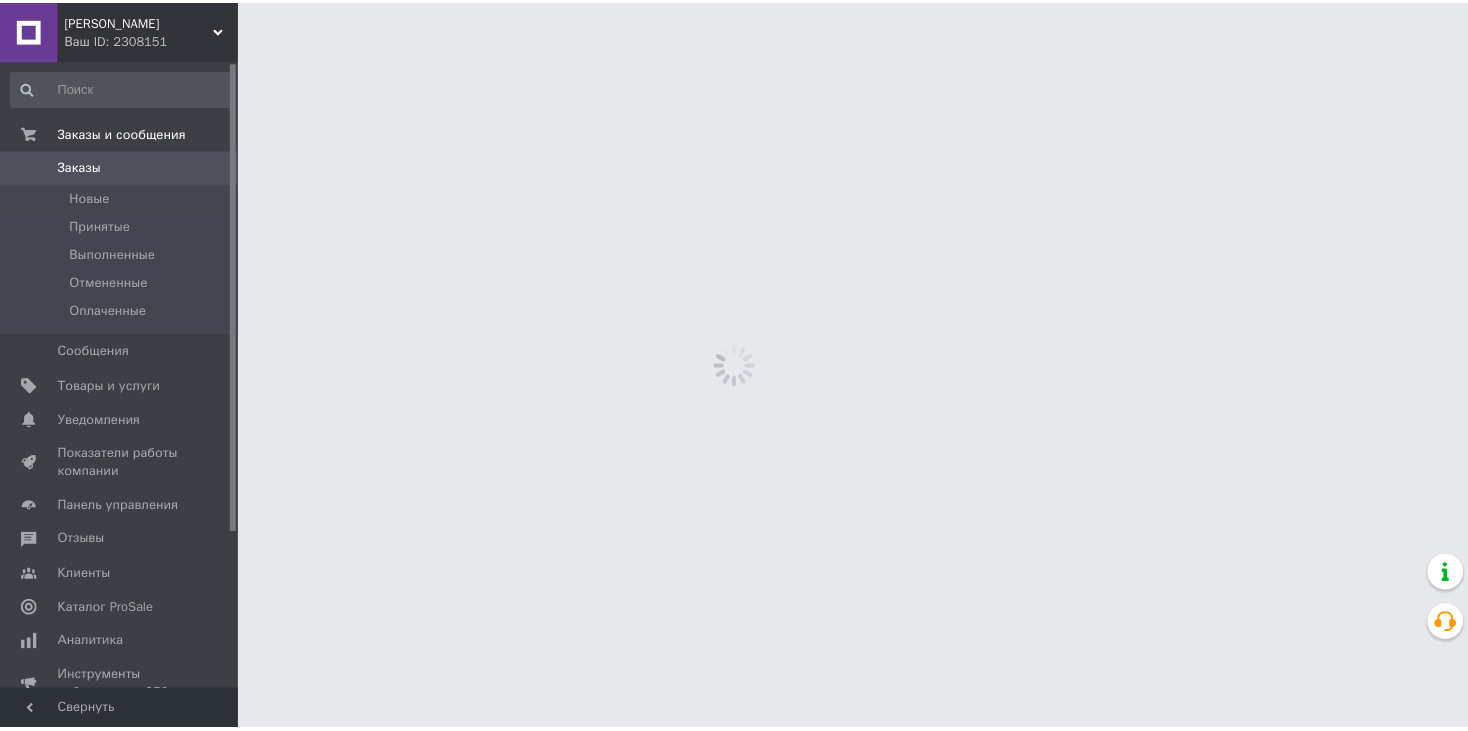 scroll, scrollTop: 0, scrollLeft: 0, axis: both 